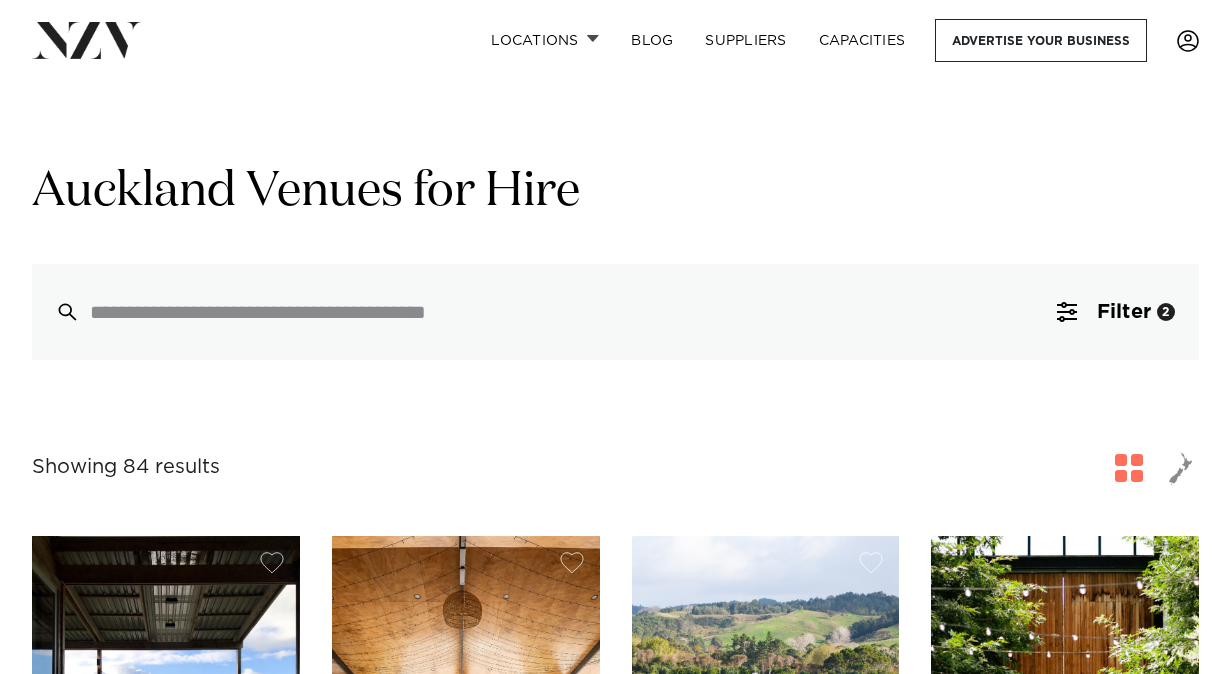 scroll, scrollTop: 0, scrollLeft: 0, axis: both 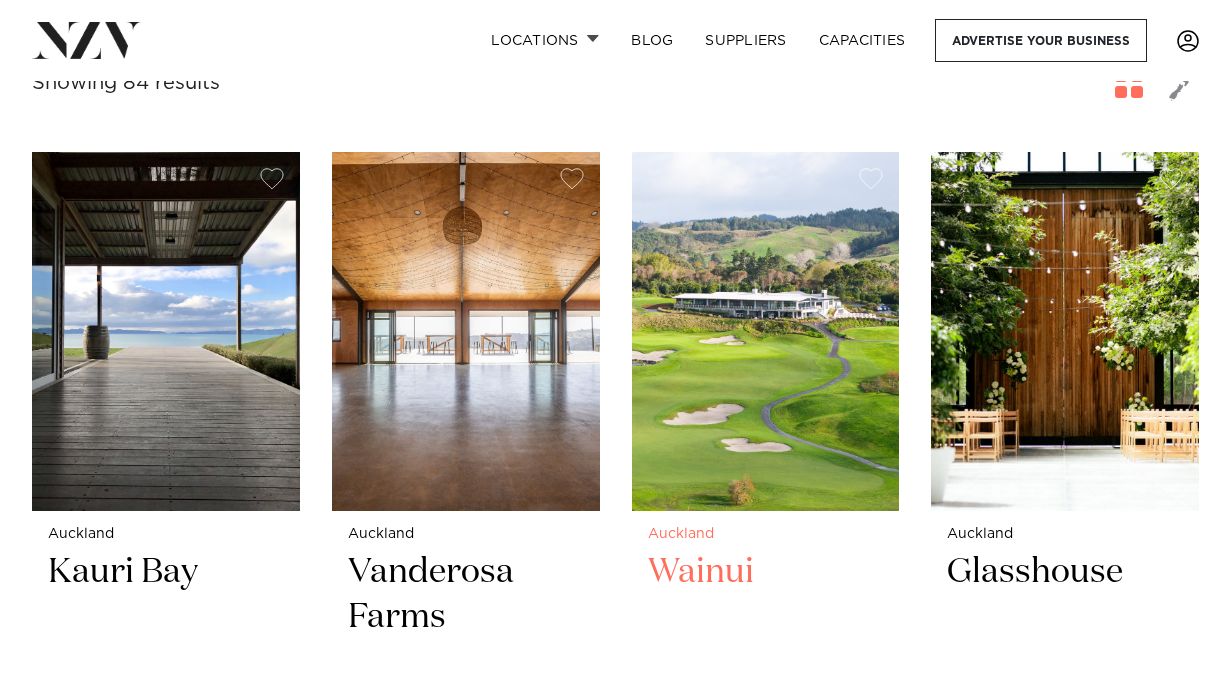 click at bounding box center [766, 331] 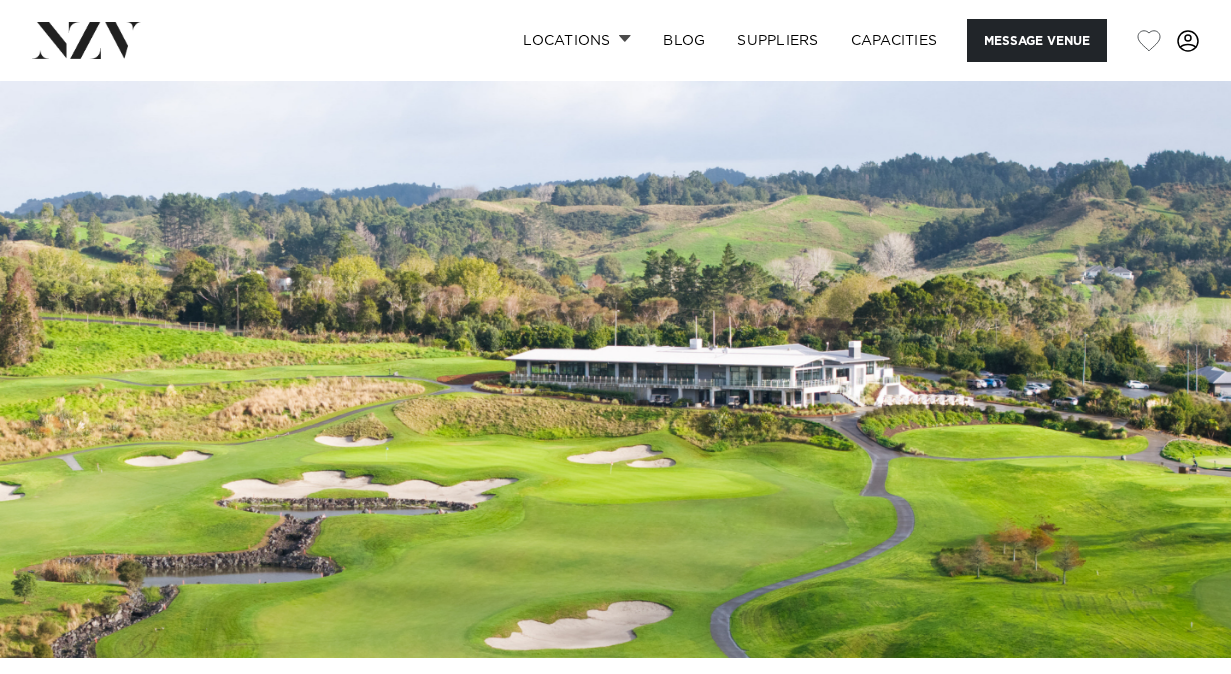 scroll, scrollTop: 0, scrollLeft: 0, axis: both 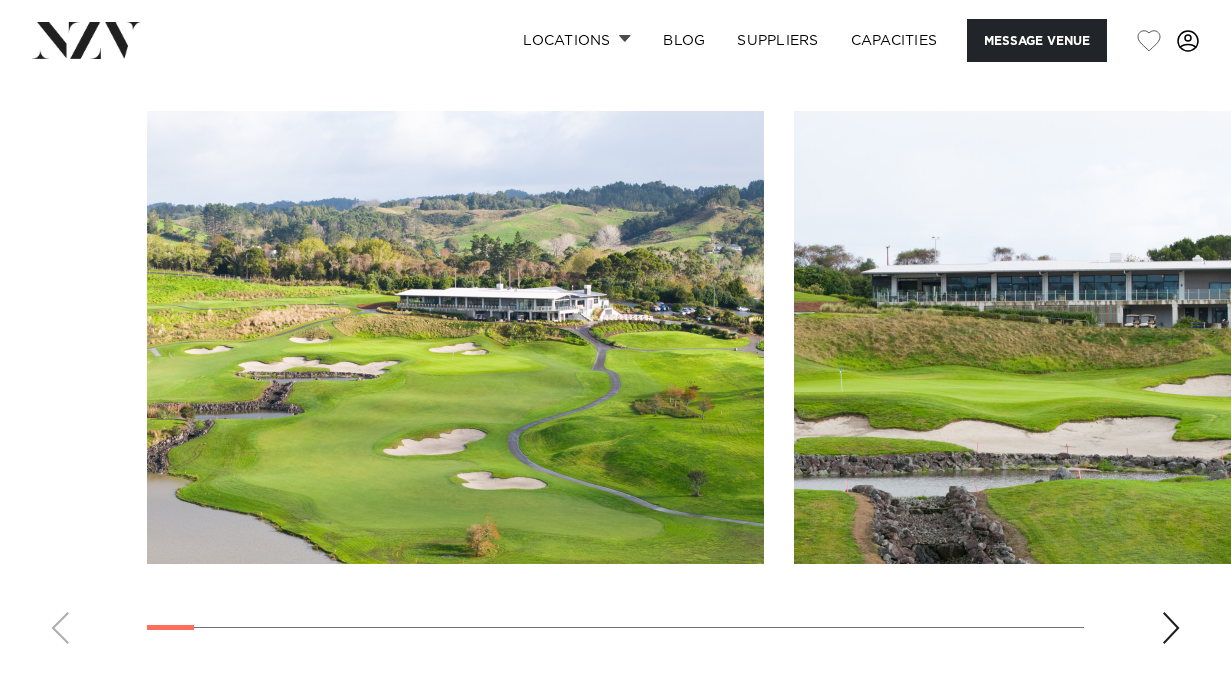 click at bounding box center (1171, 628) 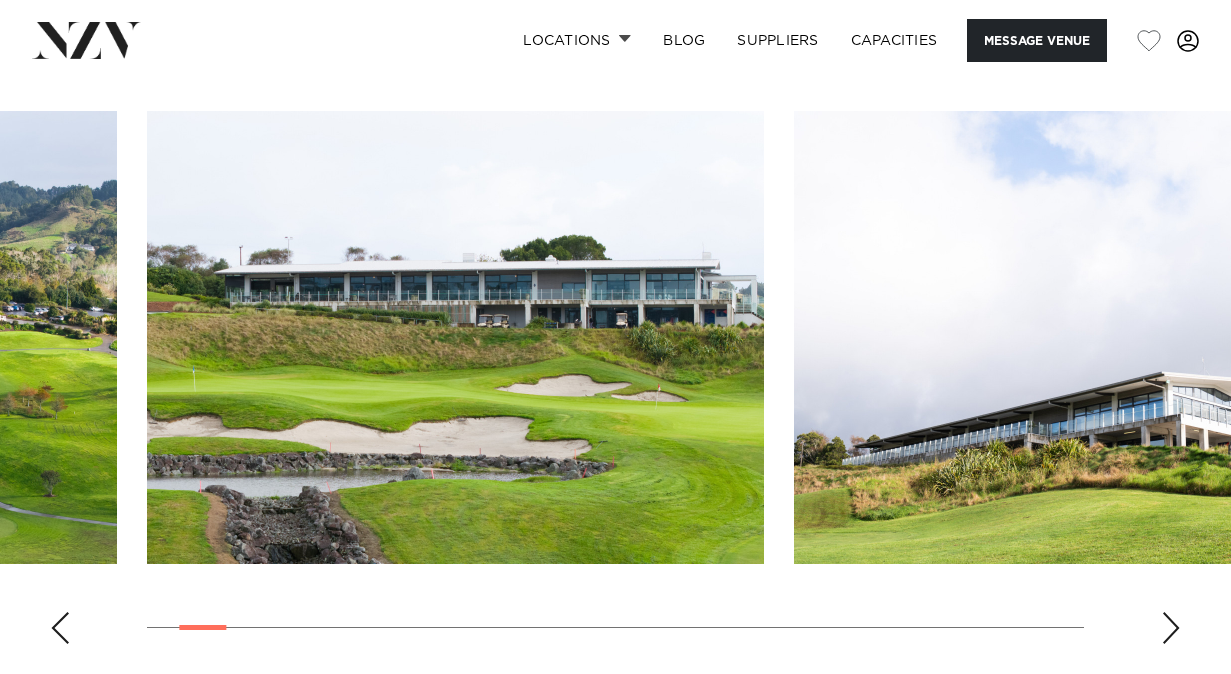 click at bounding box center (1171, 628) 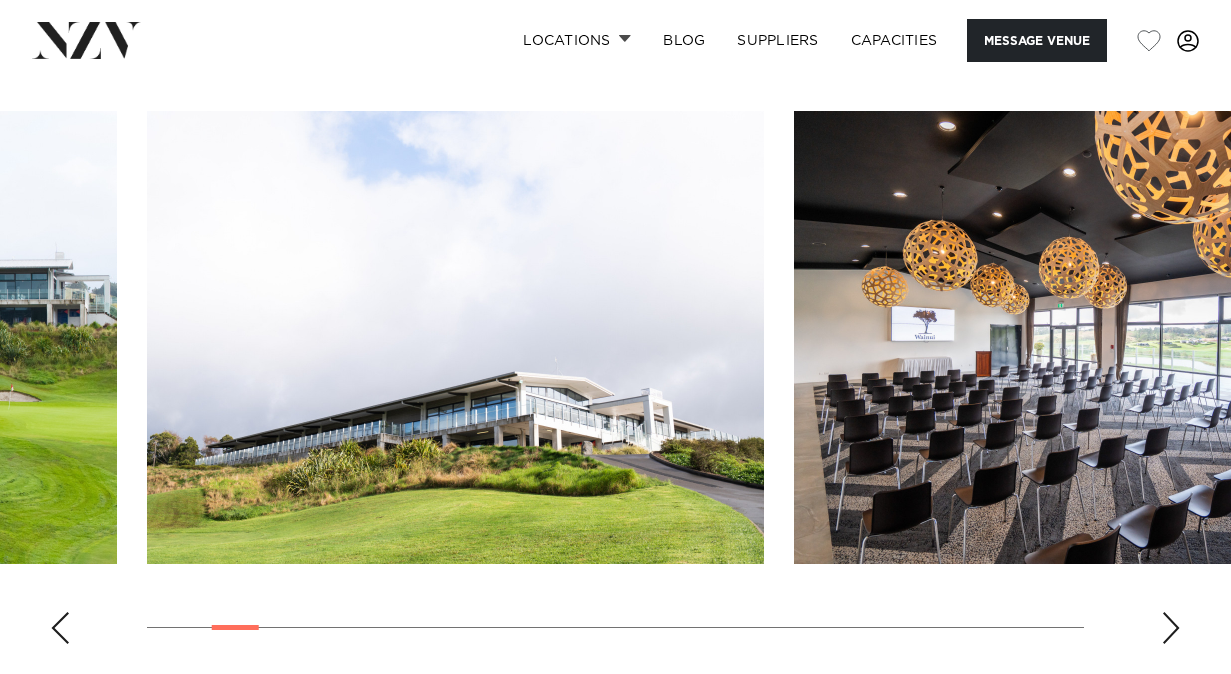 click at bounding box center (1171, 628) 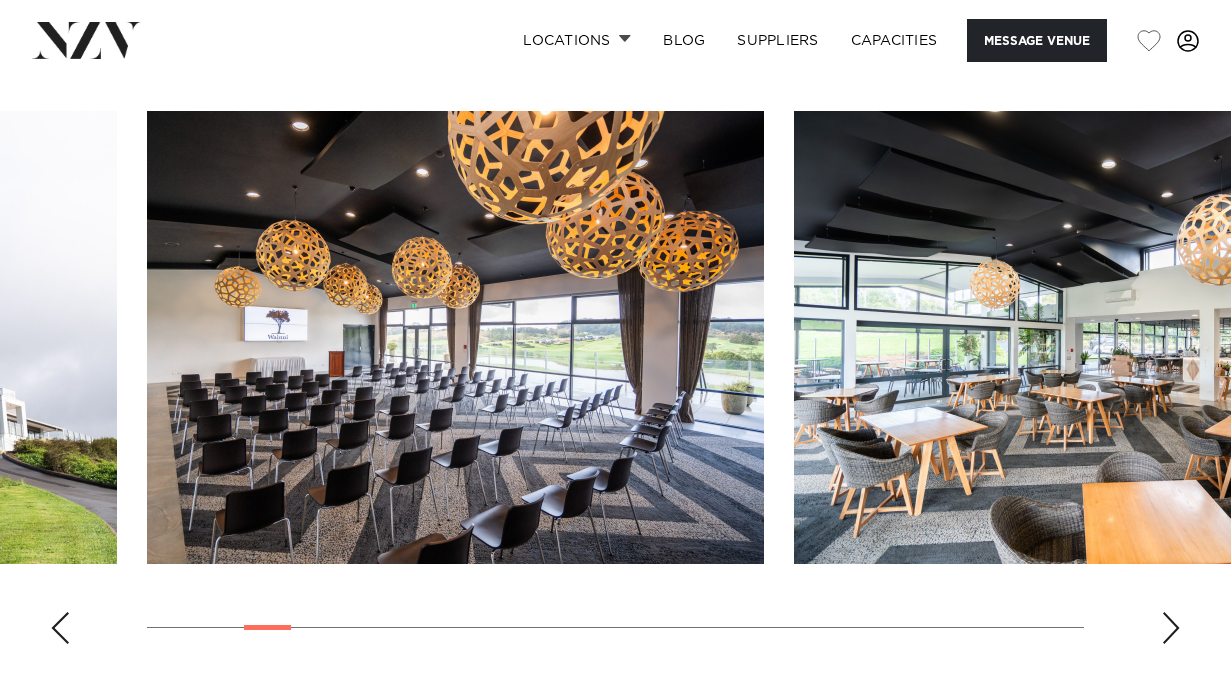 click at bounding box center (1171, 628) 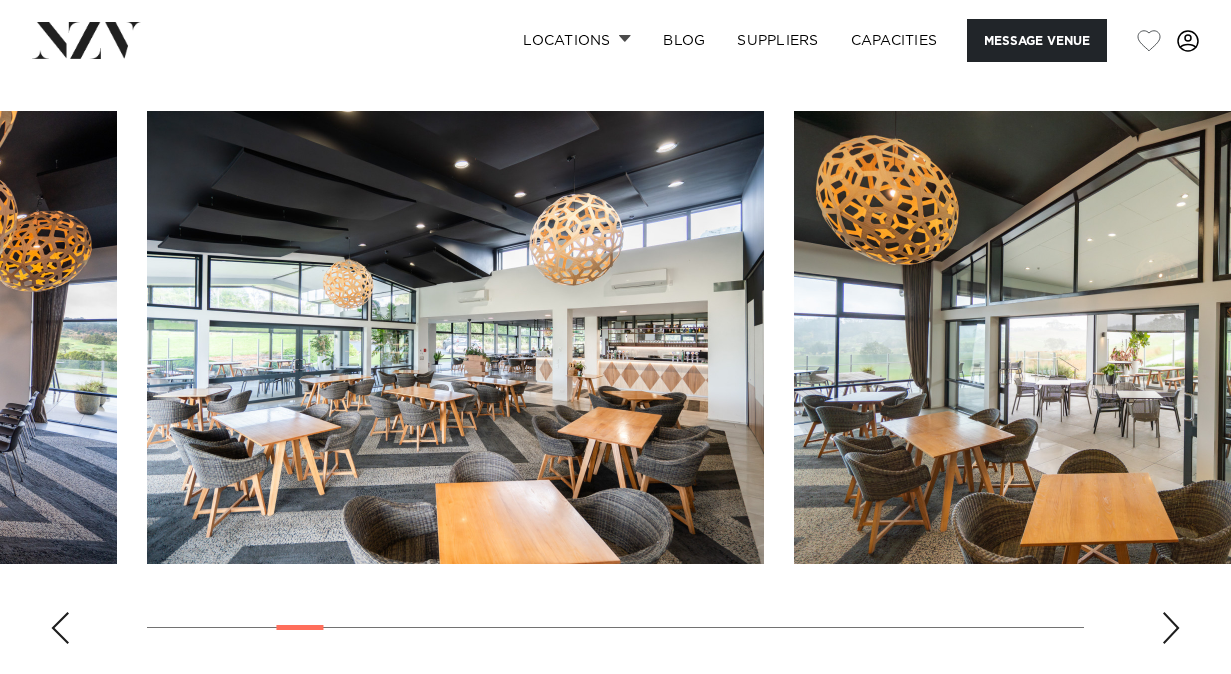 click at bounding box center (1171, 628) 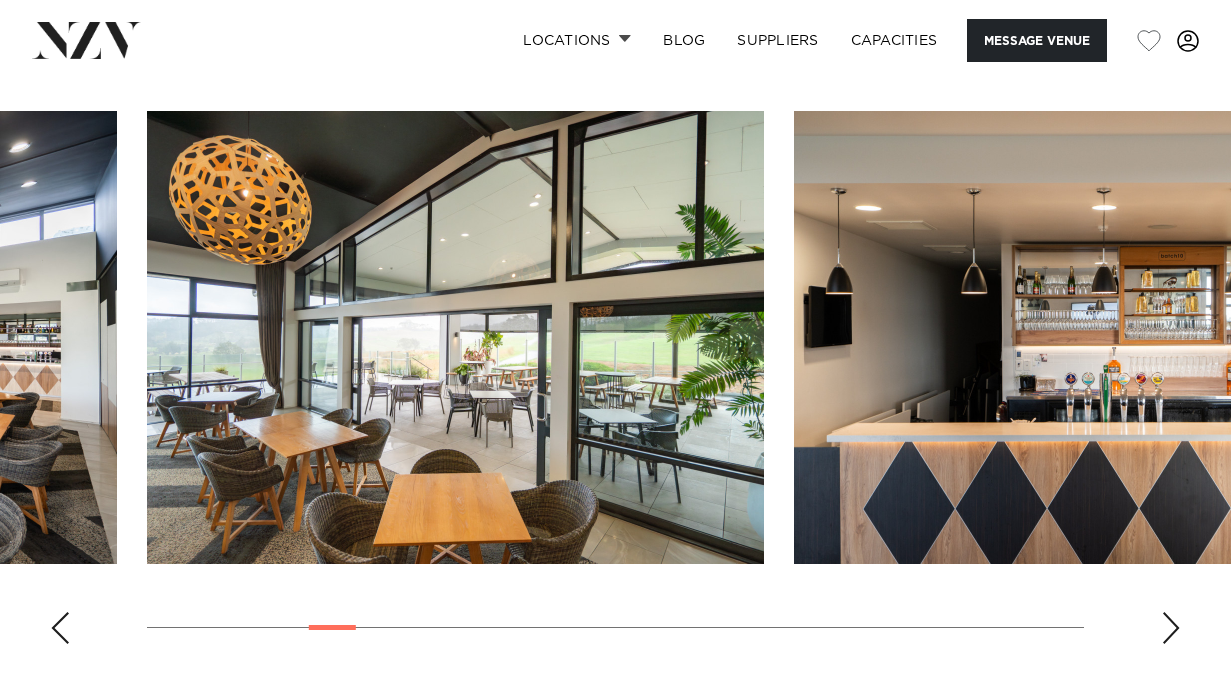 click at bounding box center [1171, 628] 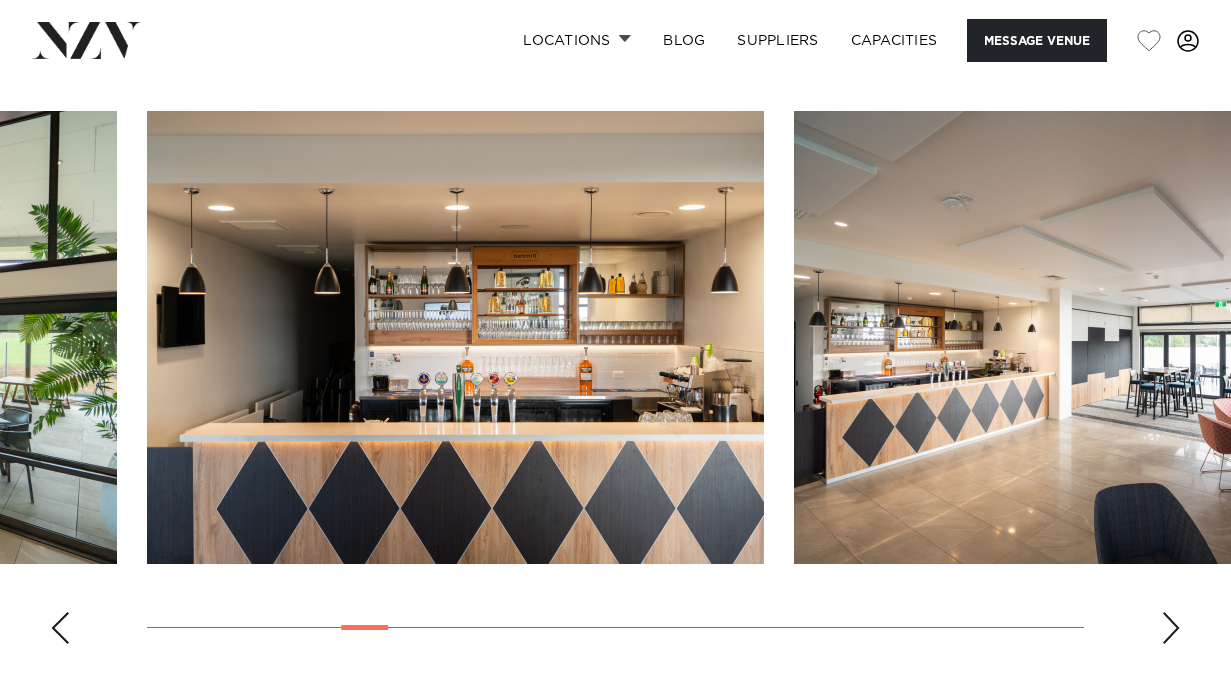 click at bounding box center [1171, 628] 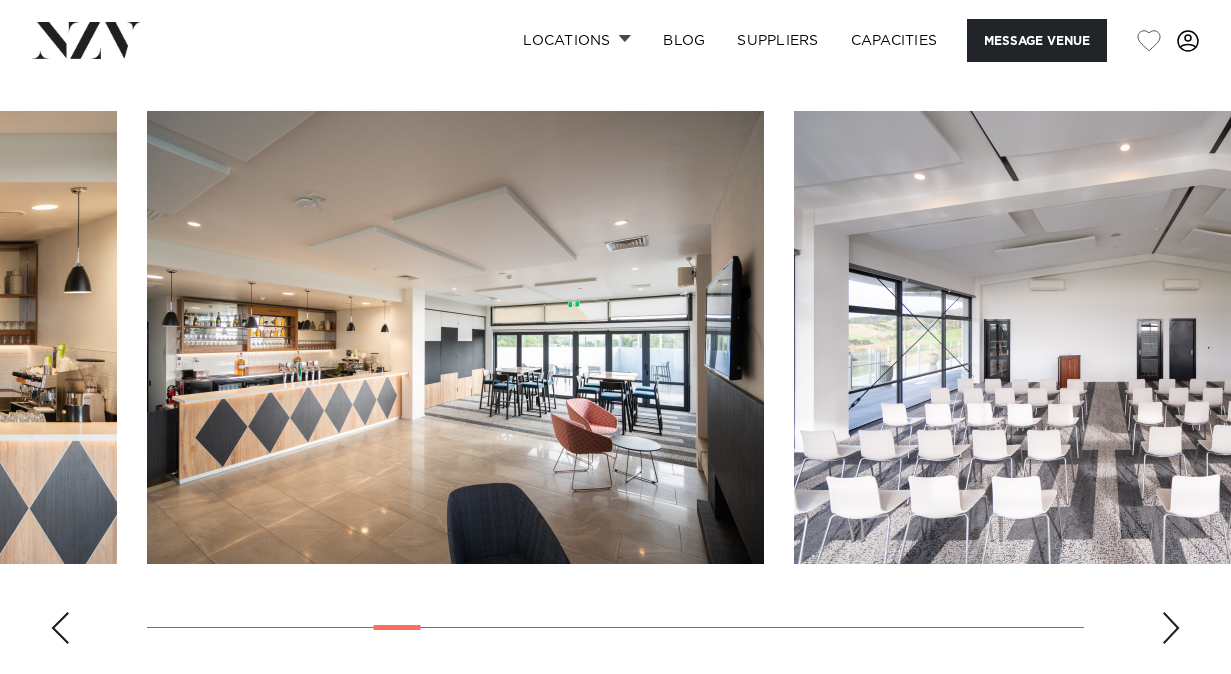 click at bounding box center [1171, 628] 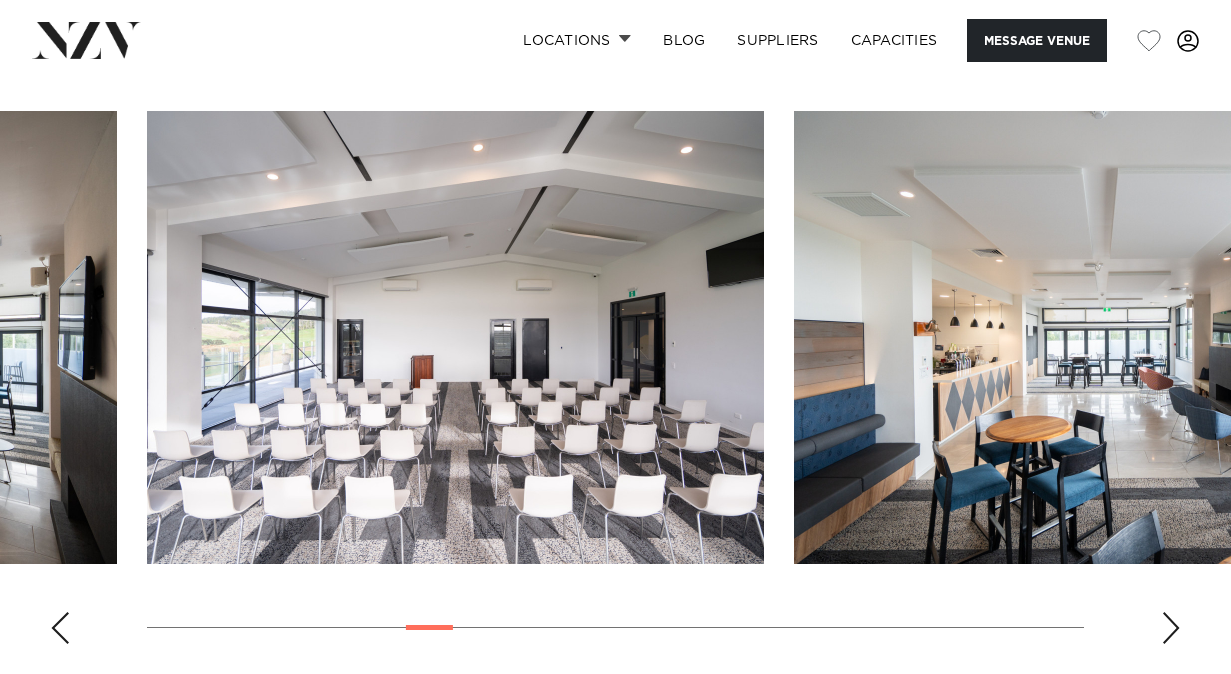 click at bounding box center [1171, 628] 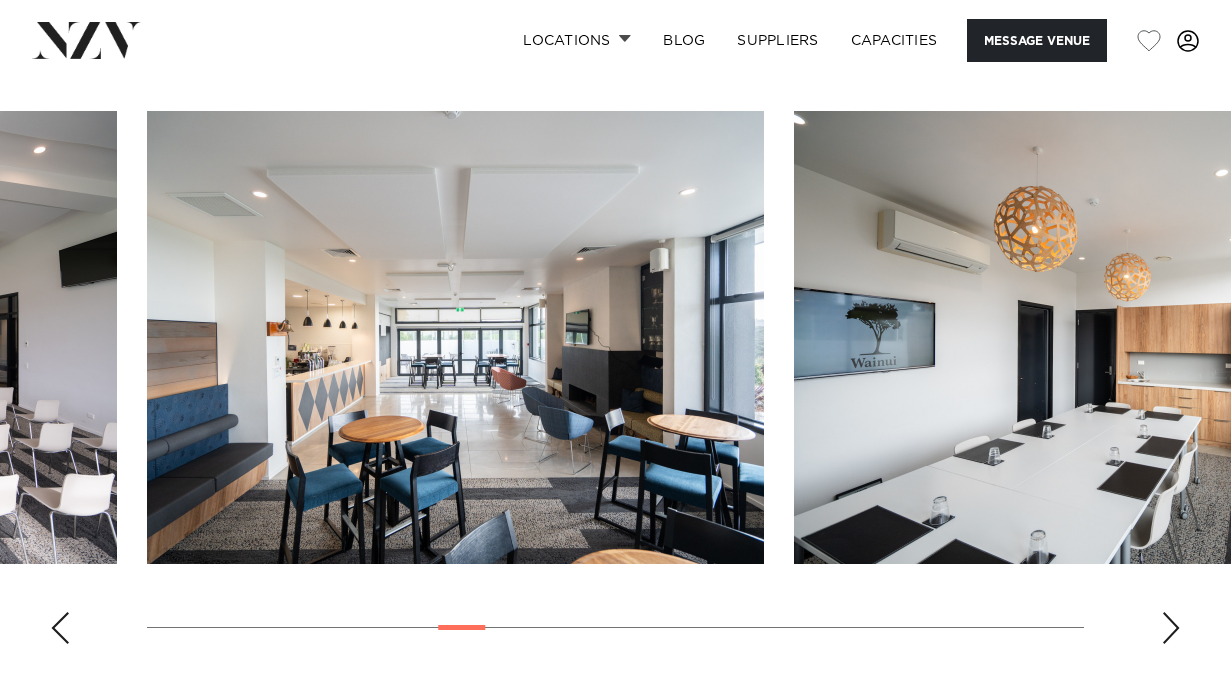 click at bounding box center [1171, 628] 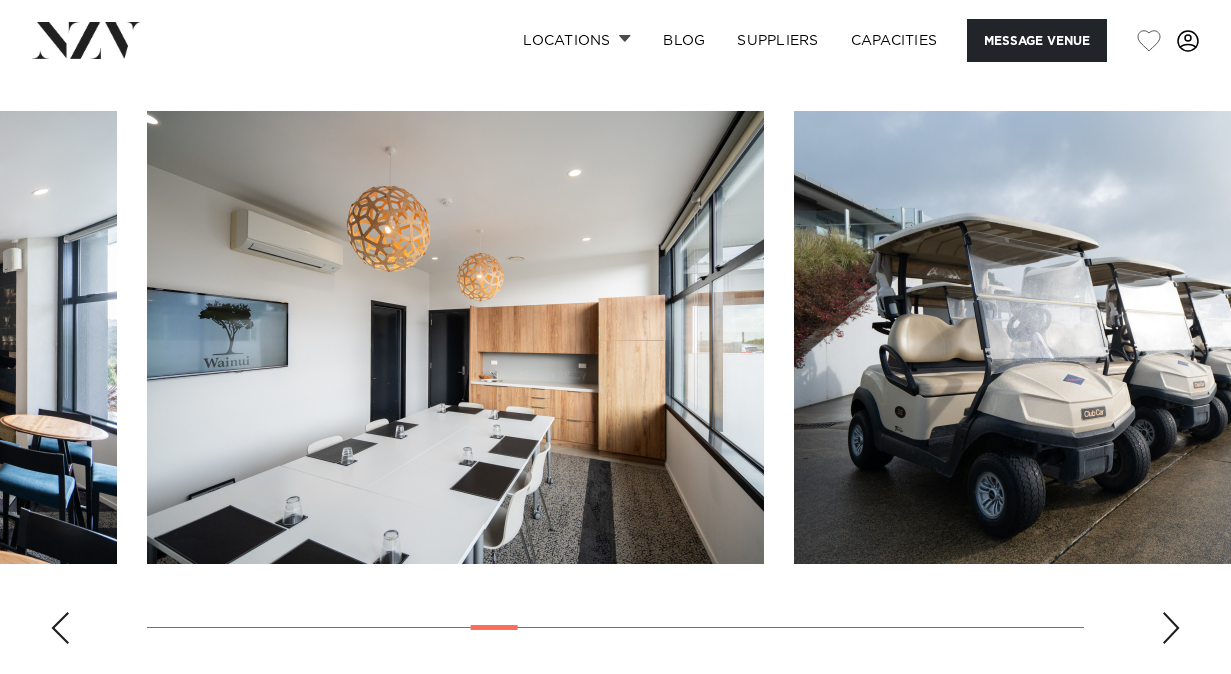 click at bounding box center [1171, 628] 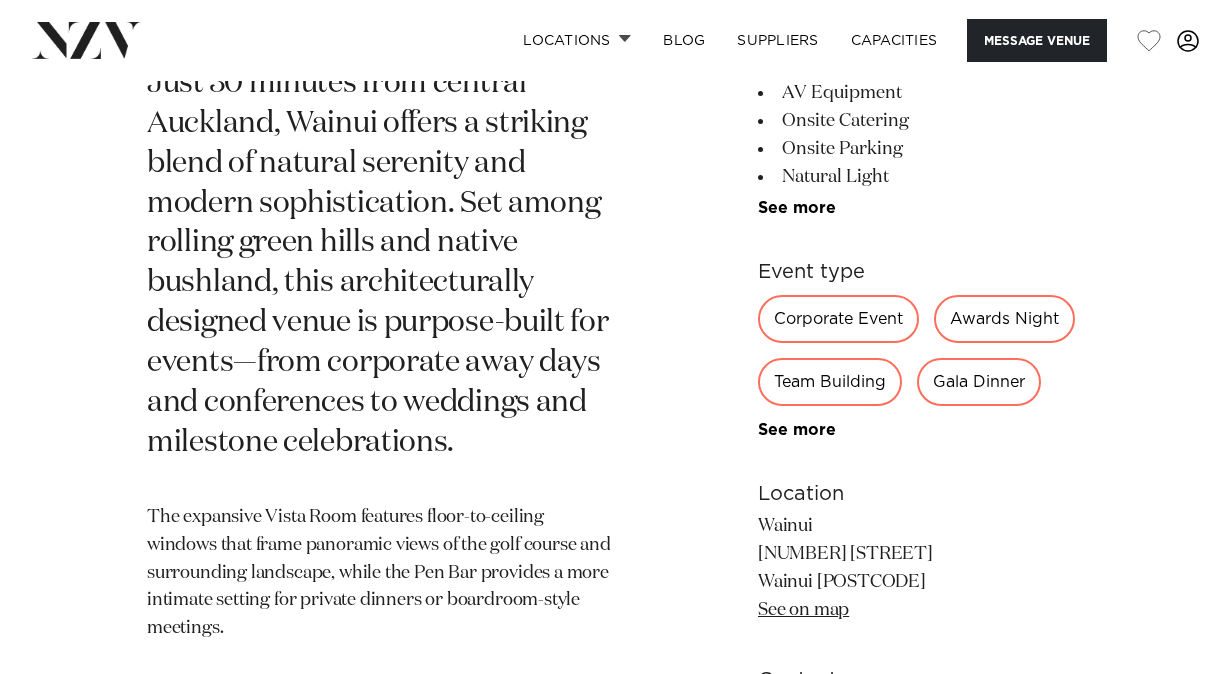 scroll, scrollTop: 0, scrollLeft: 0, axis: both 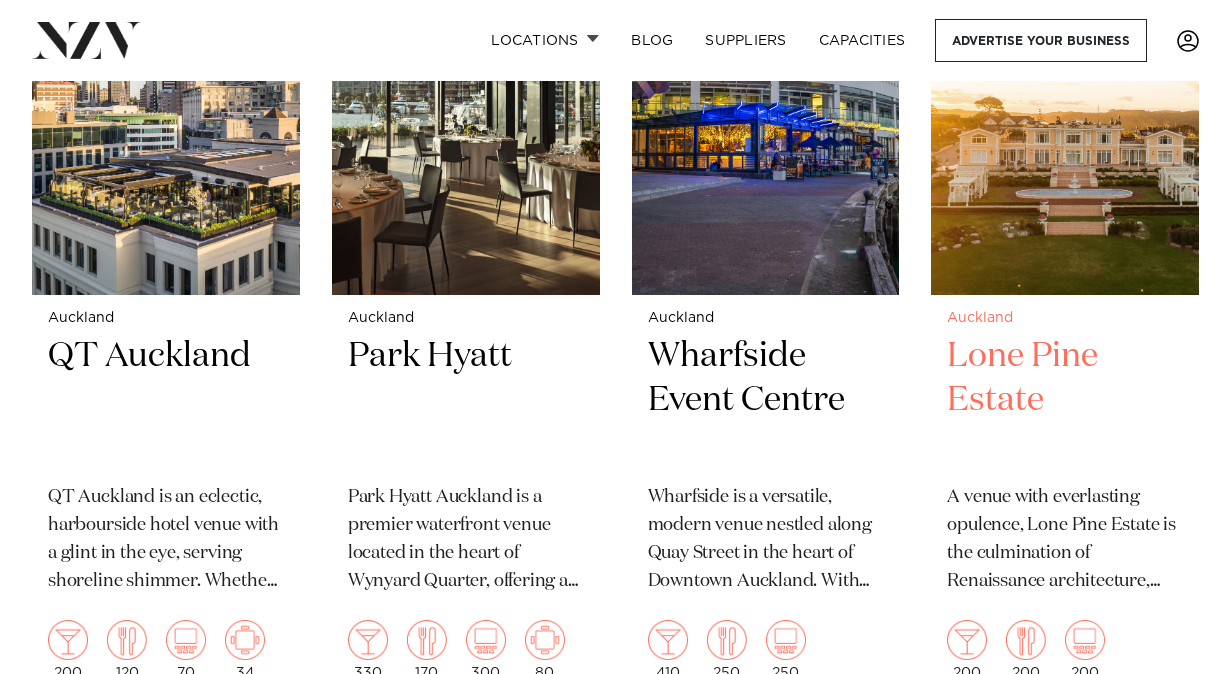 click at bounding box center [1065, 114] 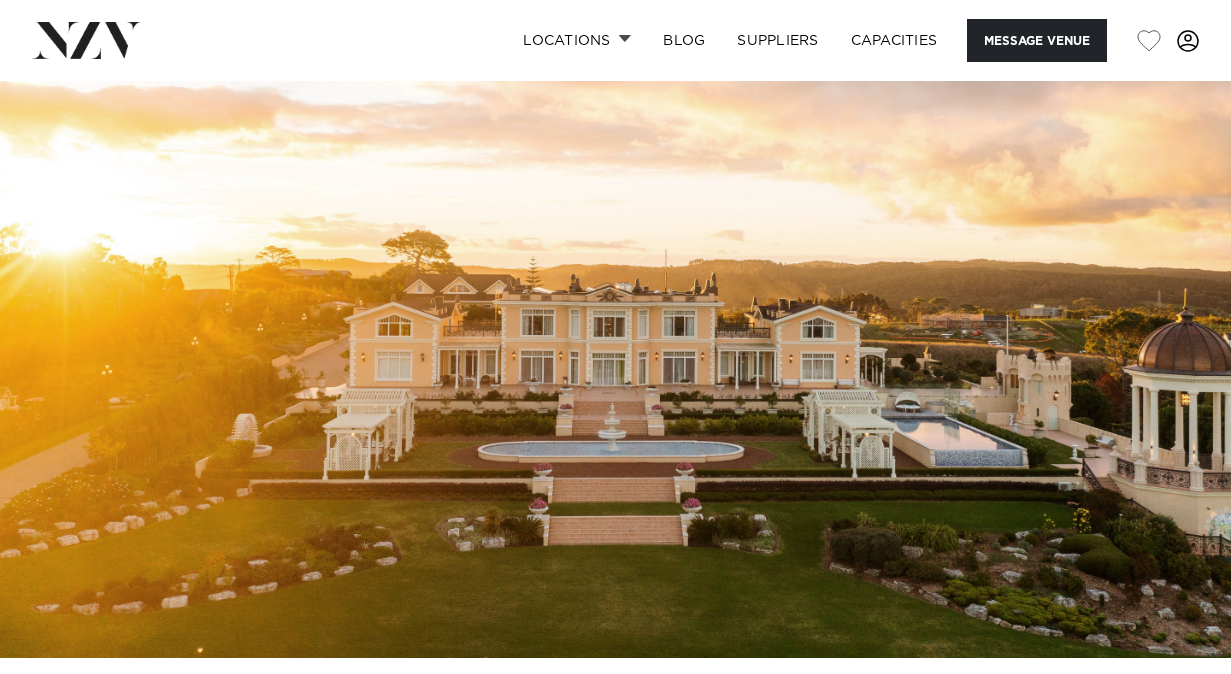 scroll, scrollTop: 0, scrollLeft: 0, axis: both 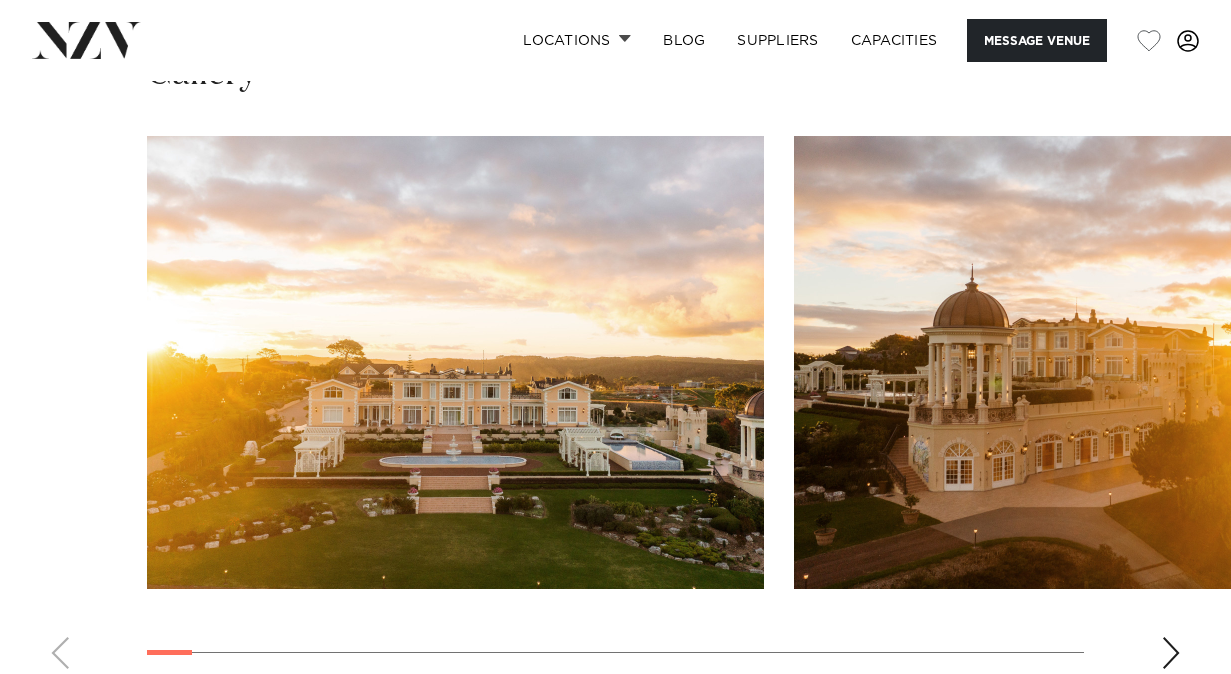click at bounding box center (1171, 653) 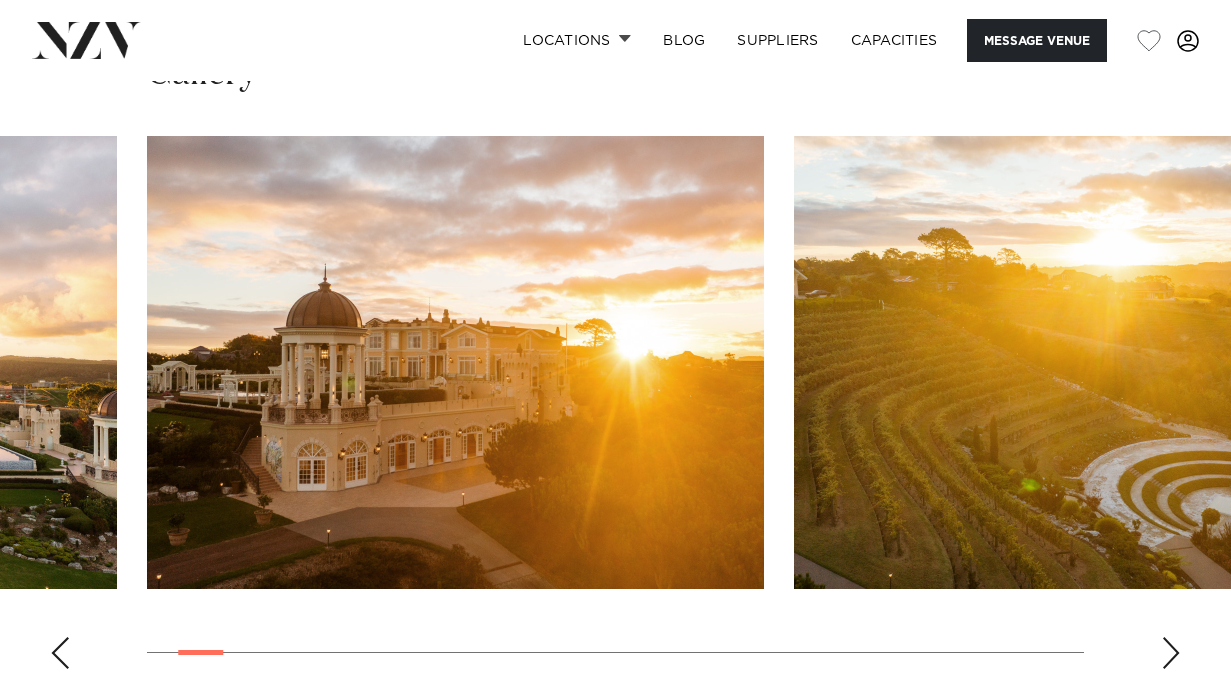 click at bounding box center (1171, 653) 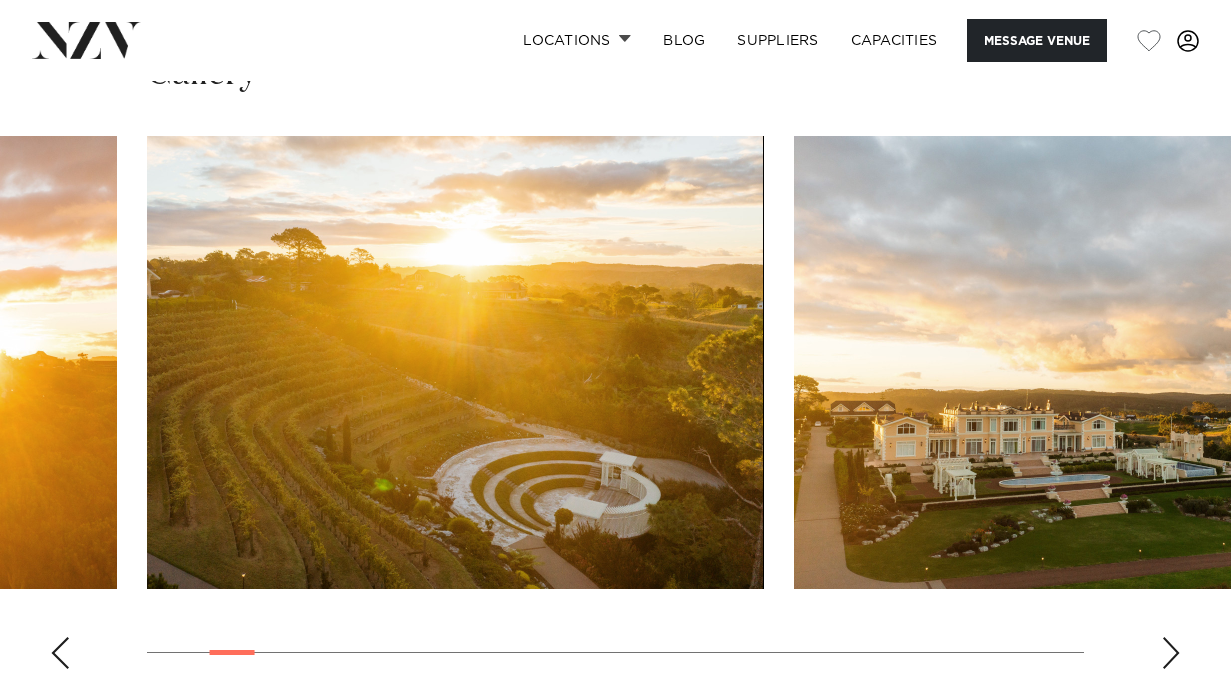 click at bounding box center (1171, 653) 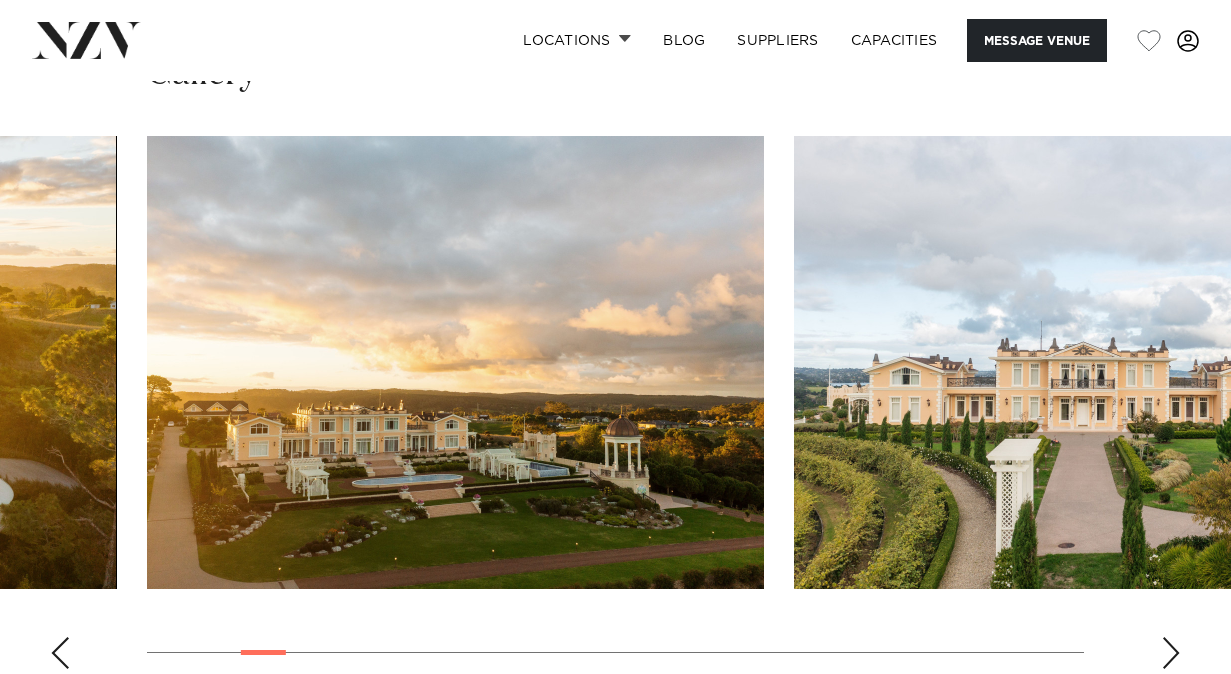 click at bounding box center [1171, 653] 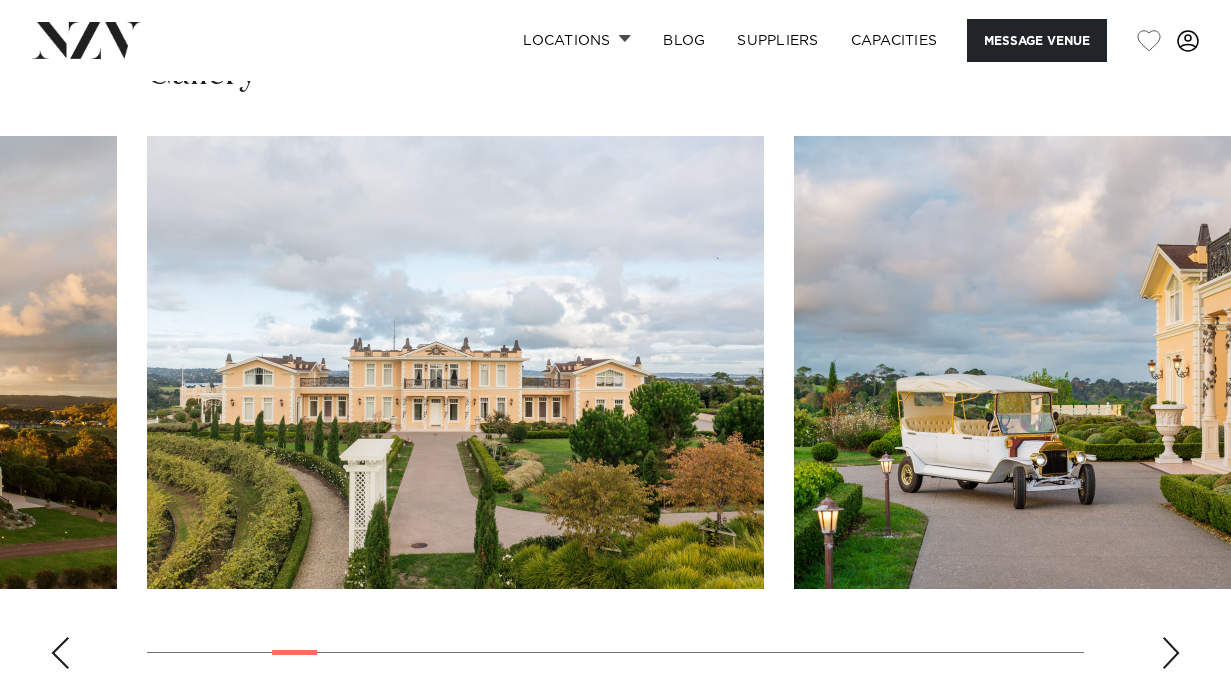 click at bounding box center (1171, 653) 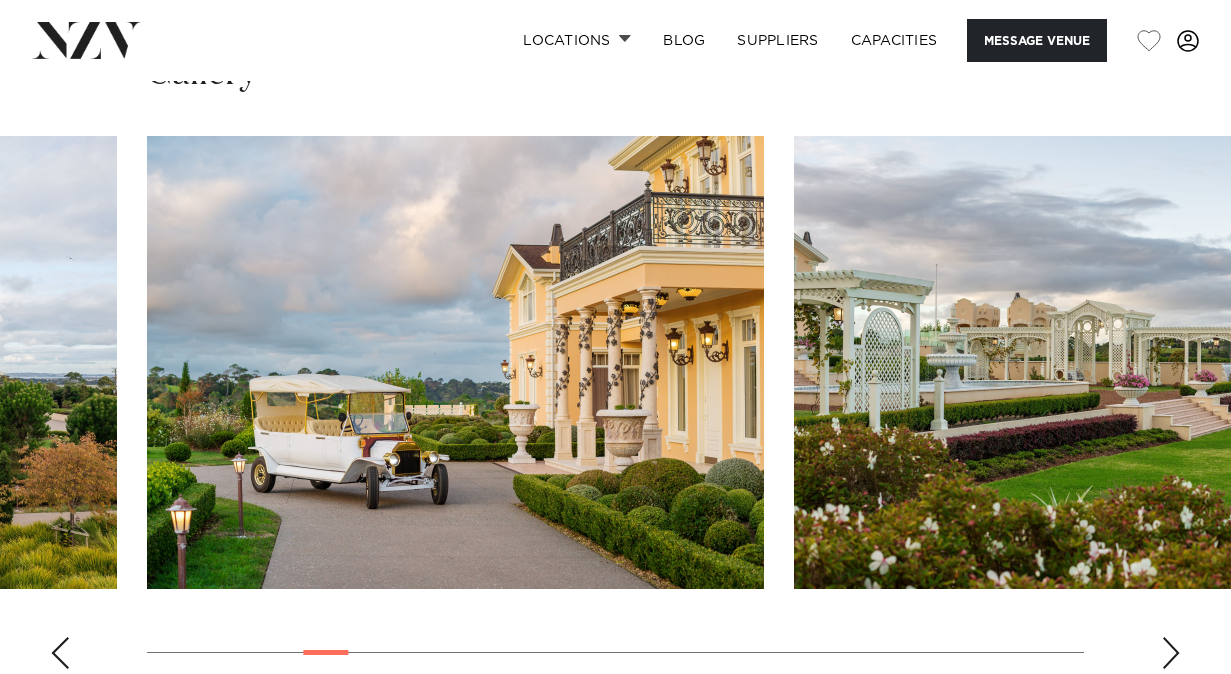 click at bounding box center (1171, 653) 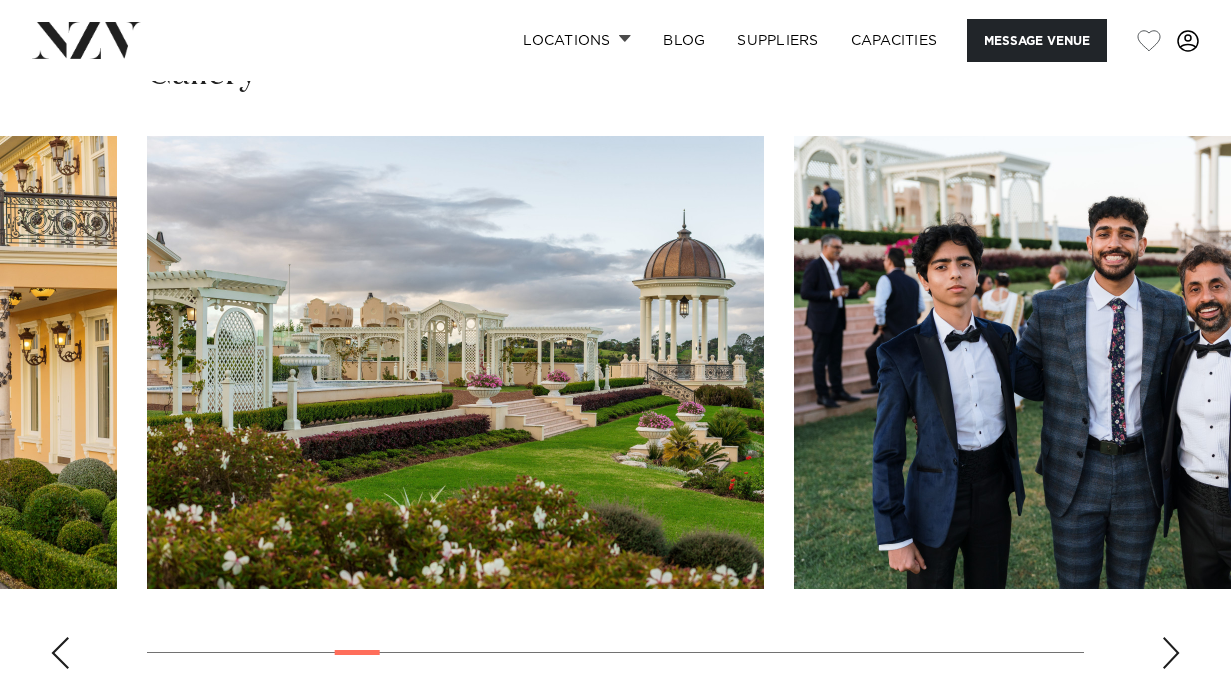 click at bounding box center (1171, 653) 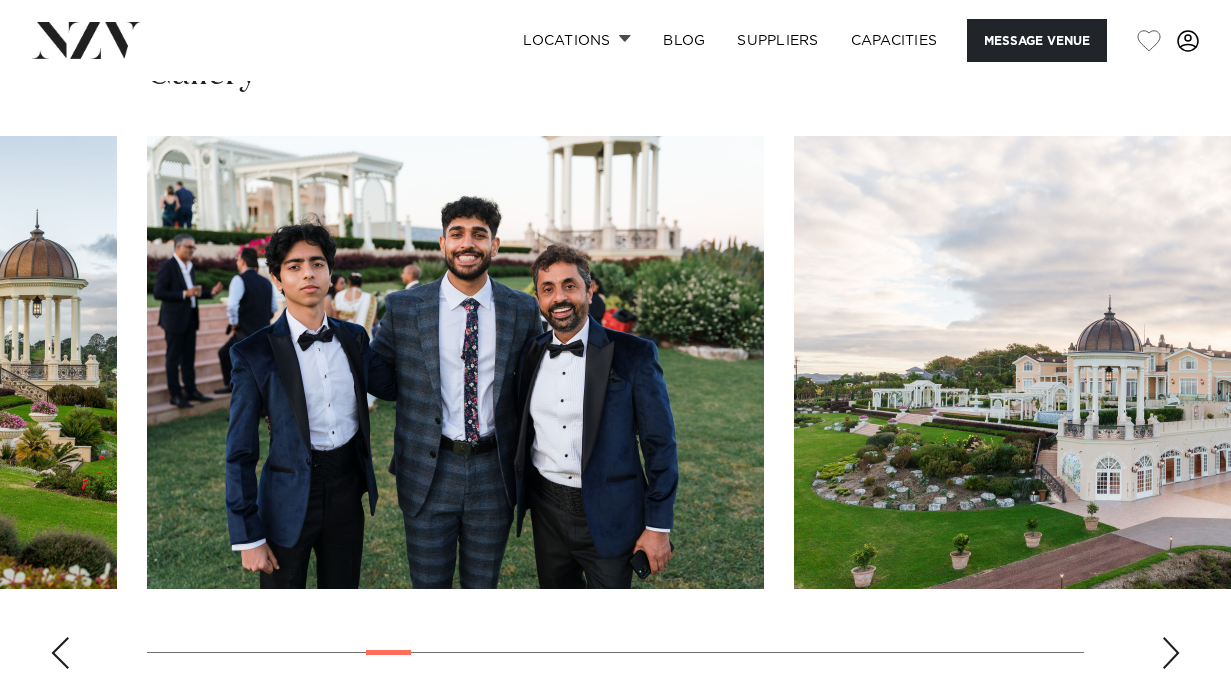 click at bounding box center [1171, 653] 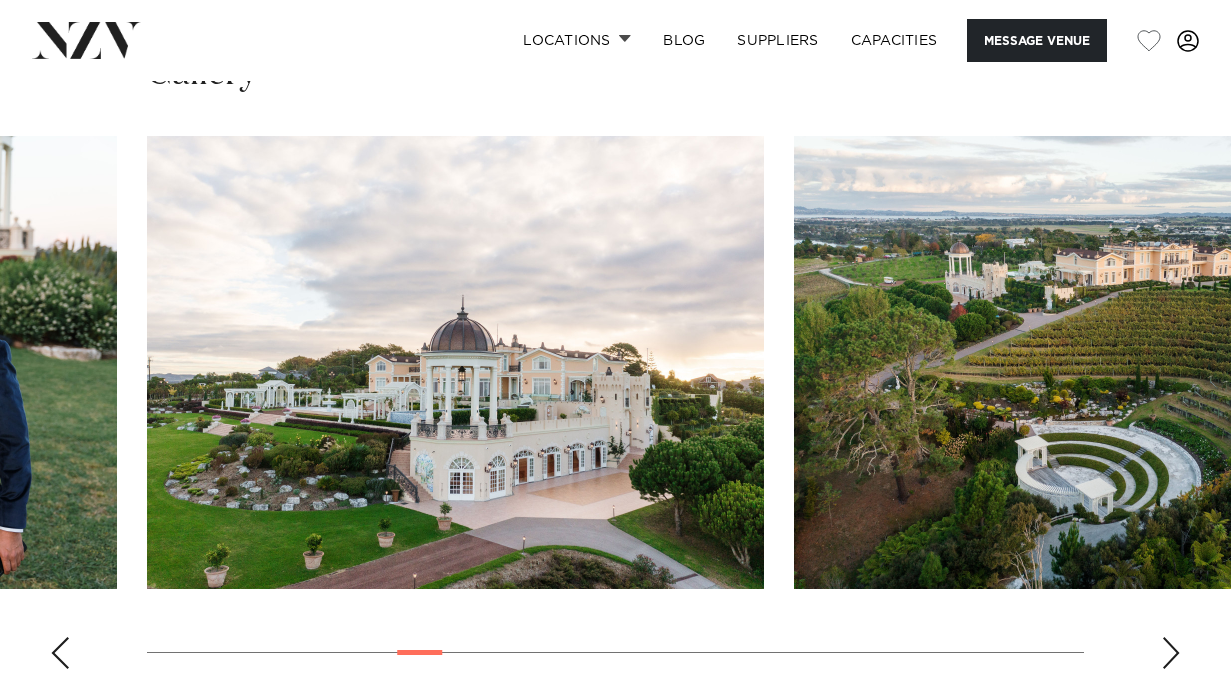click at bounding box center (1171, 653) 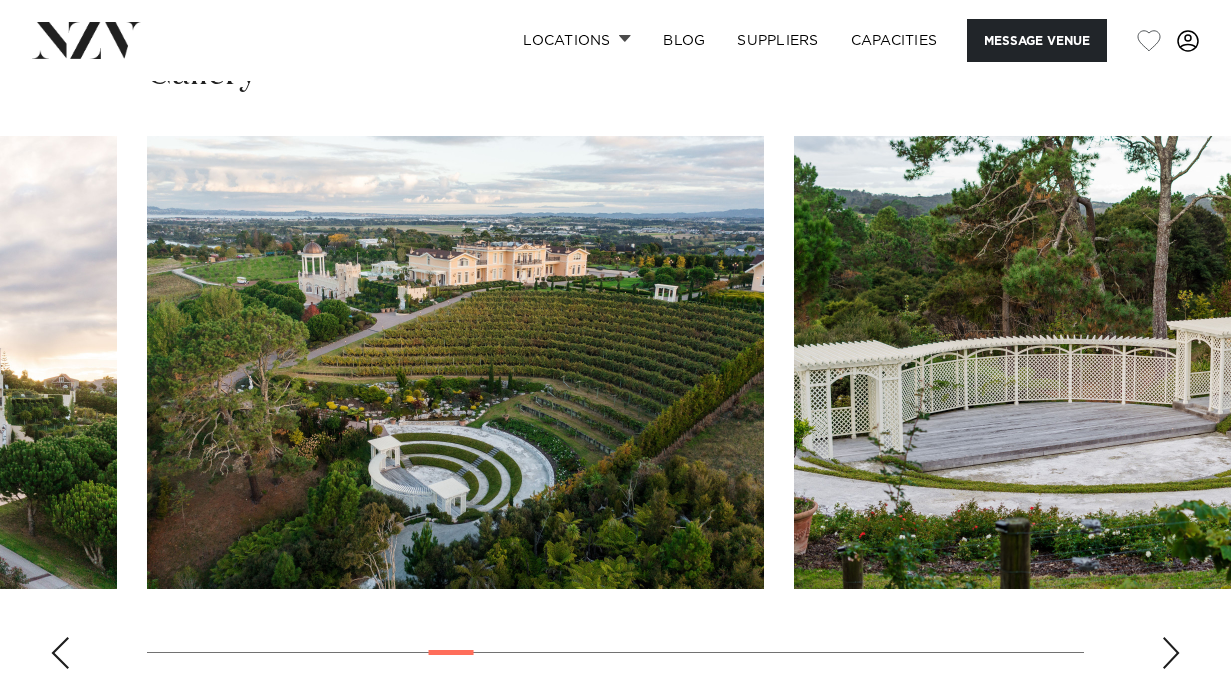 click at bounding box center (1171, 653) 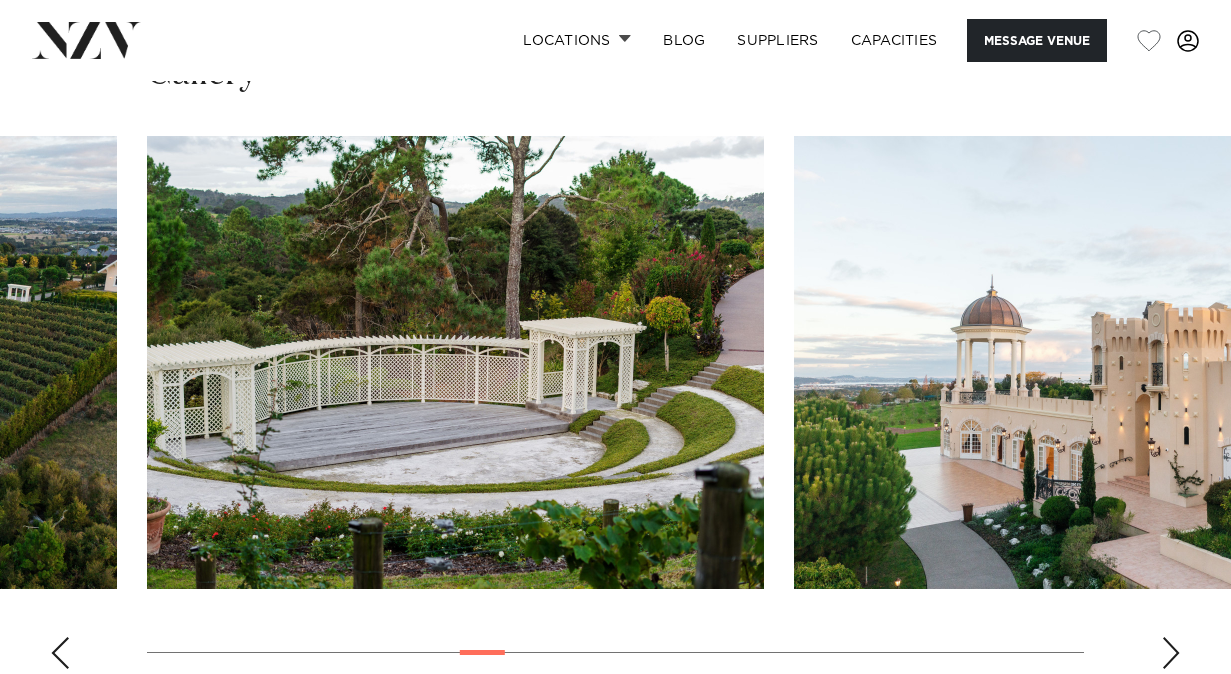 click at bounding box center (1171, 653) 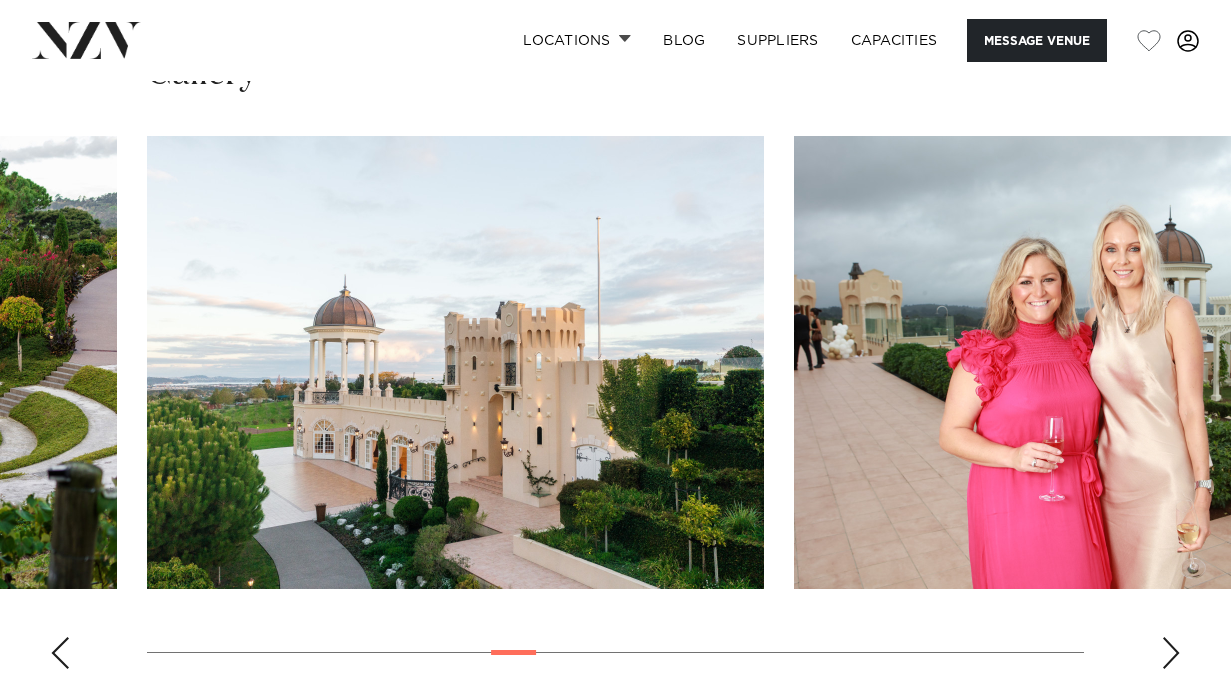 click at bounding box center [1171, 653] 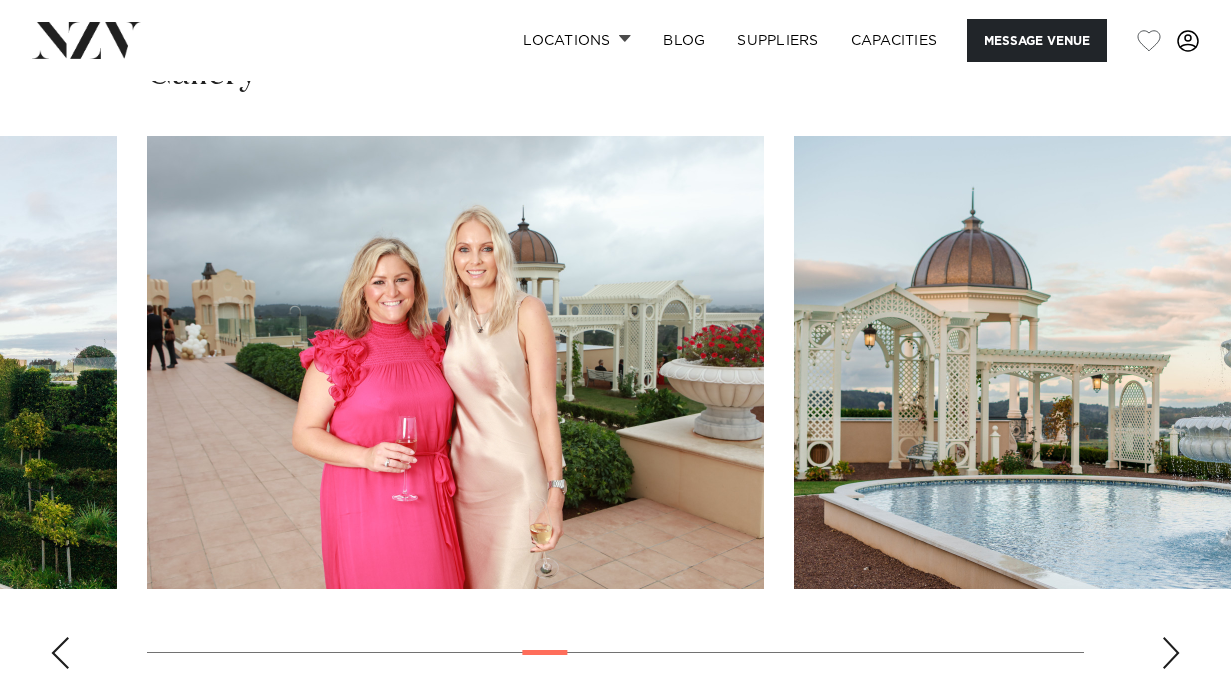 click at bounding box center (1171, 653) 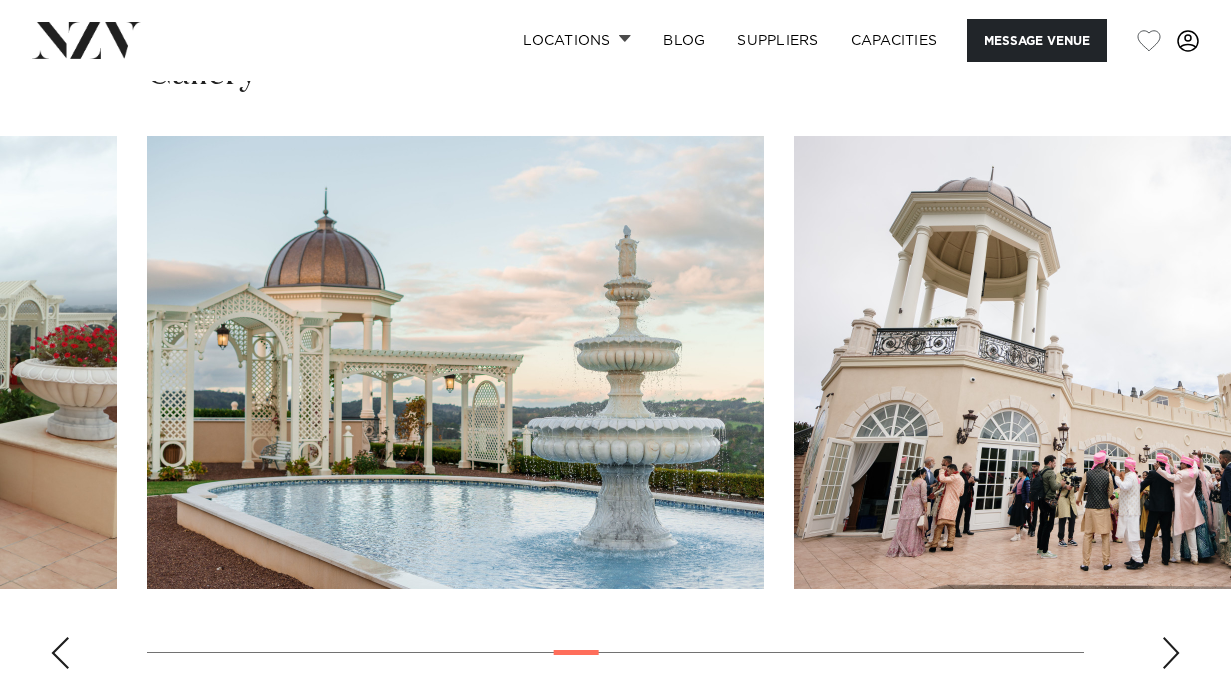 click at bounding box center [1171, 653] 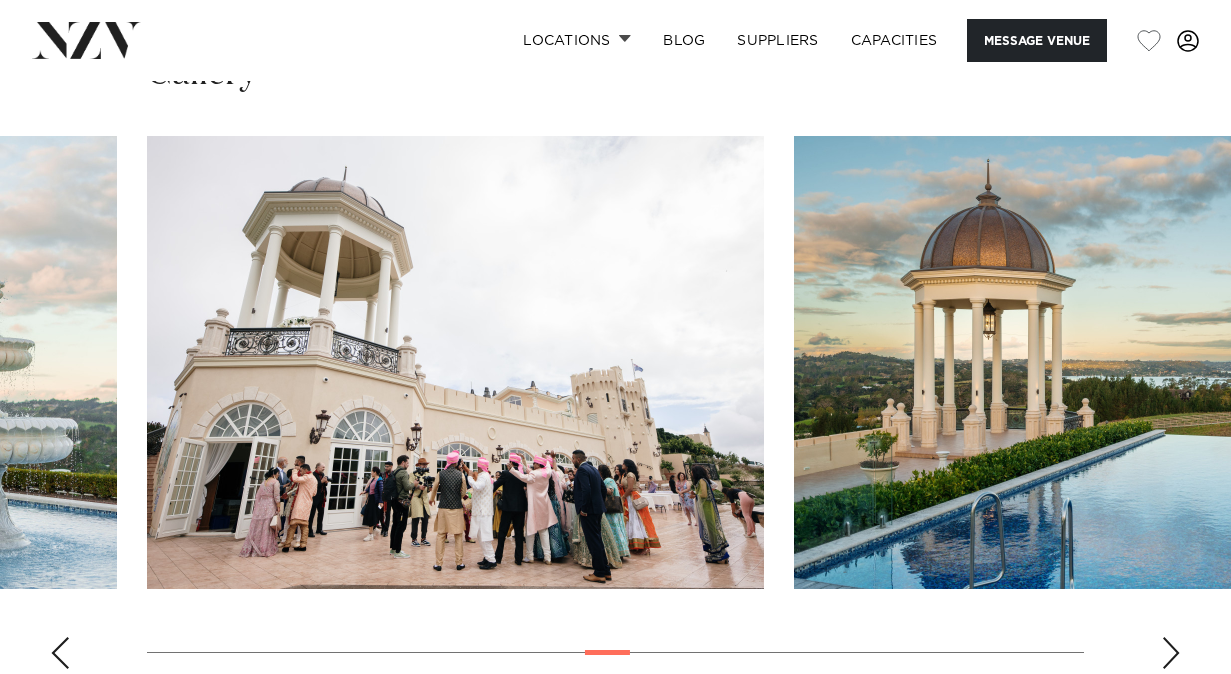 click at bounding box center [1171, 653] 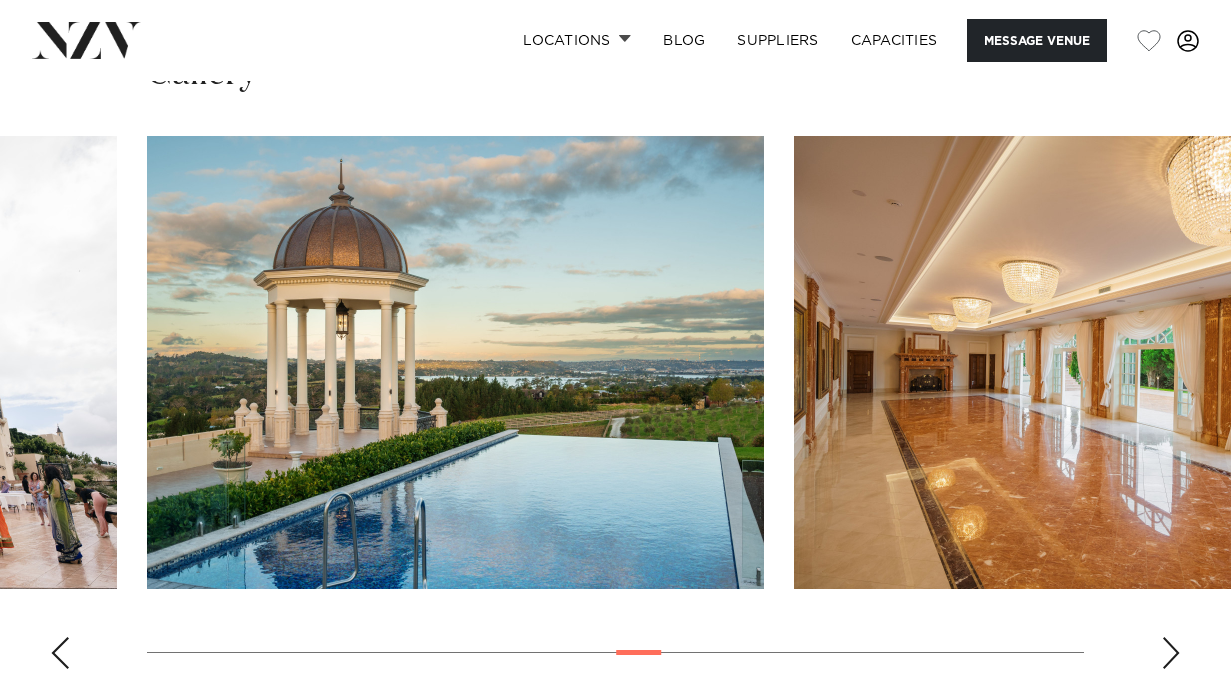 click at bounding box center [1171, 653] 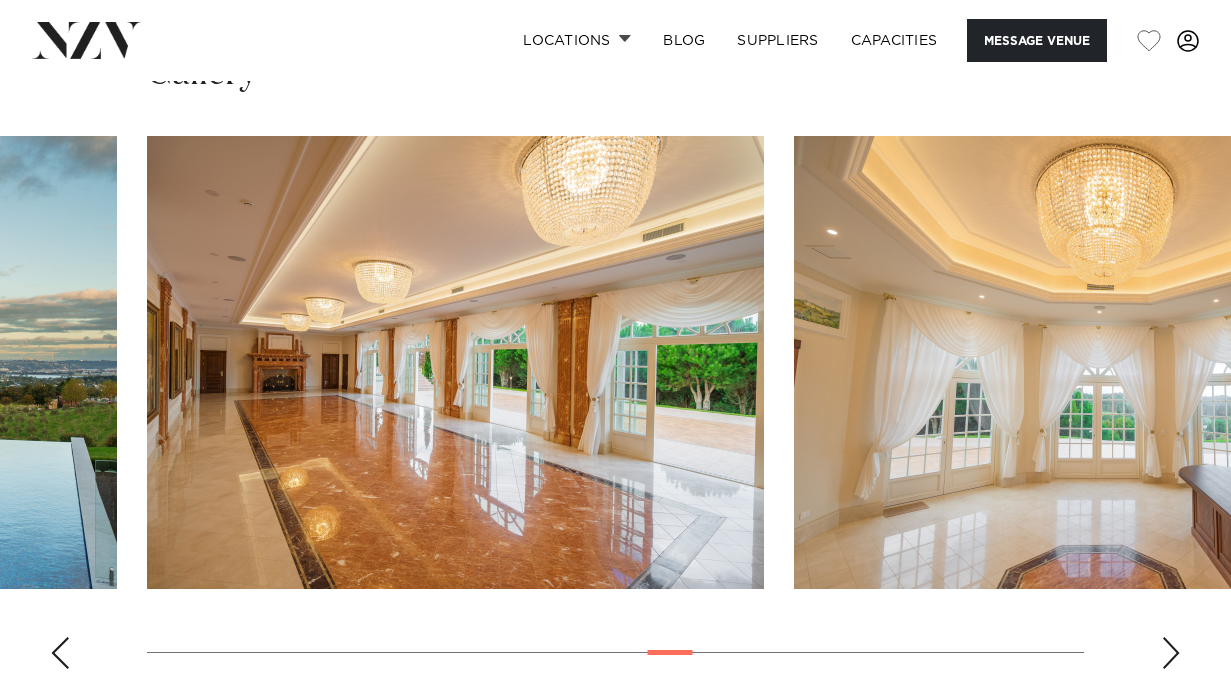 click at bounding box center (1171, 653) 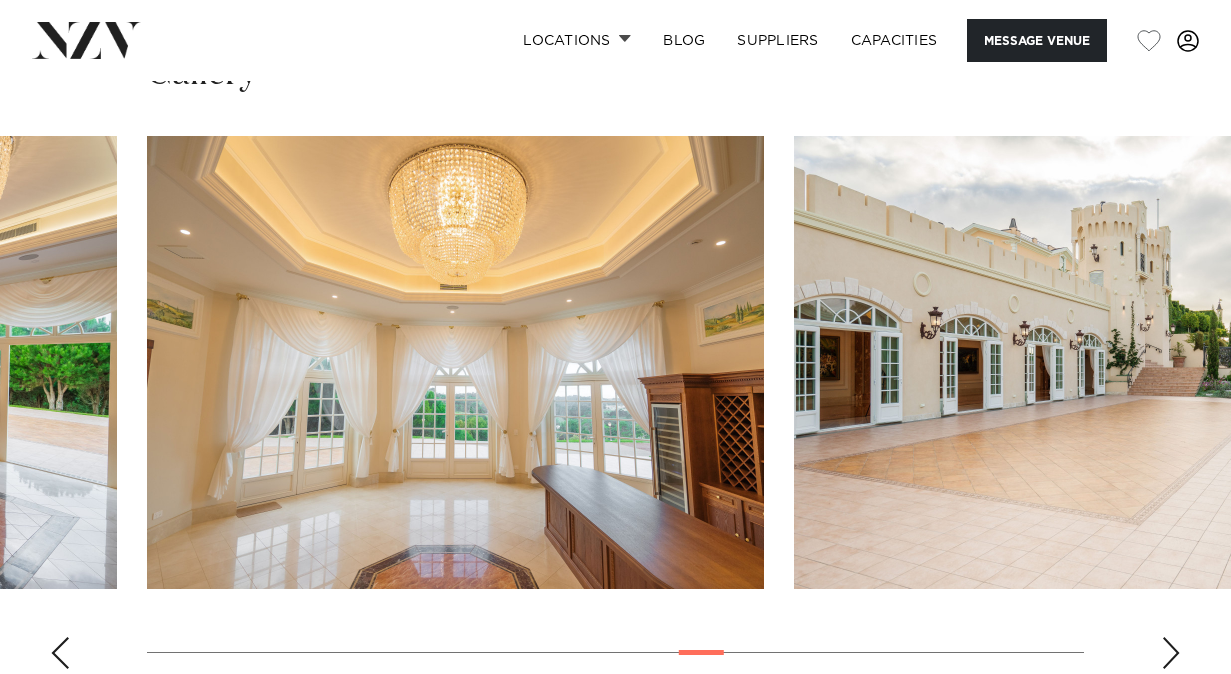 click at bounding box center [1171, 653] 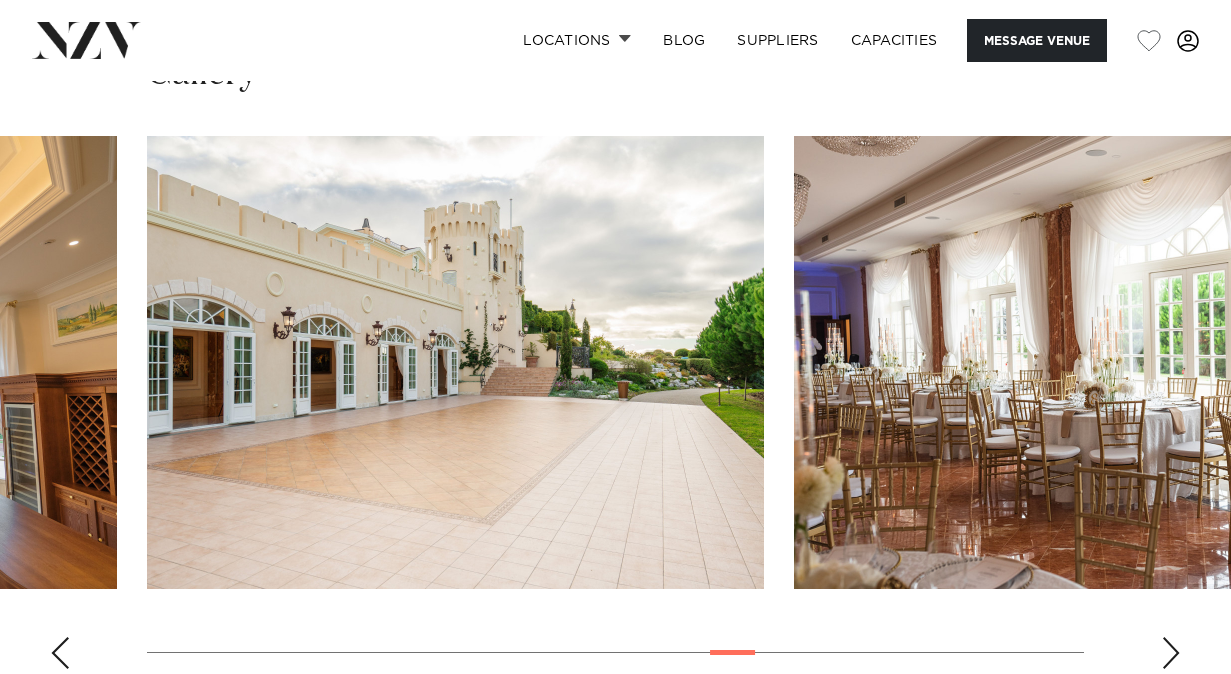 click at bounding box center (1171, 653) 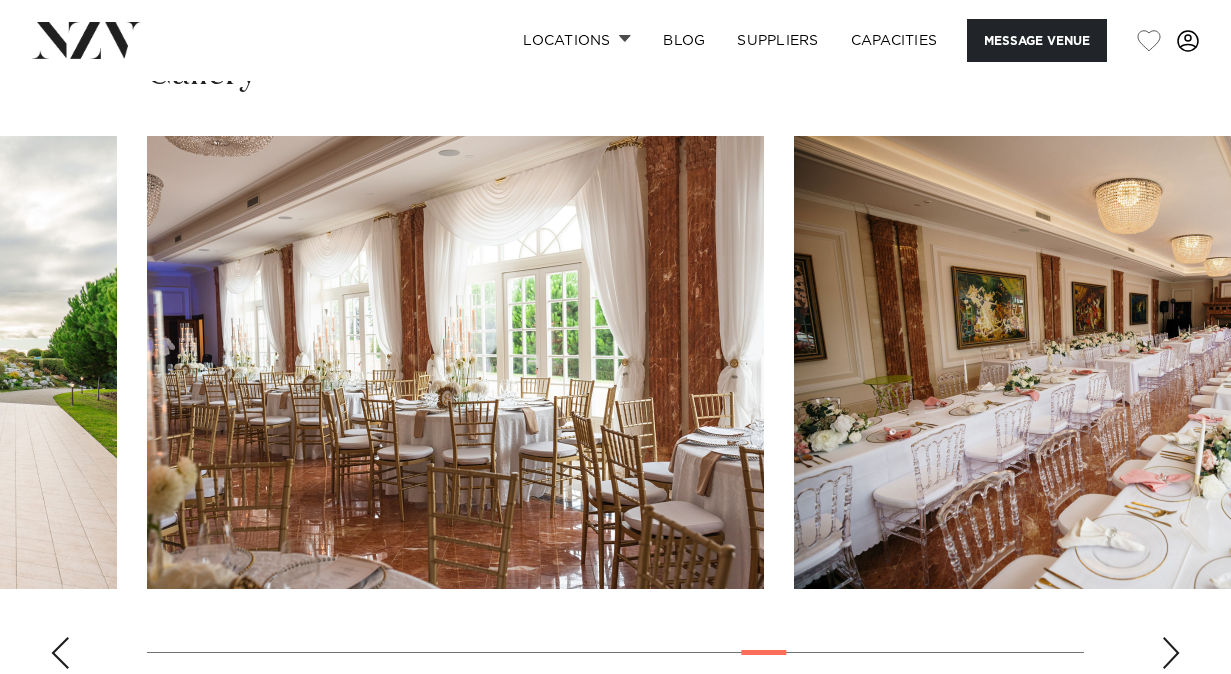 click at bounding box center [1171, 653] 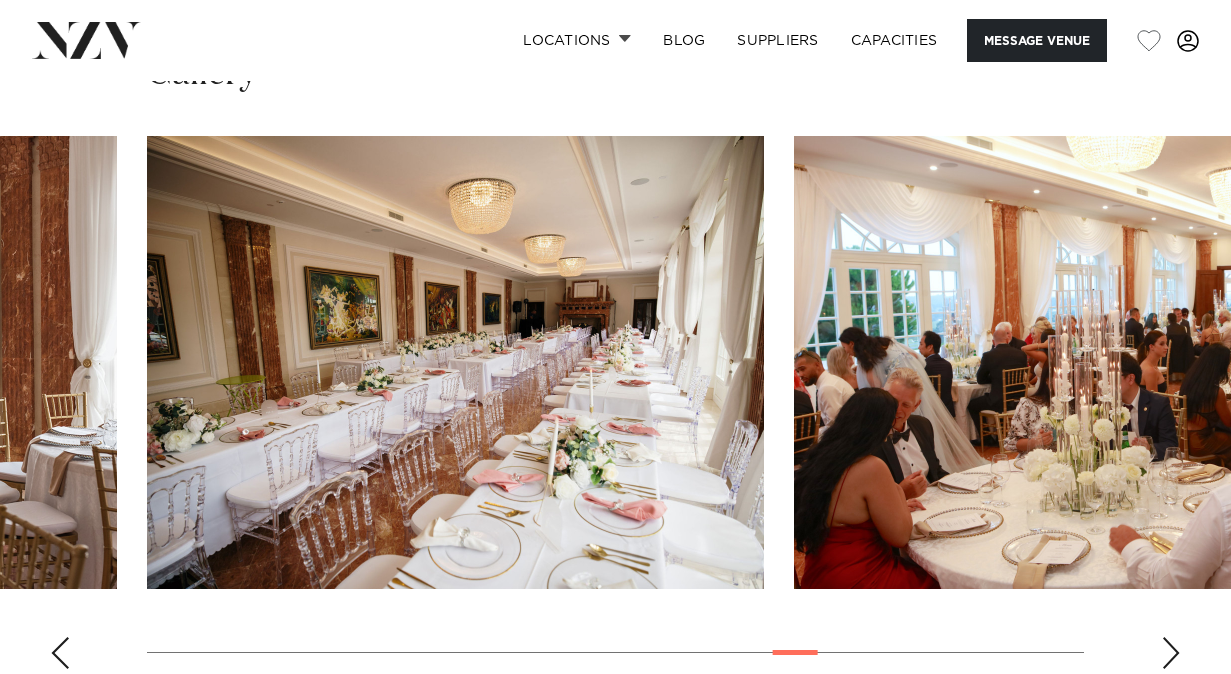 click at bounding box center (1171, 653) 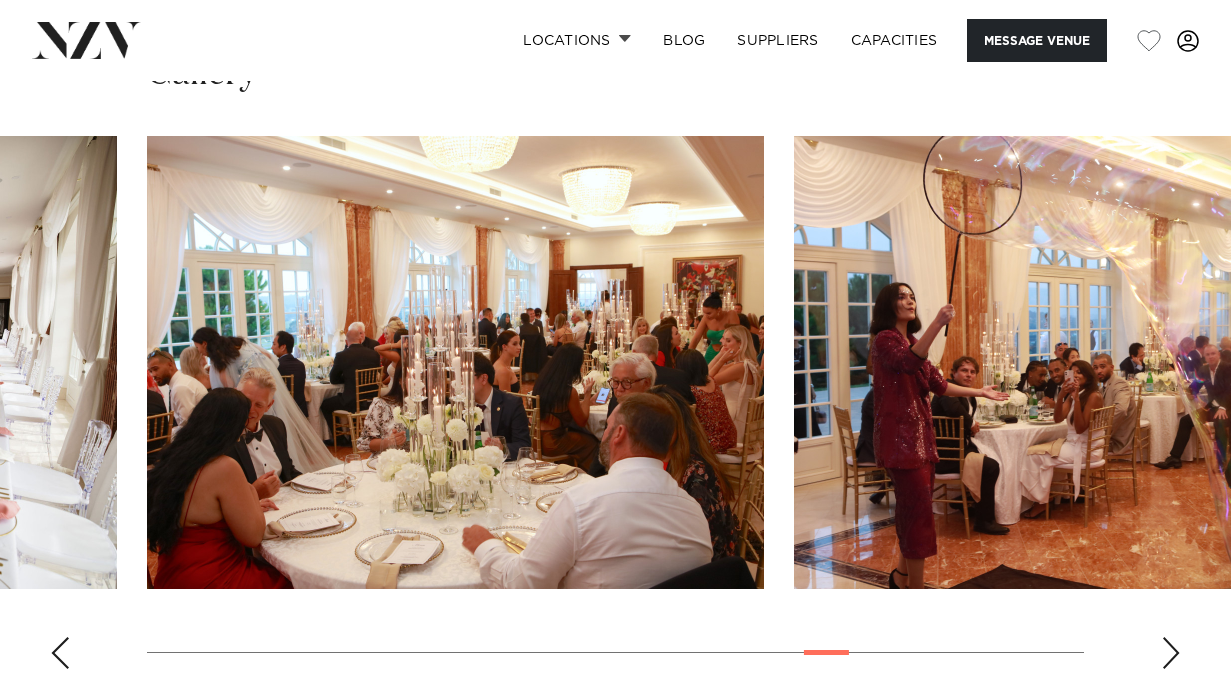 click at bounding box center [1171, 653] 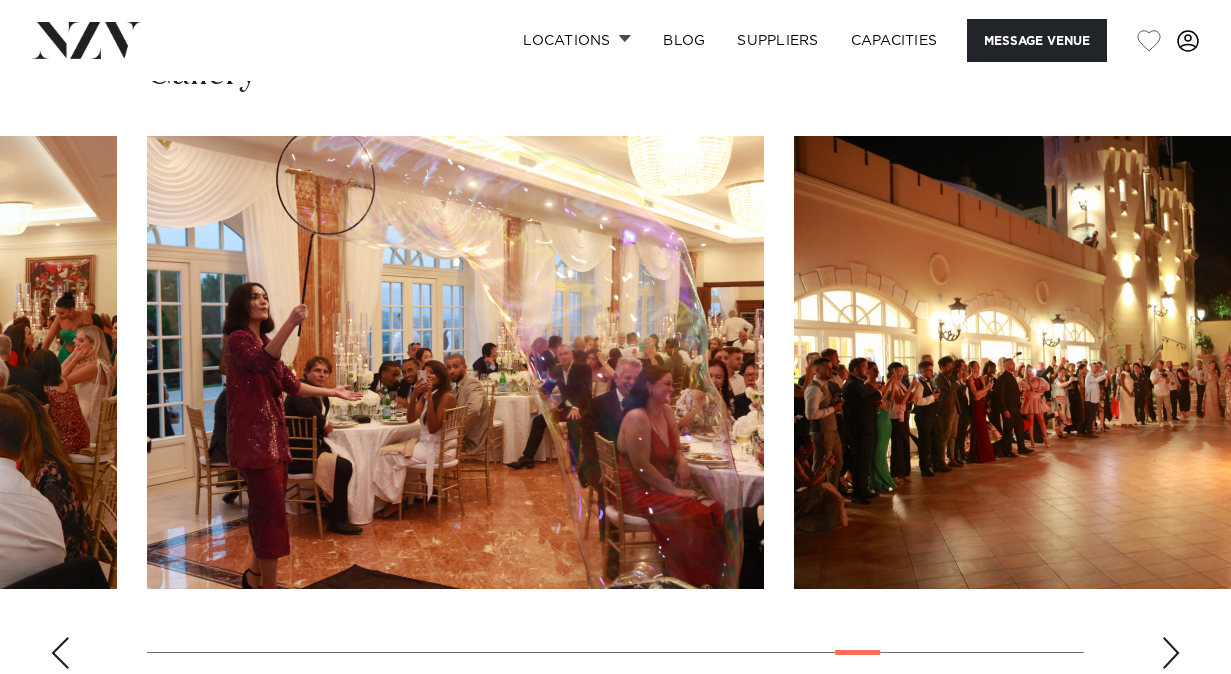 click at bounding box center (1171, 653) 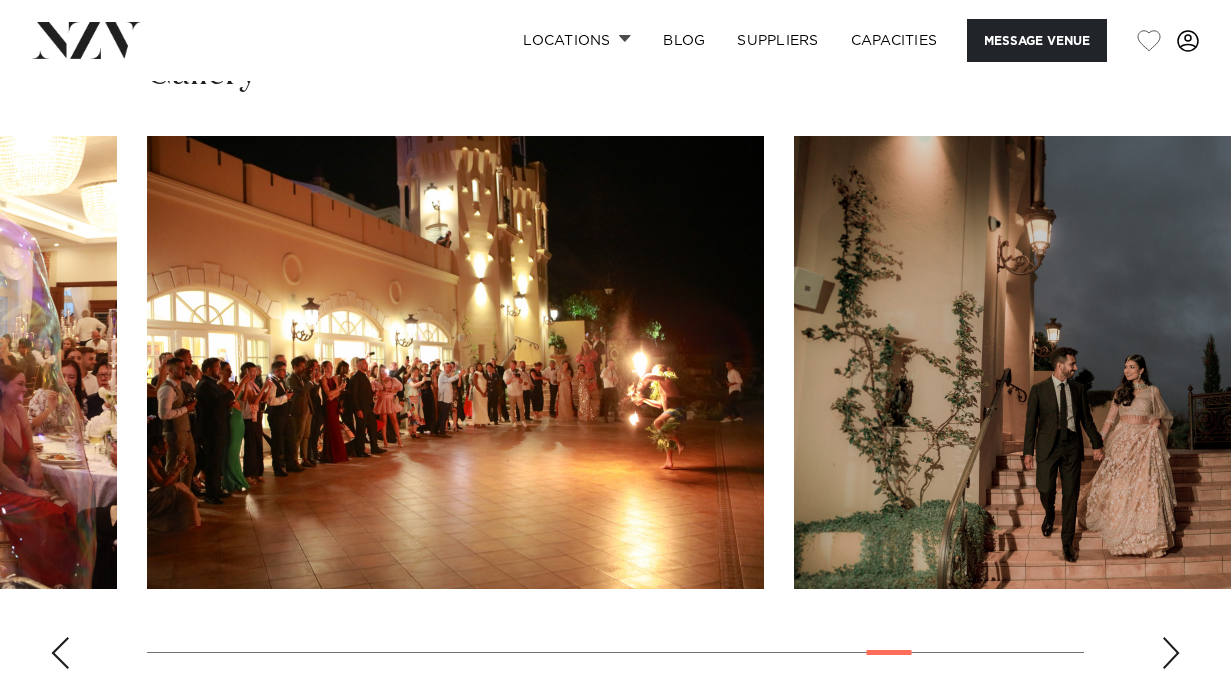 click at bounding box center (1171, 653) 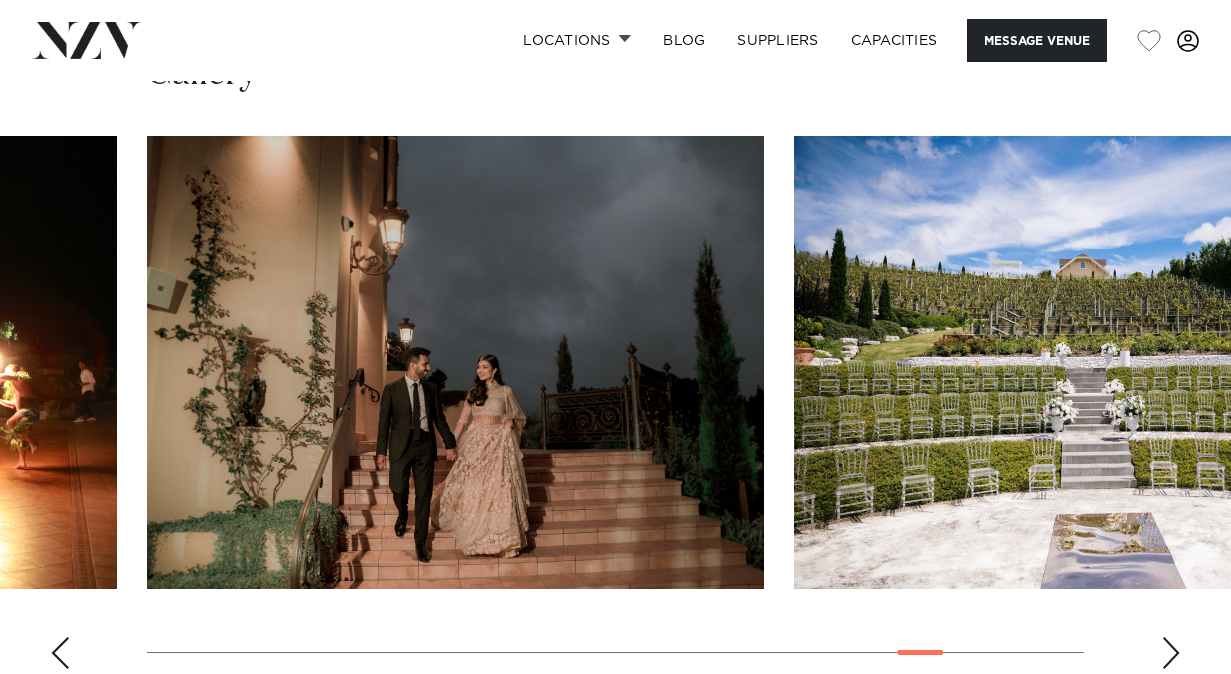 click at bounding box center (615, 410) 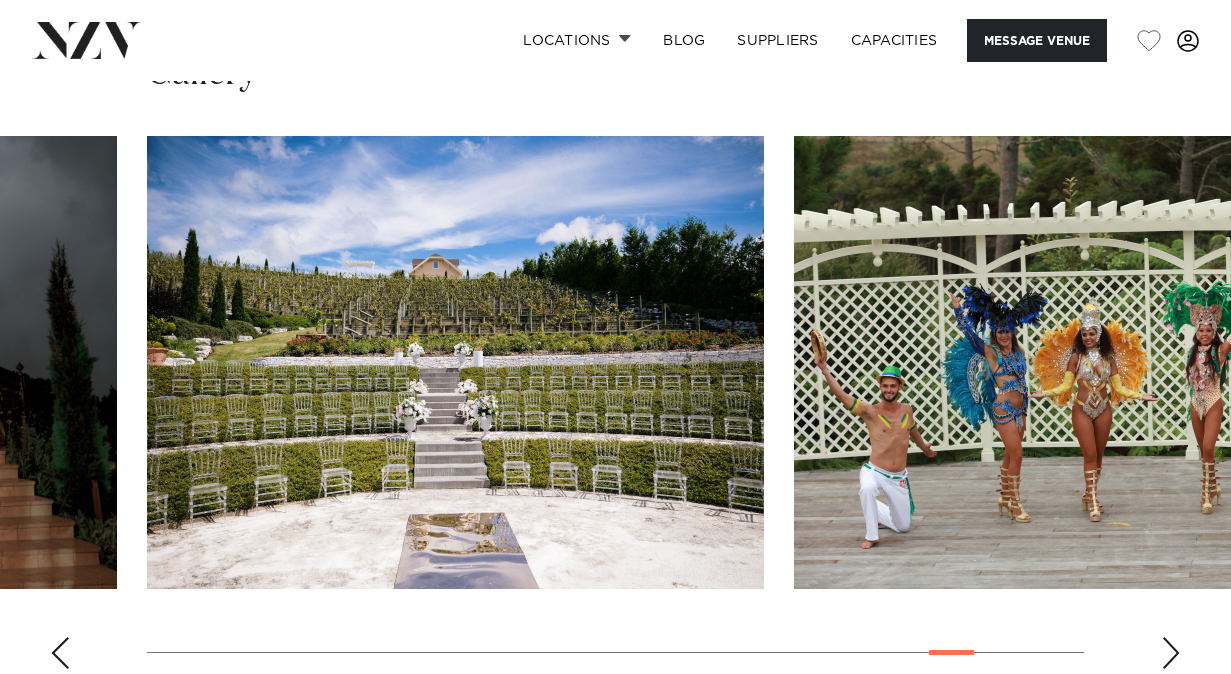 click at bounding box center (1171, 653) 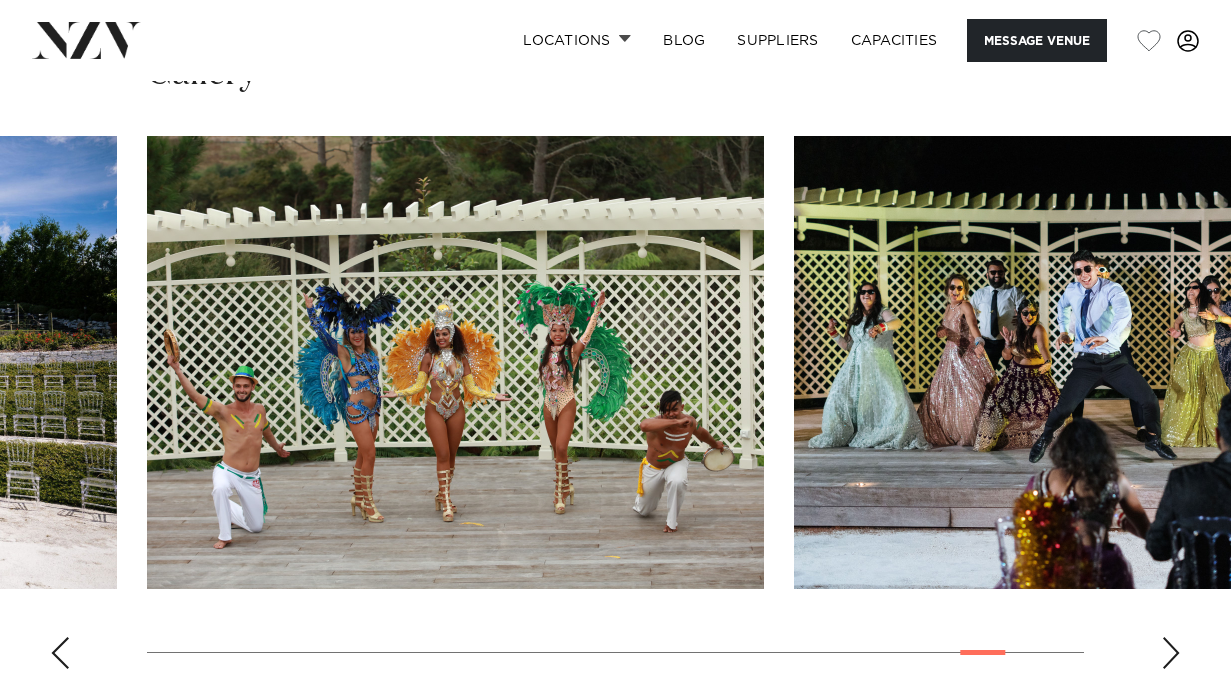 click at bounding box center [1171, 653] 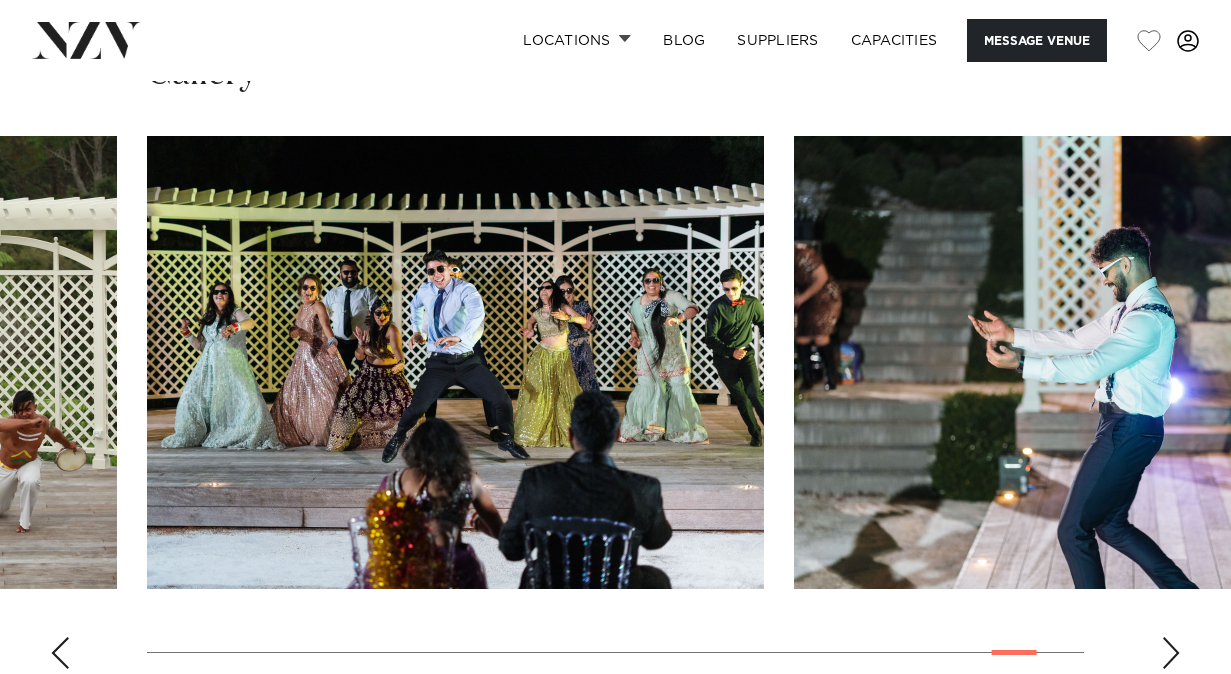 click at bounding box center (1171, 653) 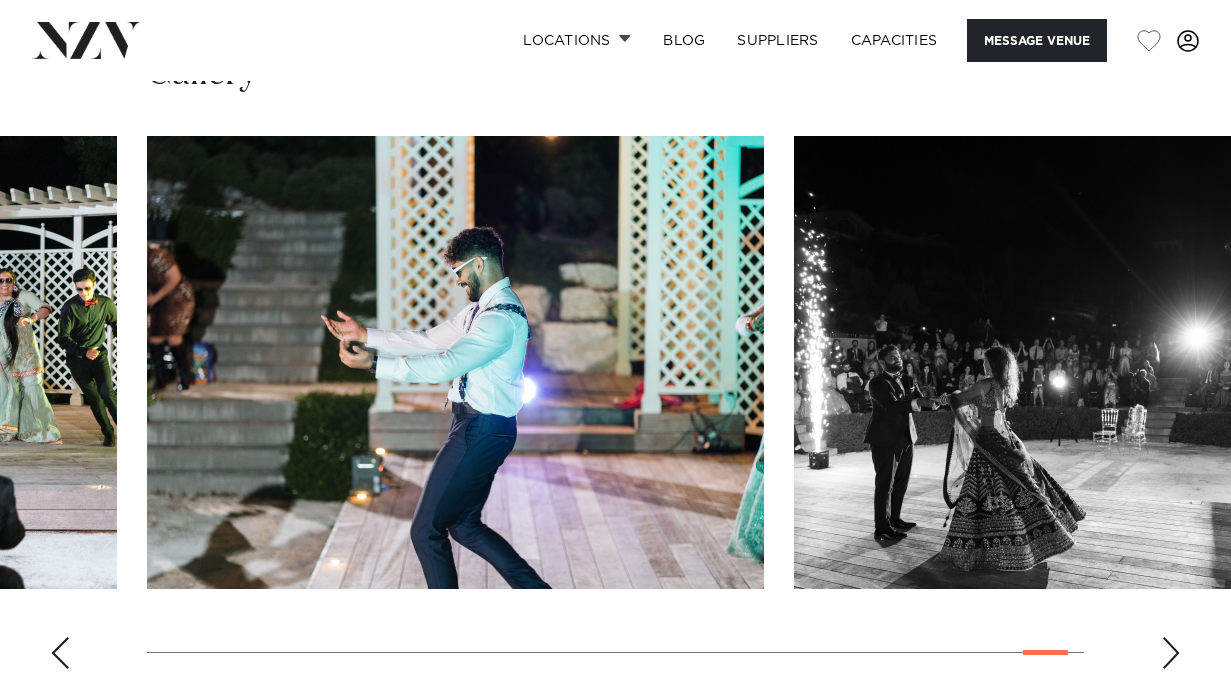 click at bounding box center (1171, 653) 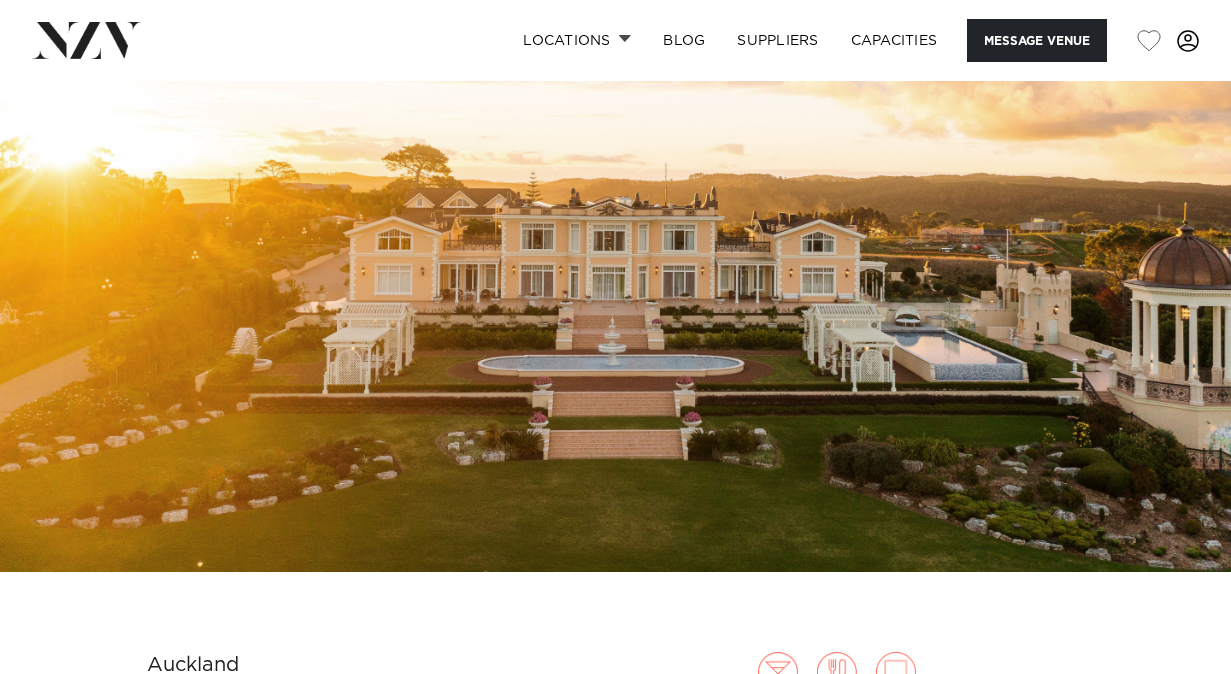 scroll, scrollTop: 0, scrollLeft: 0, axis: both 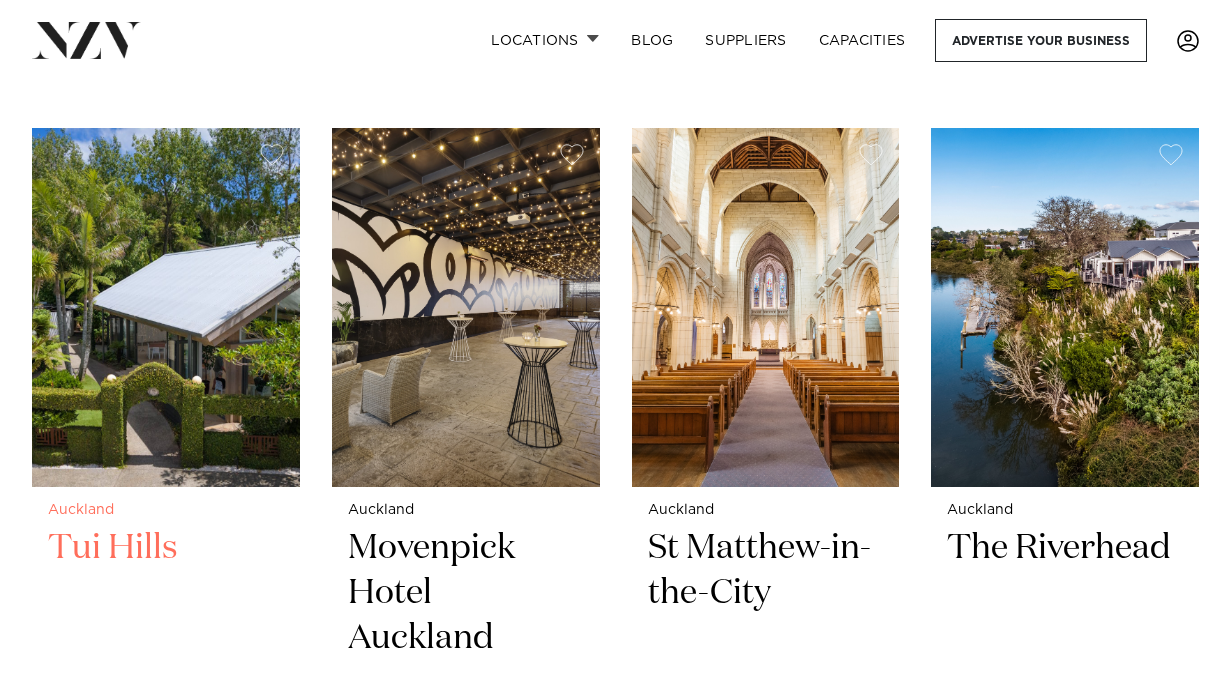 click at bounding box center [166, 307] 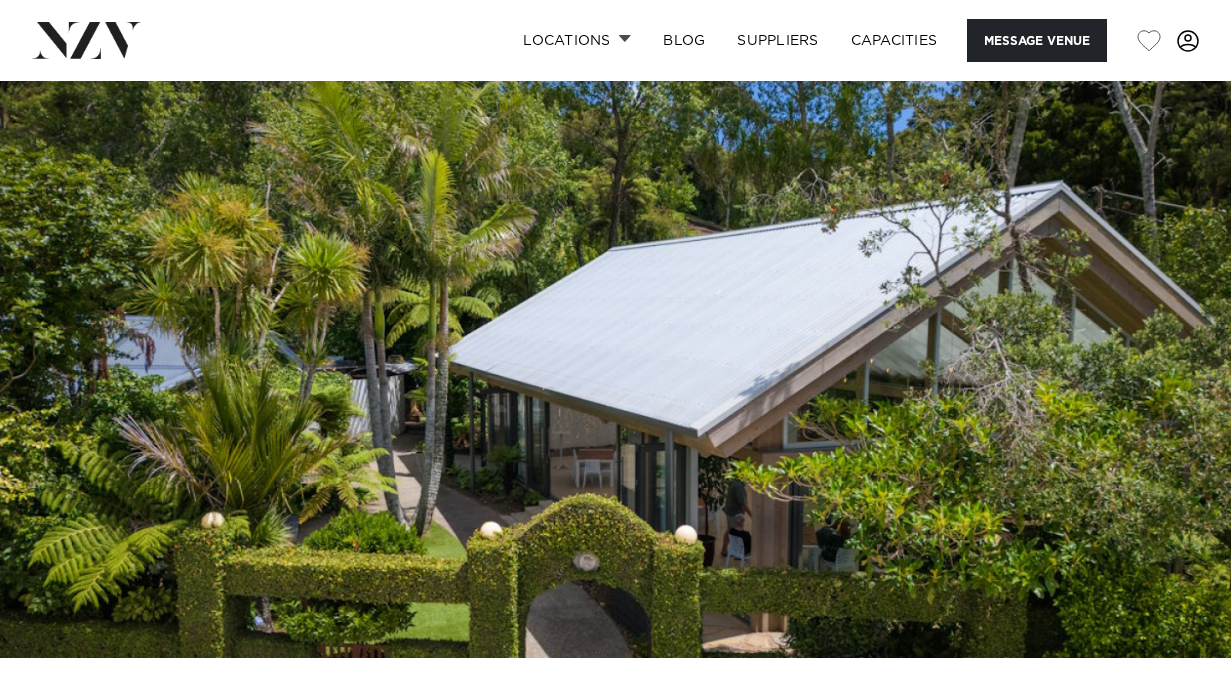 scroll, scrollTop: 0, scrollLeft: 0, axis: both 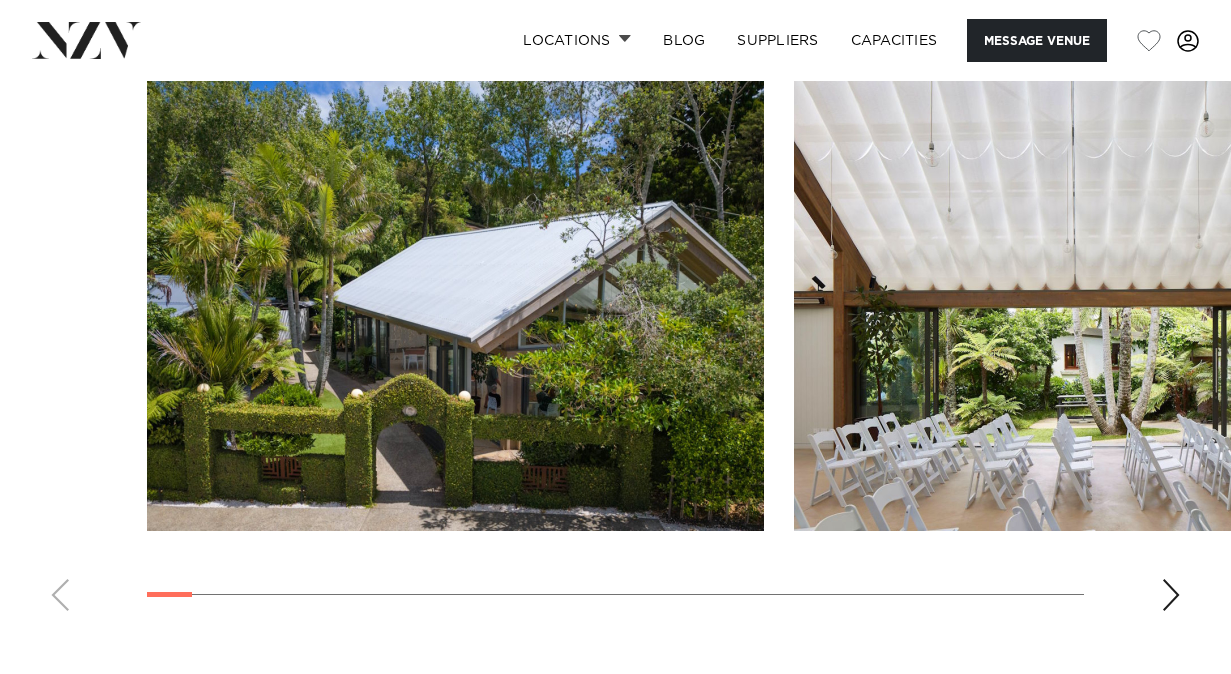 click at bounding box center (1171, 595) 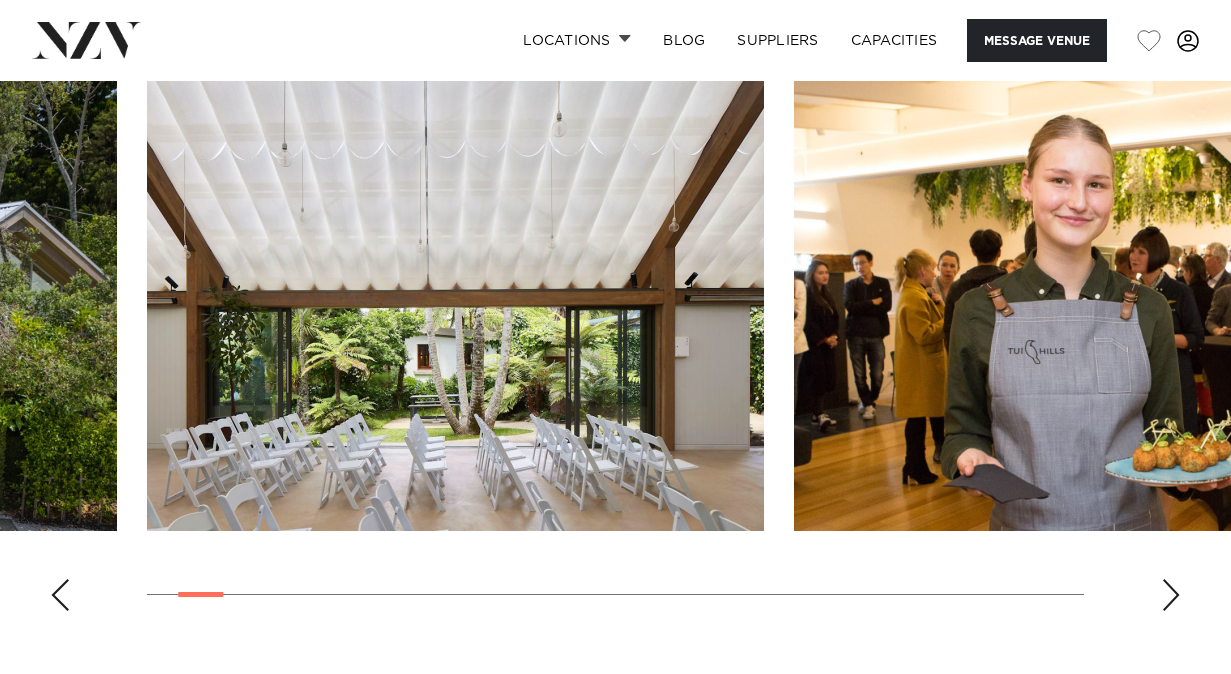 click at bounding box center (1171, 595) 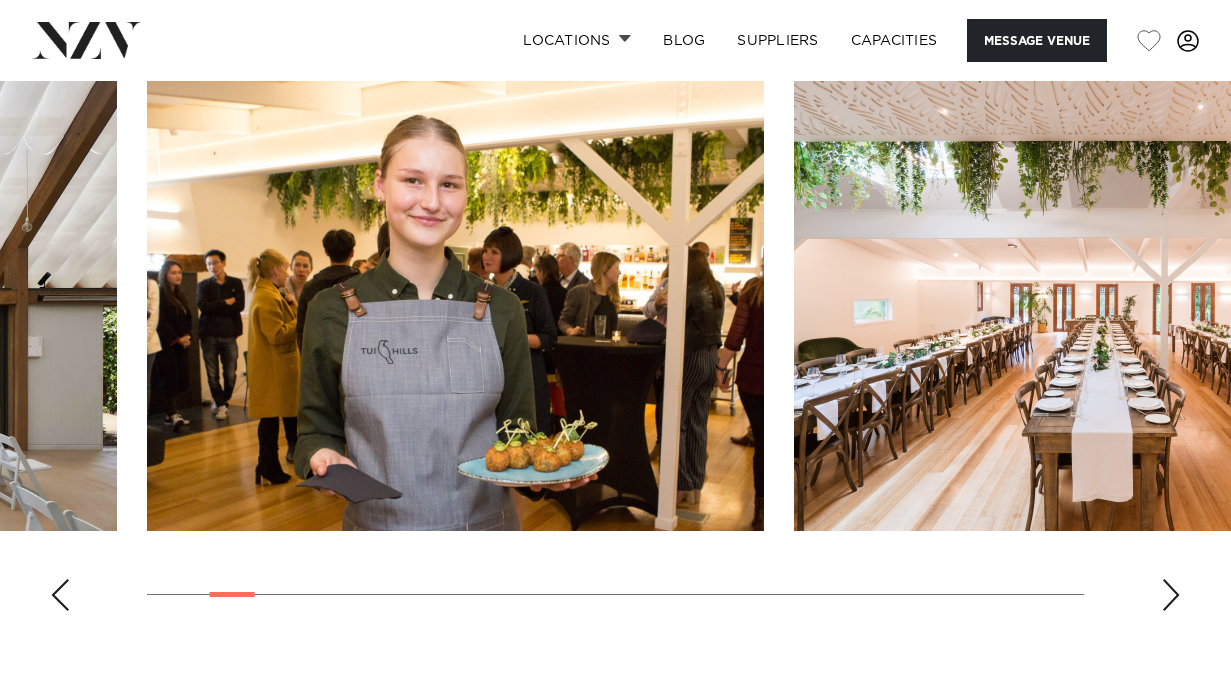 click at bounding box center [1171, 595] 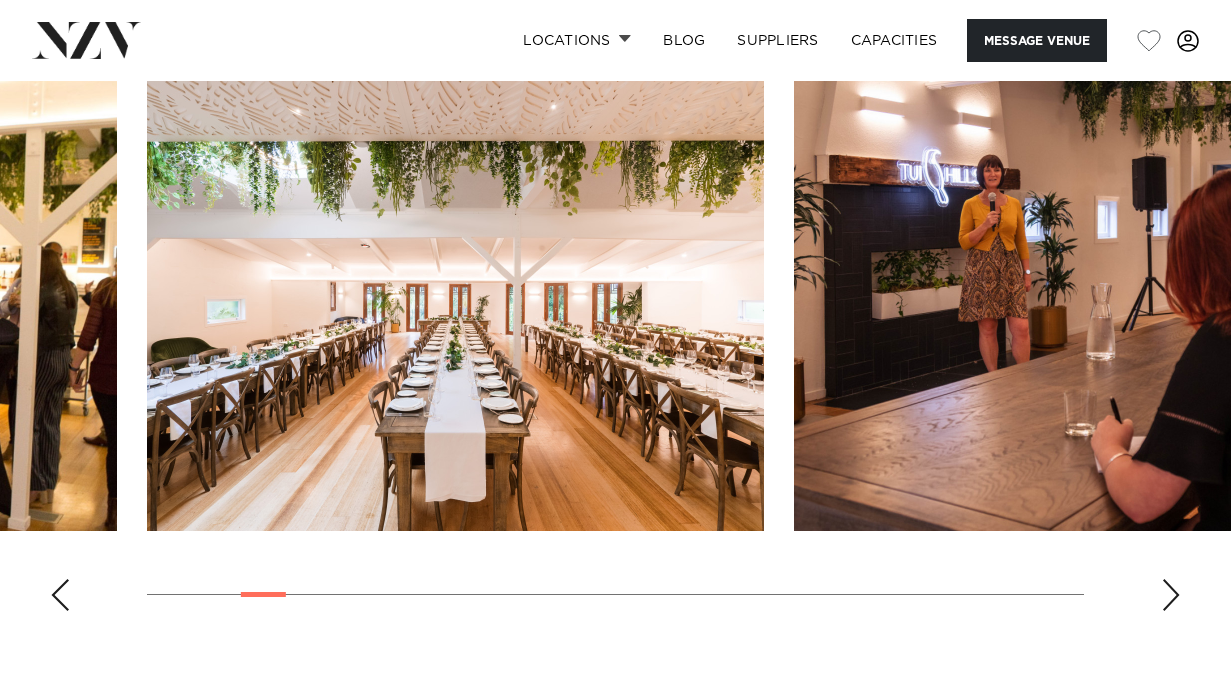 click at bounding box center [1171, 595] 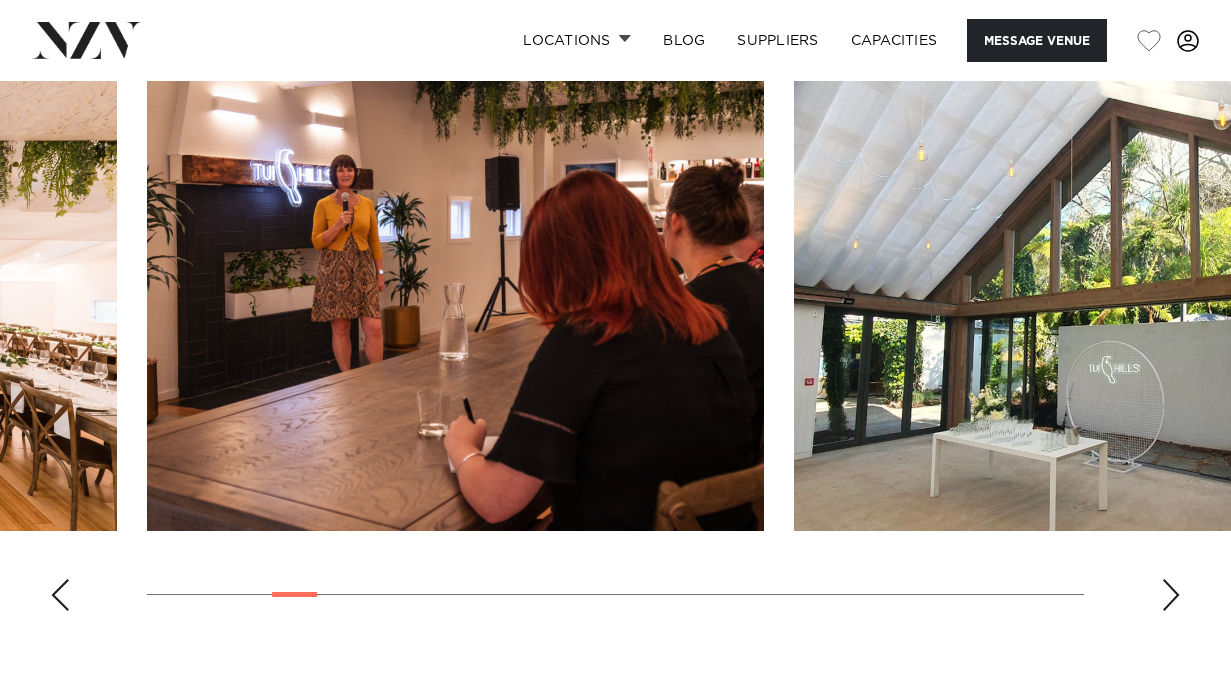 click at bounding box center (1171, 595) 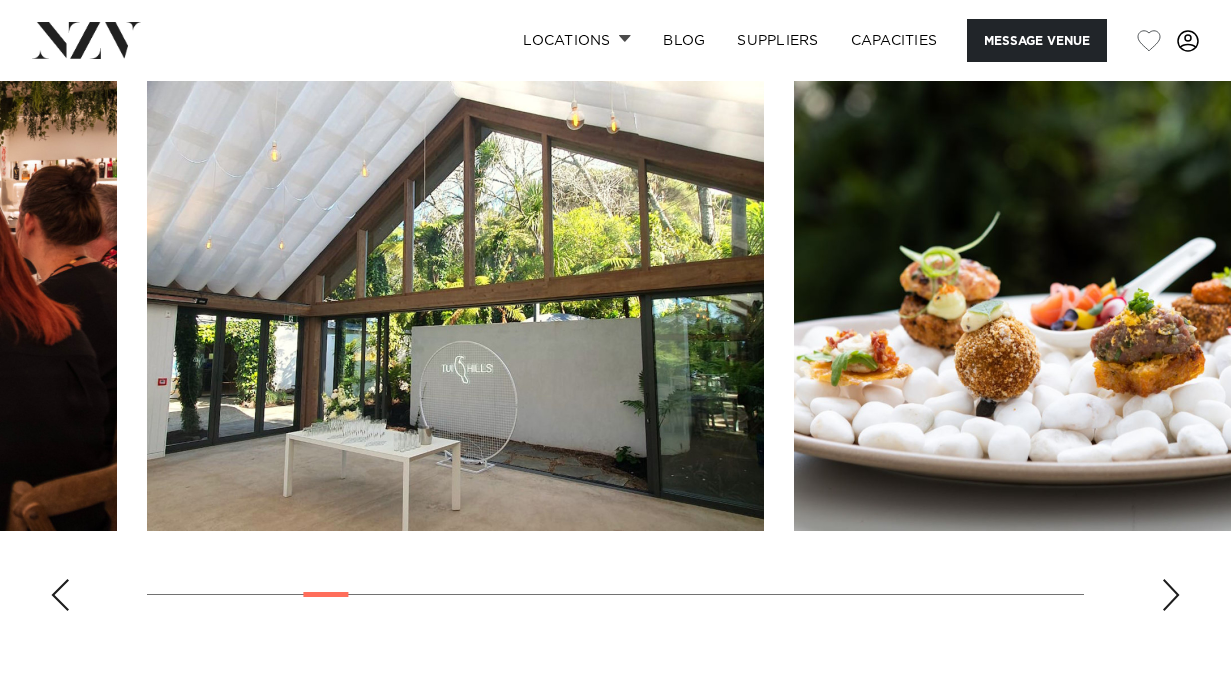 click at bounding box center (1171, 595) 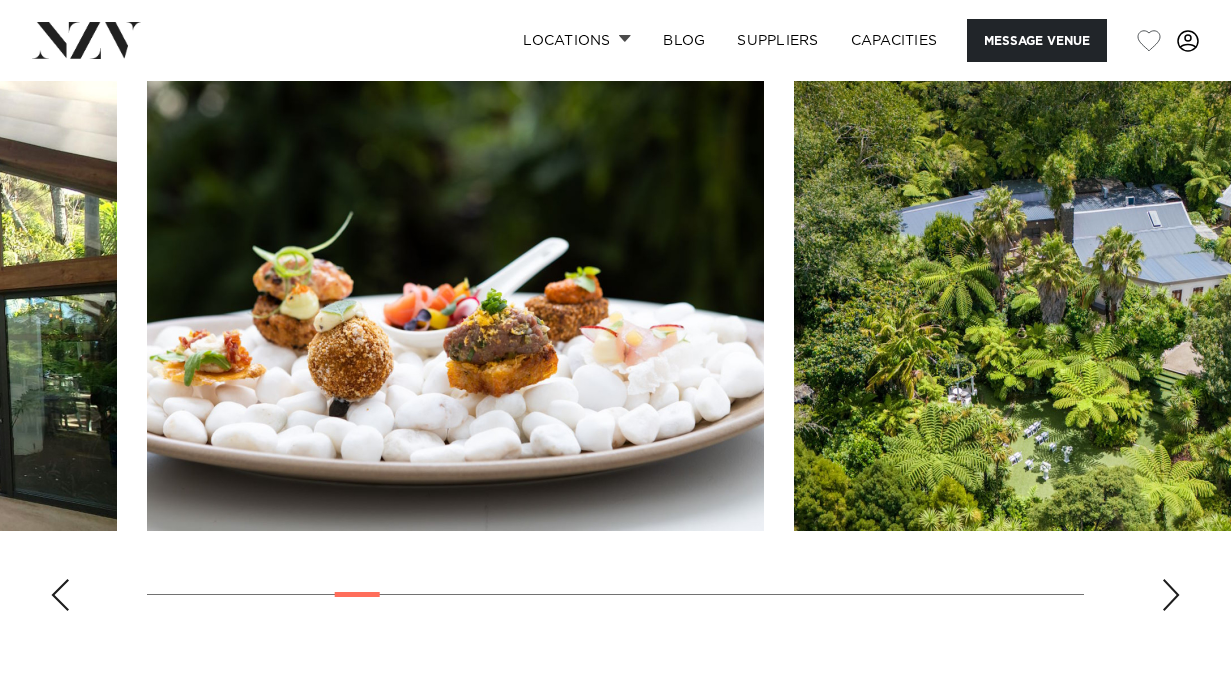 click at bounding box center (1171, 595) 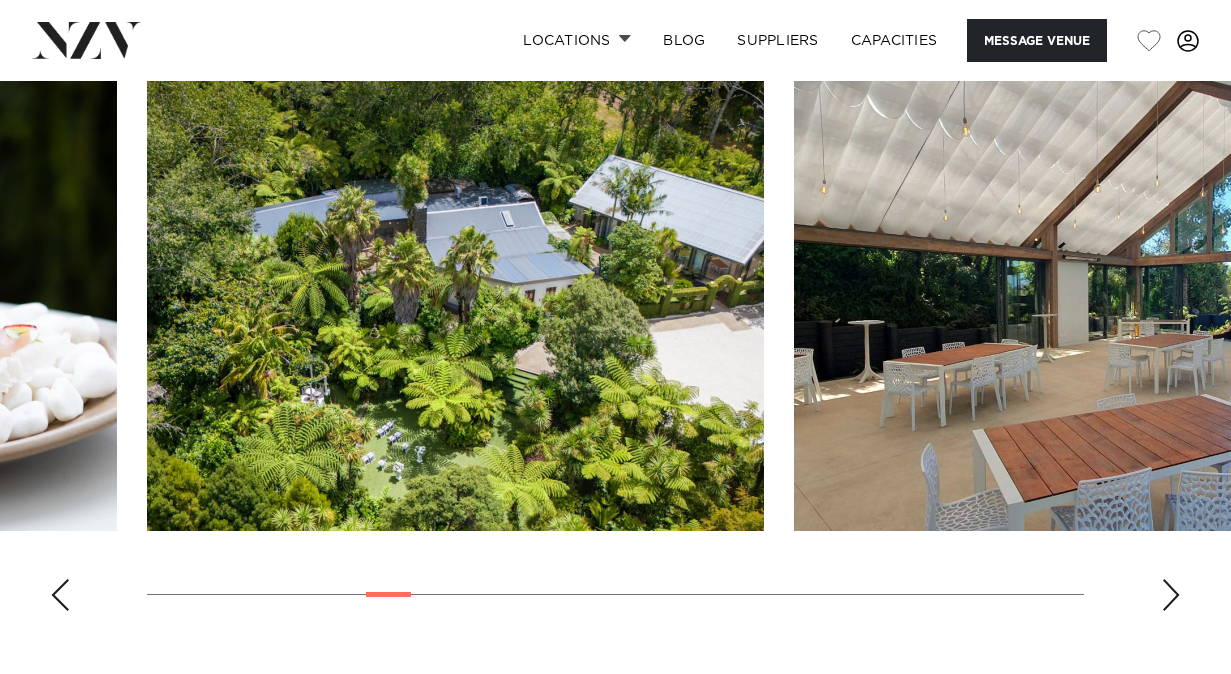 click at bounding box center [1171, 595] 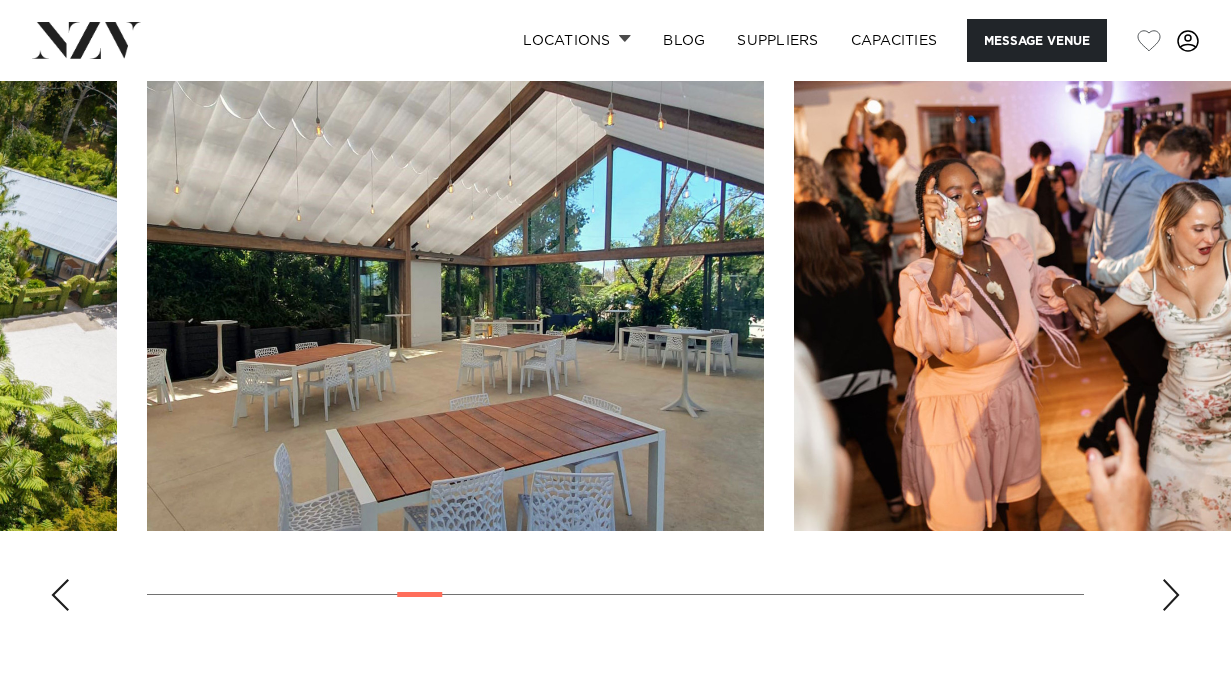 click at bounding box center (1171, 595) 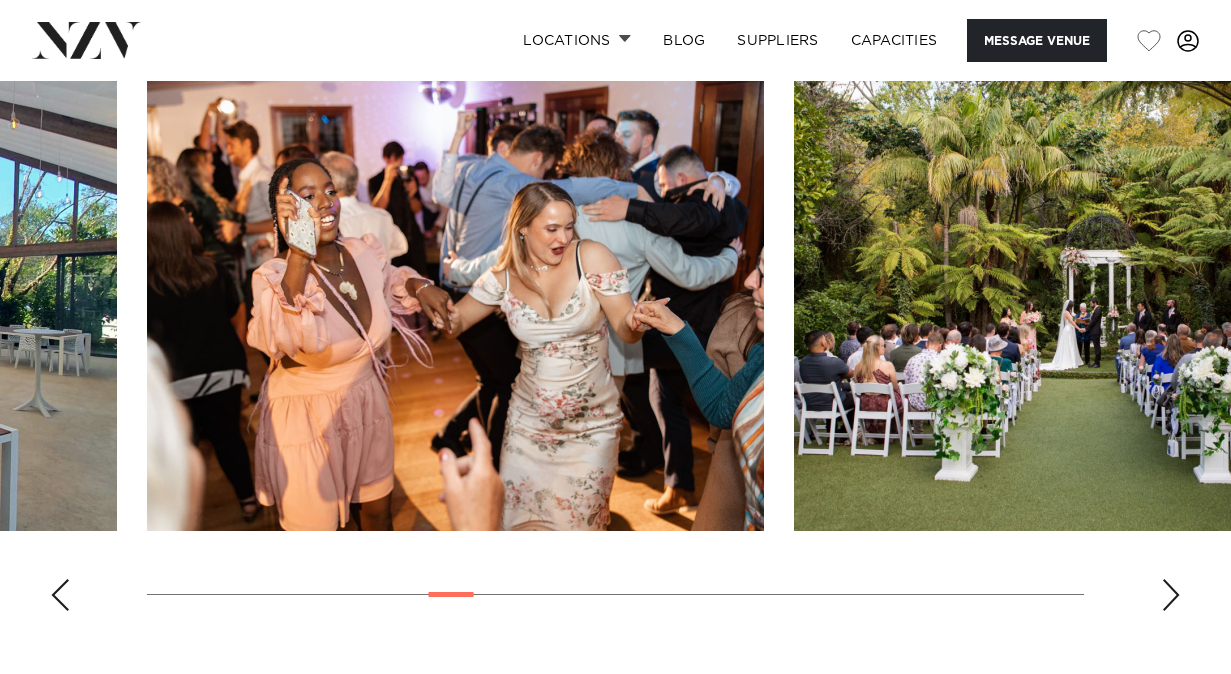 click at bounding box center [1171, 595] 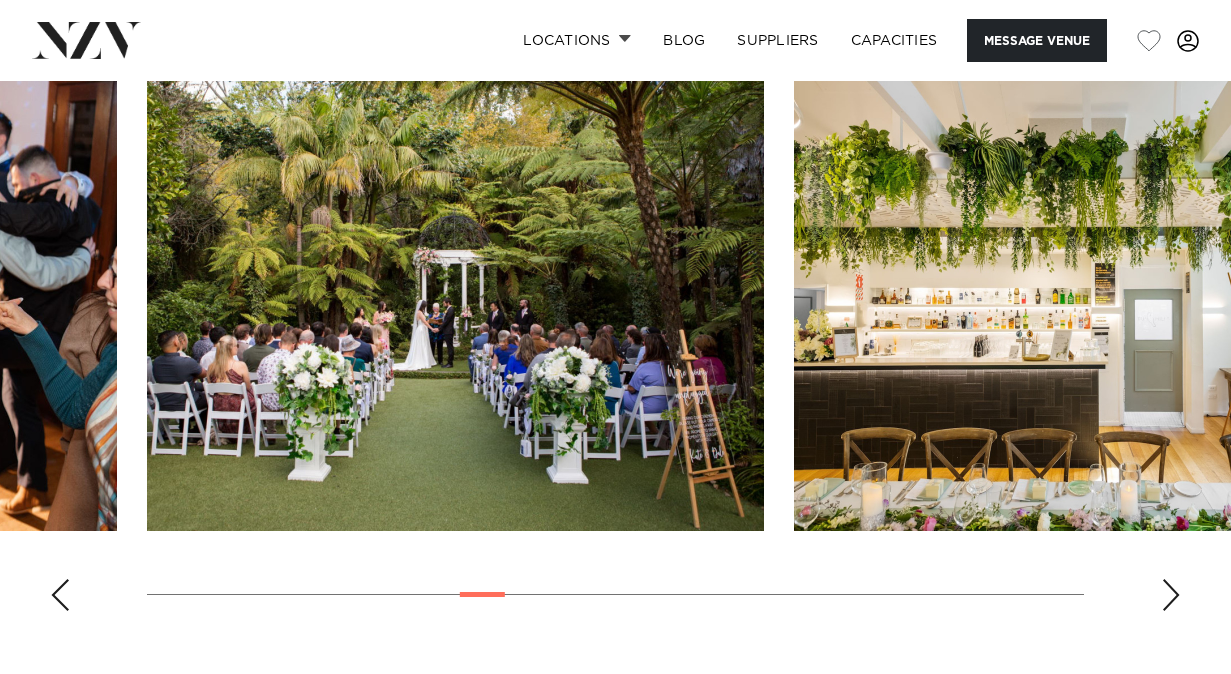 click at bounding box center (1171, 595) 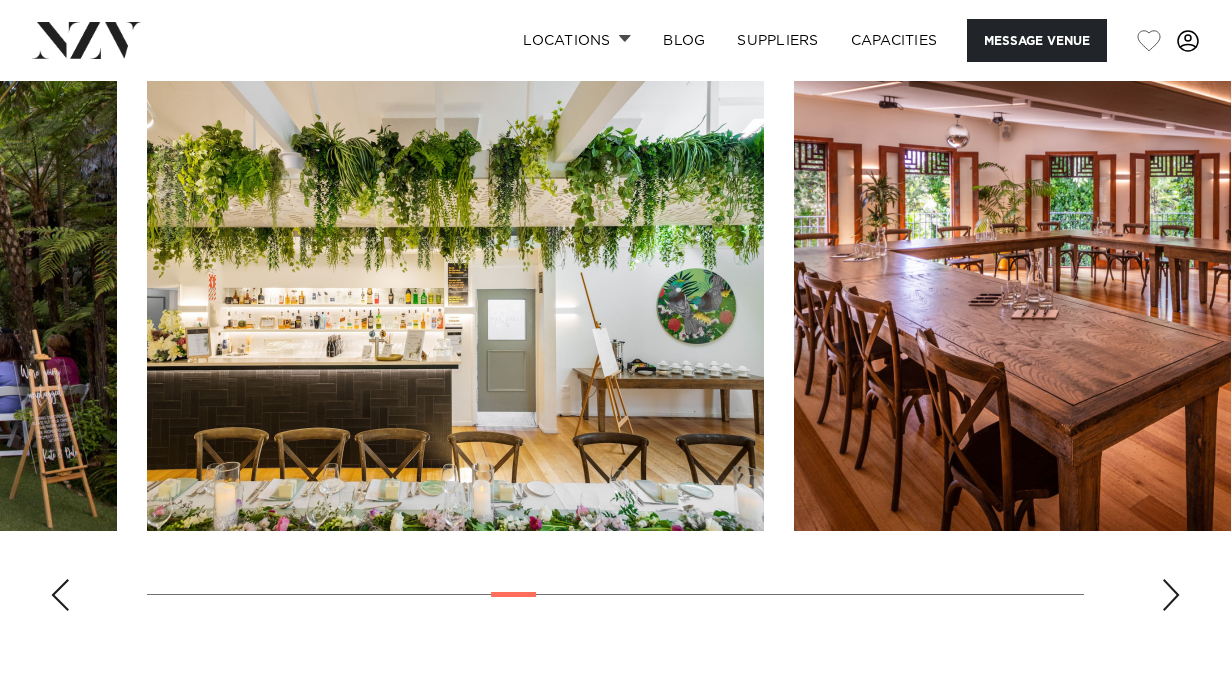 click at bounding box center [1171, 595] 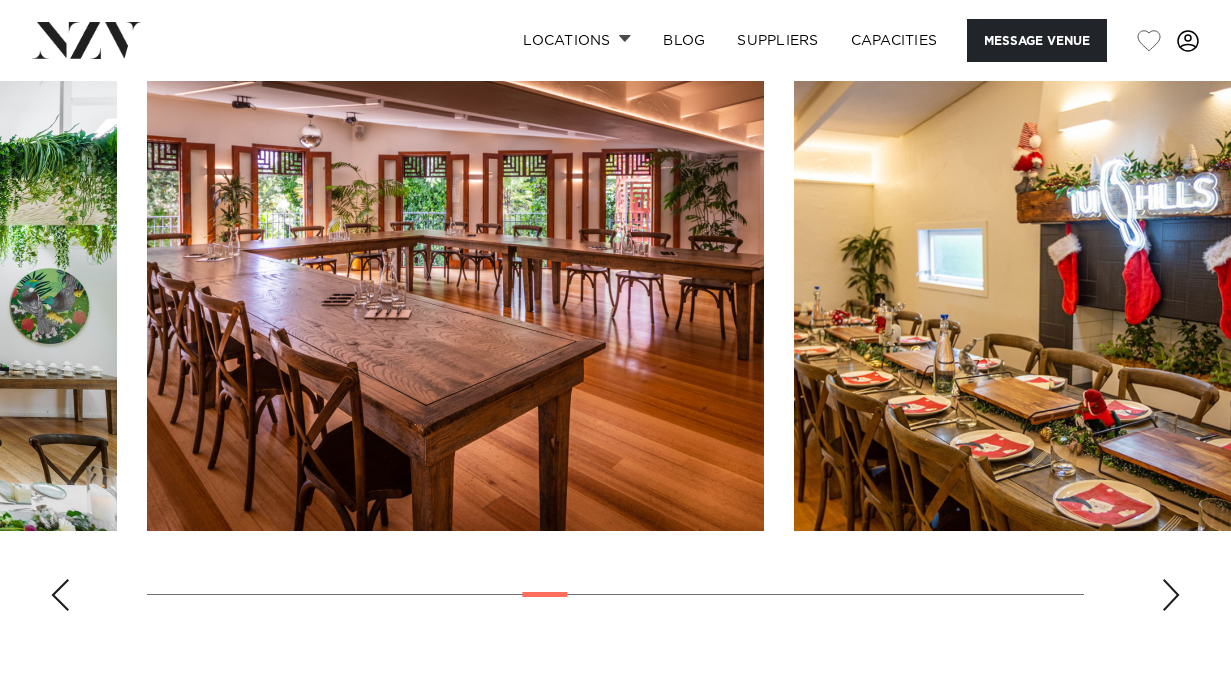 click at bounding box center (1171, 595) 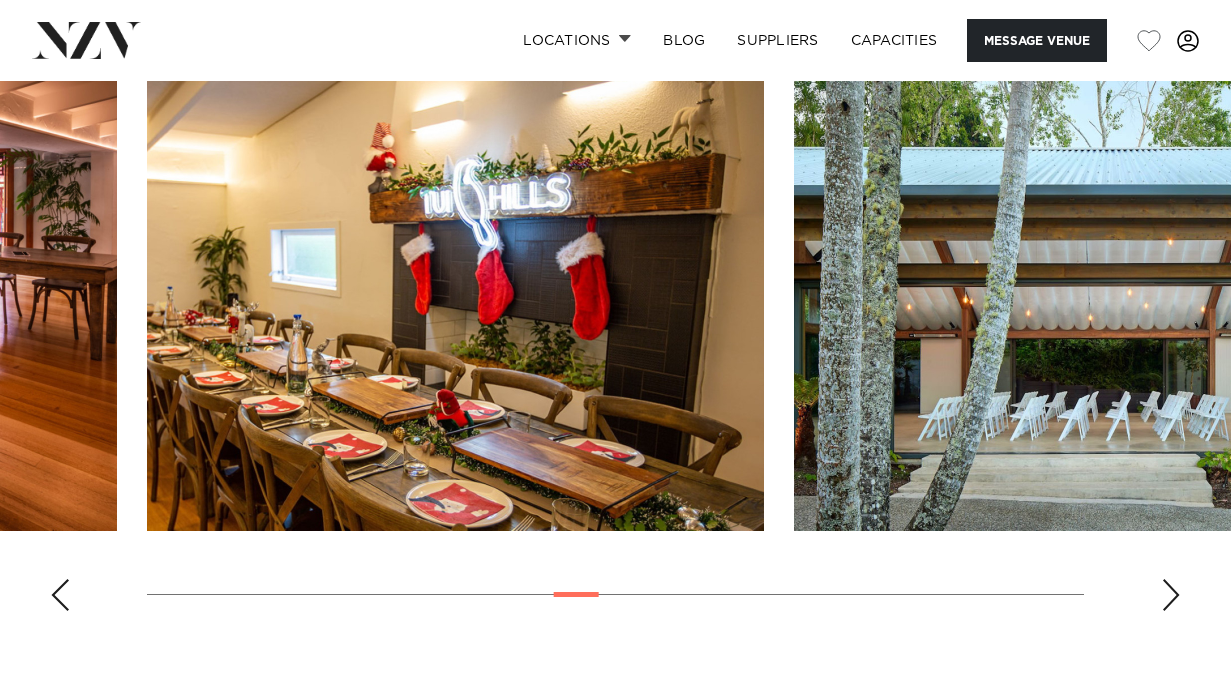 click at bounding box center (1171, 595) 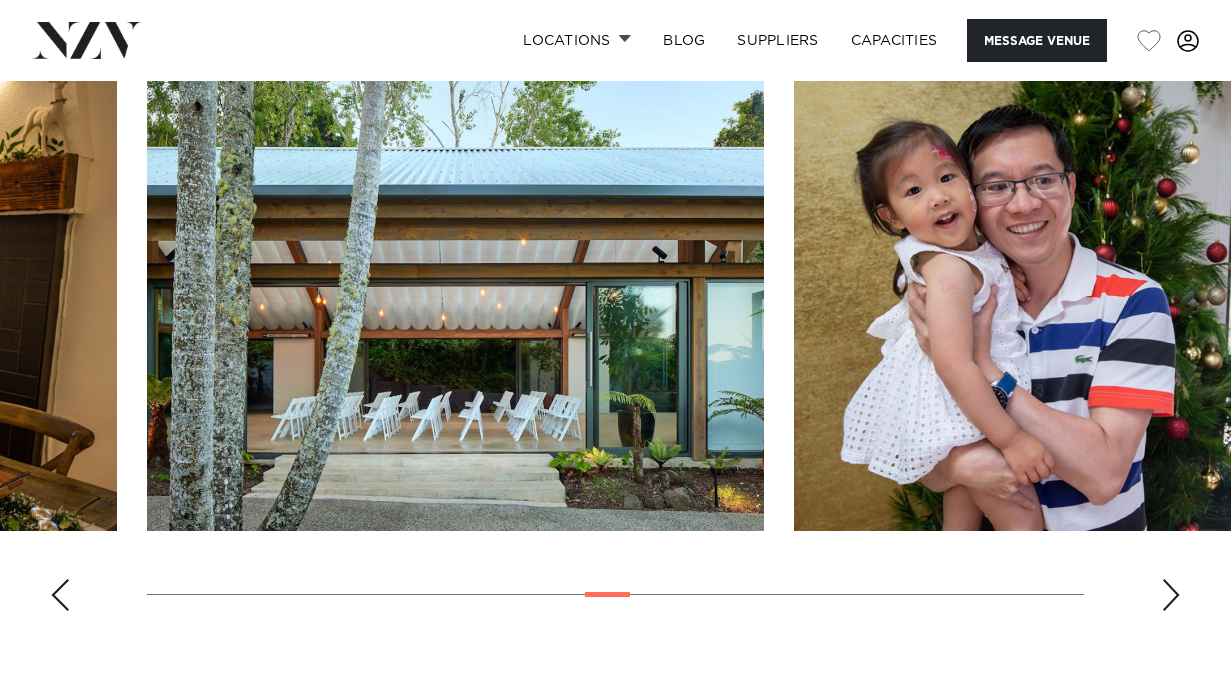 click at bounding box center (1171, 595) 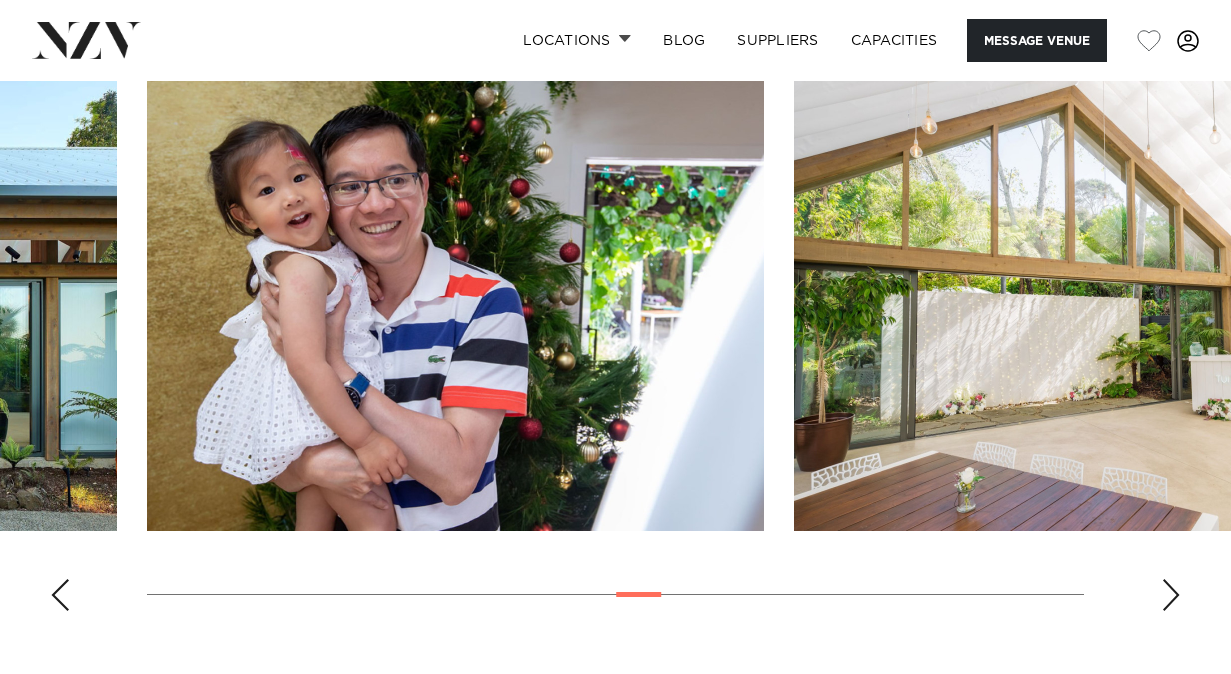 click at bounding box center (1171, 595) 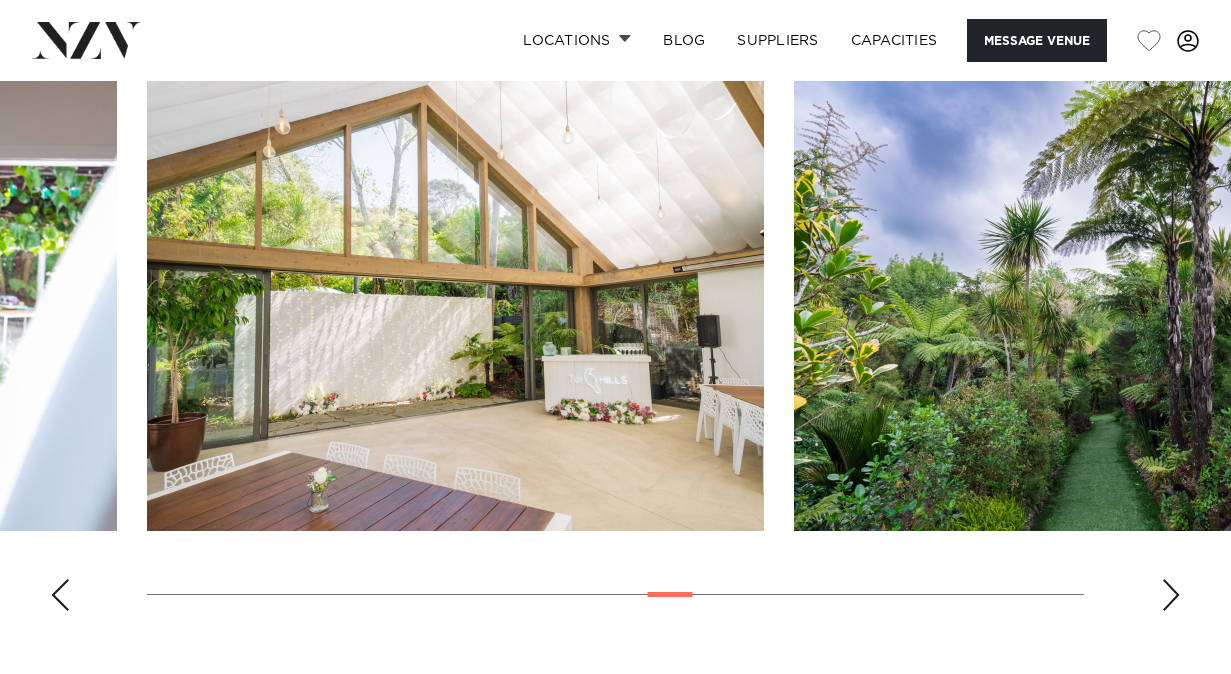click at bounding box center (1171, 595) 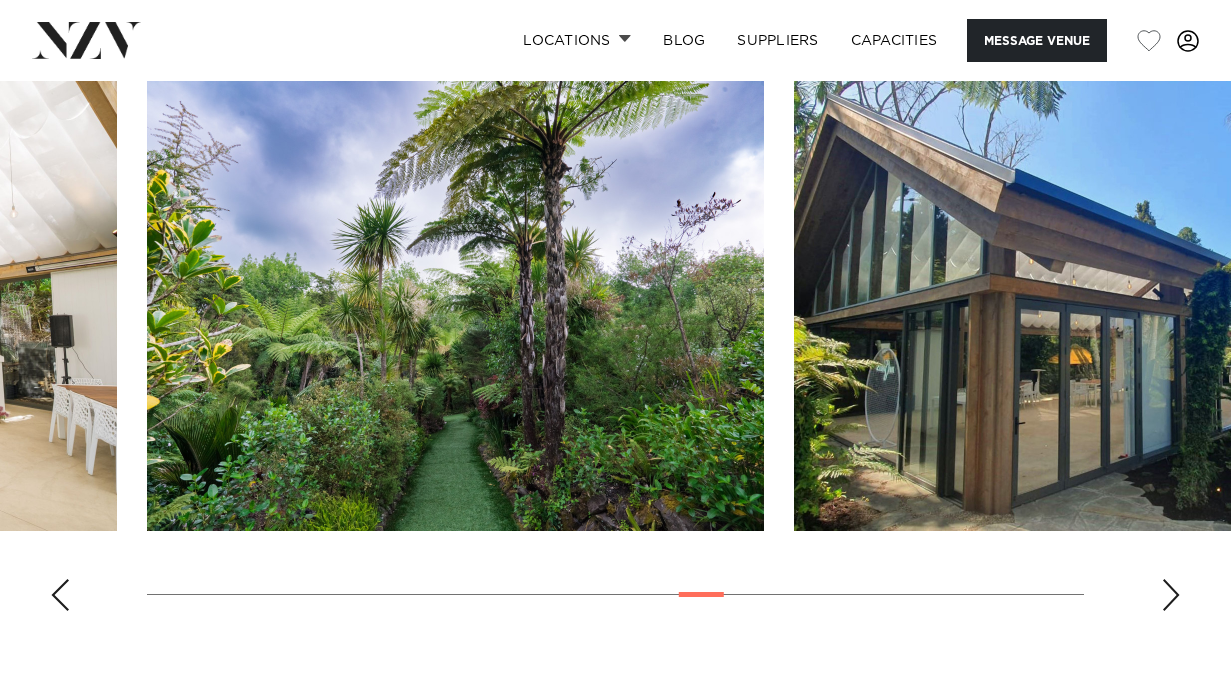 click at bounding box center [1171, 595] 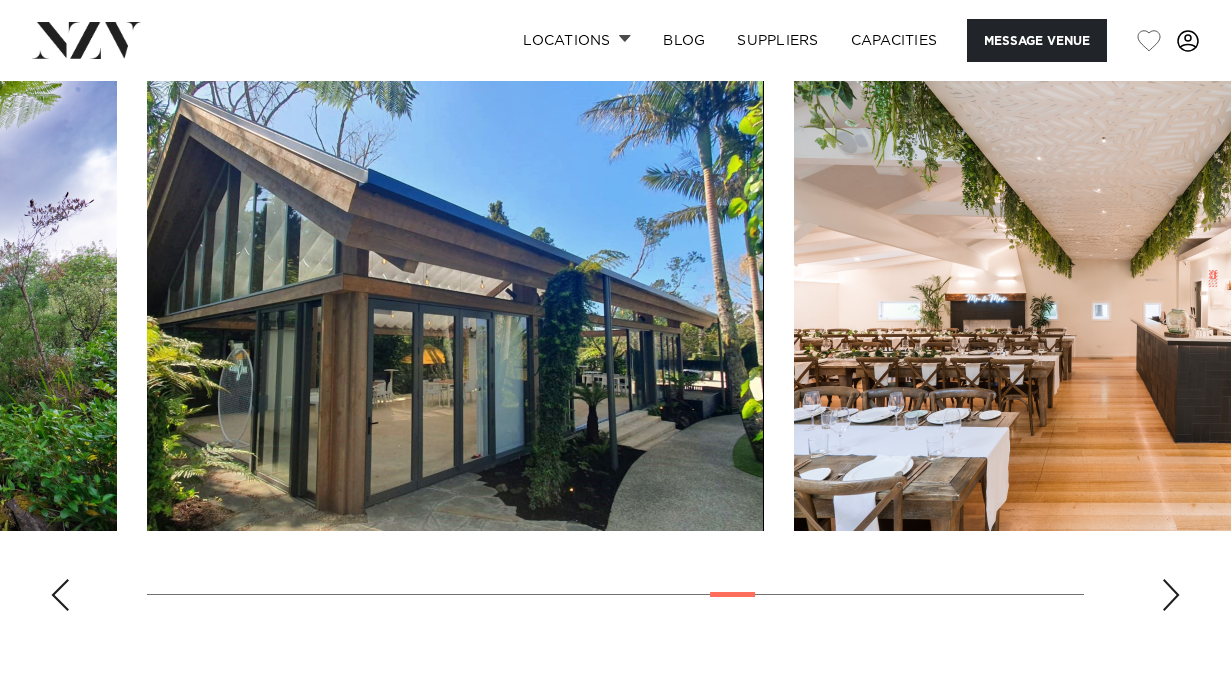 click at bounding box center [1171, 595] 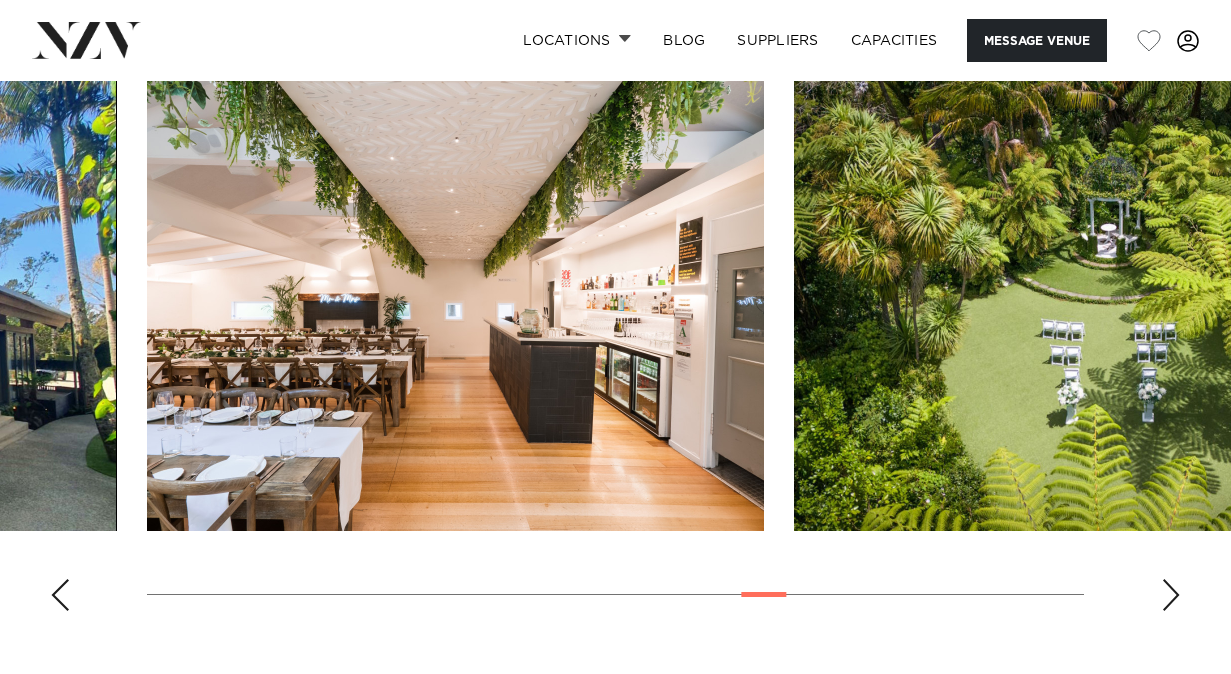 click at bounding box center (1171, 595) 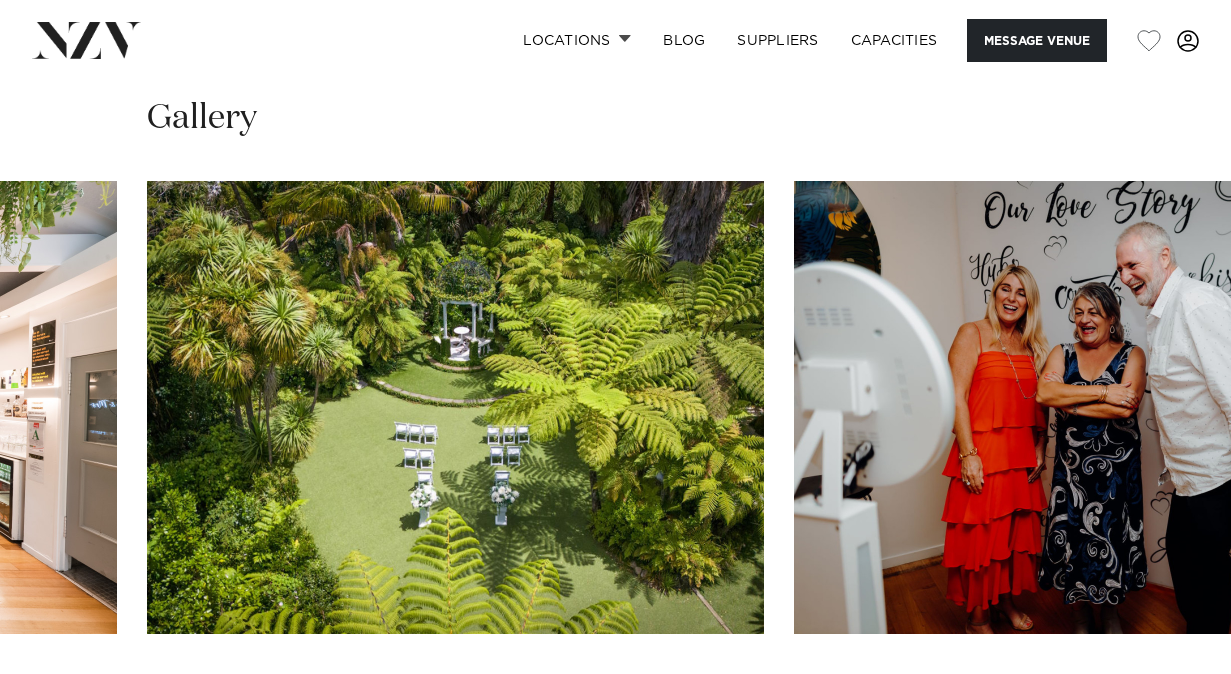 scroll, scrollTop: 2739, scrollLeft: 0, axis: vertical 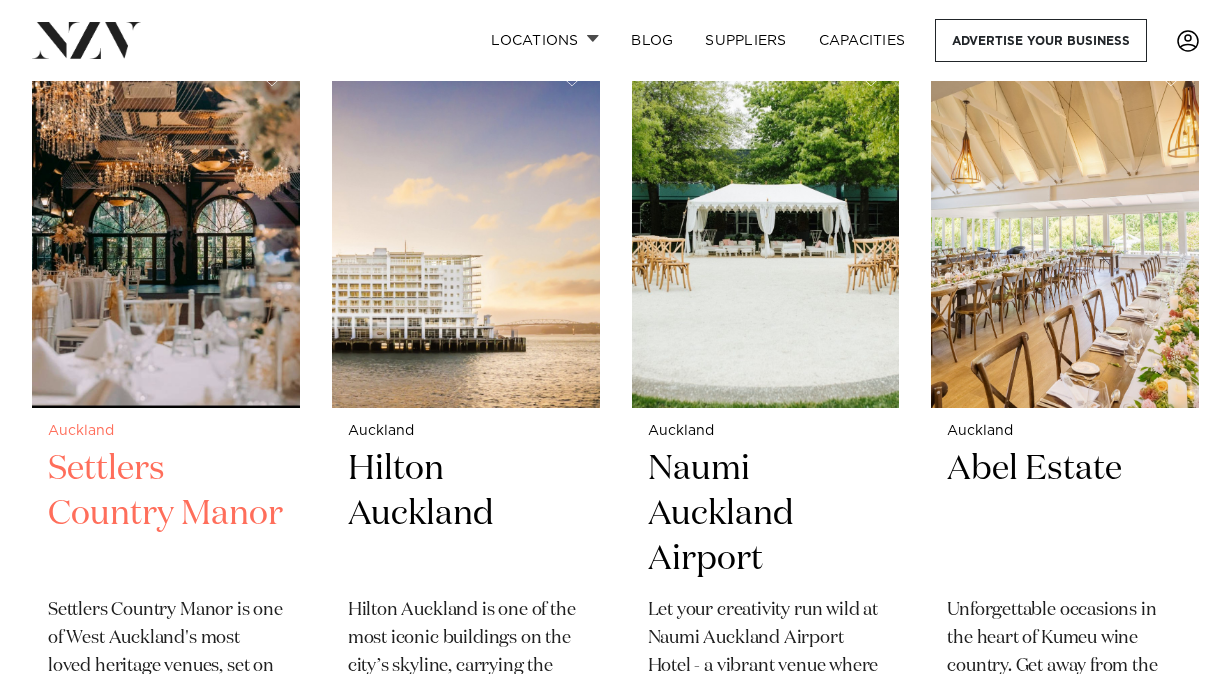 click at bounding box center (166, 228) 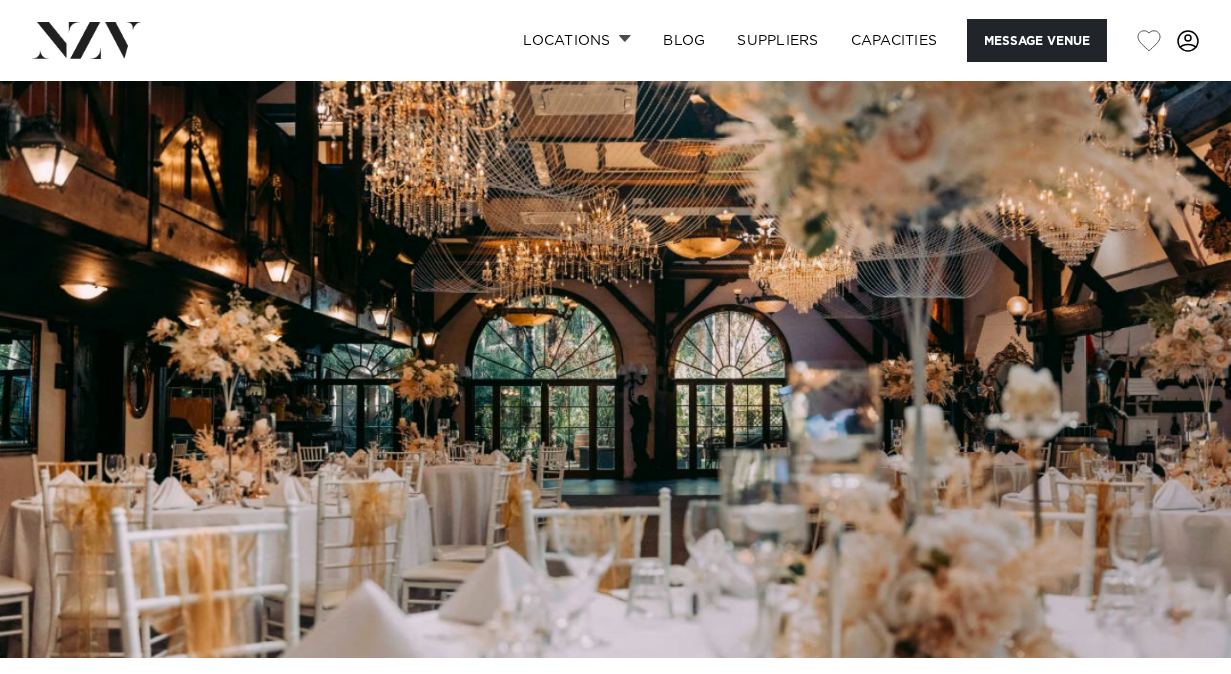 scroll, scrollTop: 0, scrollLeft: 0, axis: both 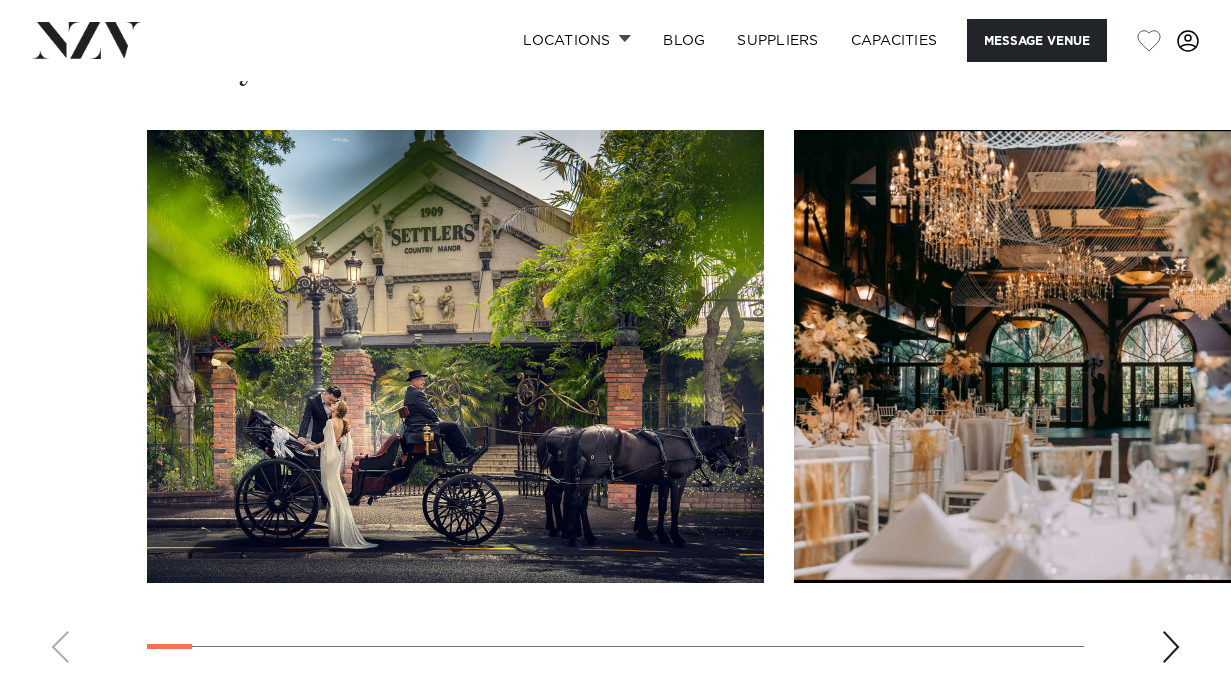 click at bounding box center [1171, 647] 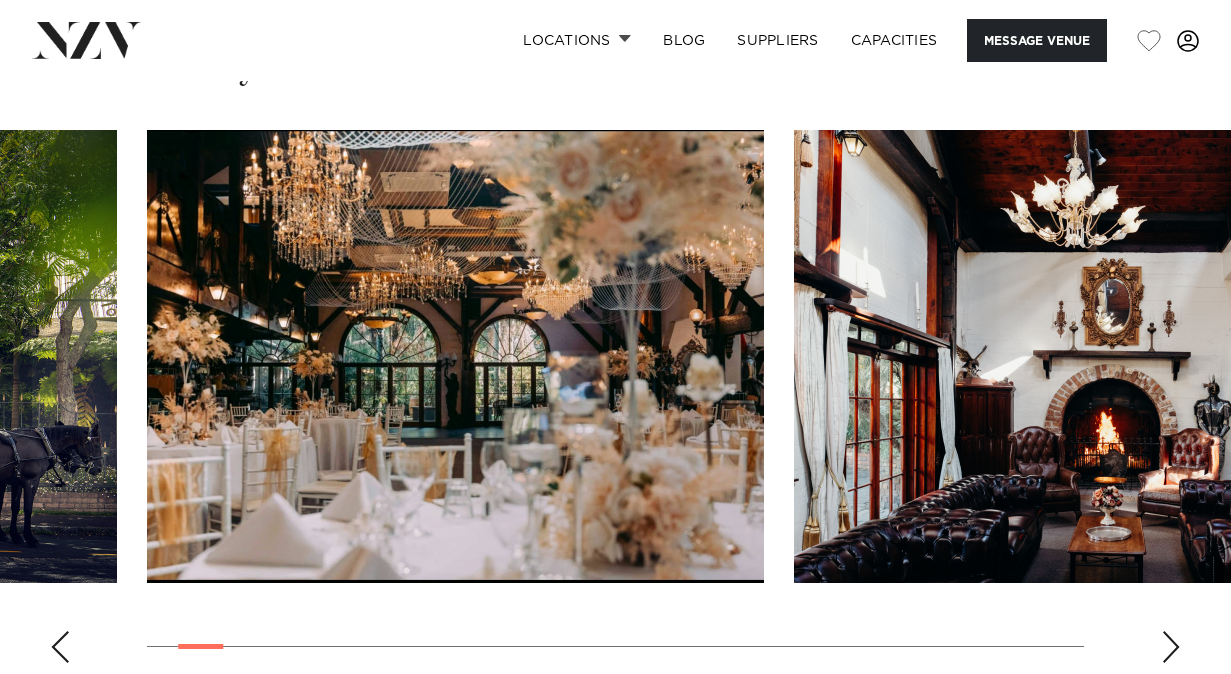 click at bounding box center [1171, 647] 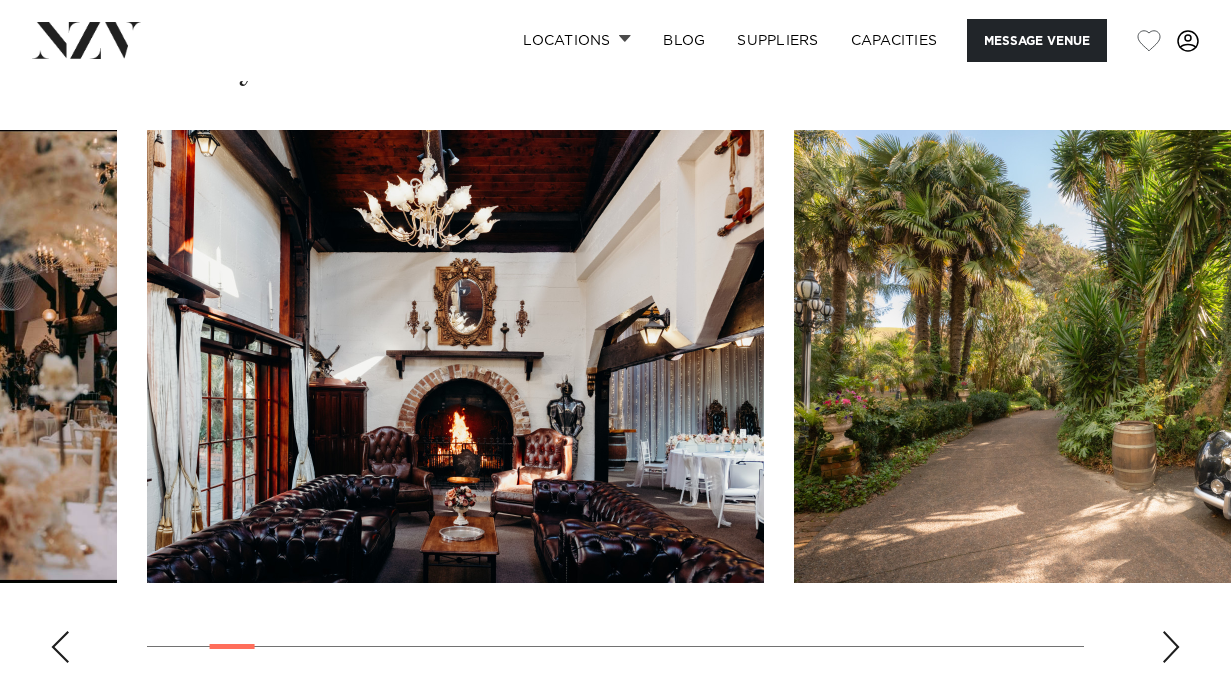 click at bounding box center (1171, 647) 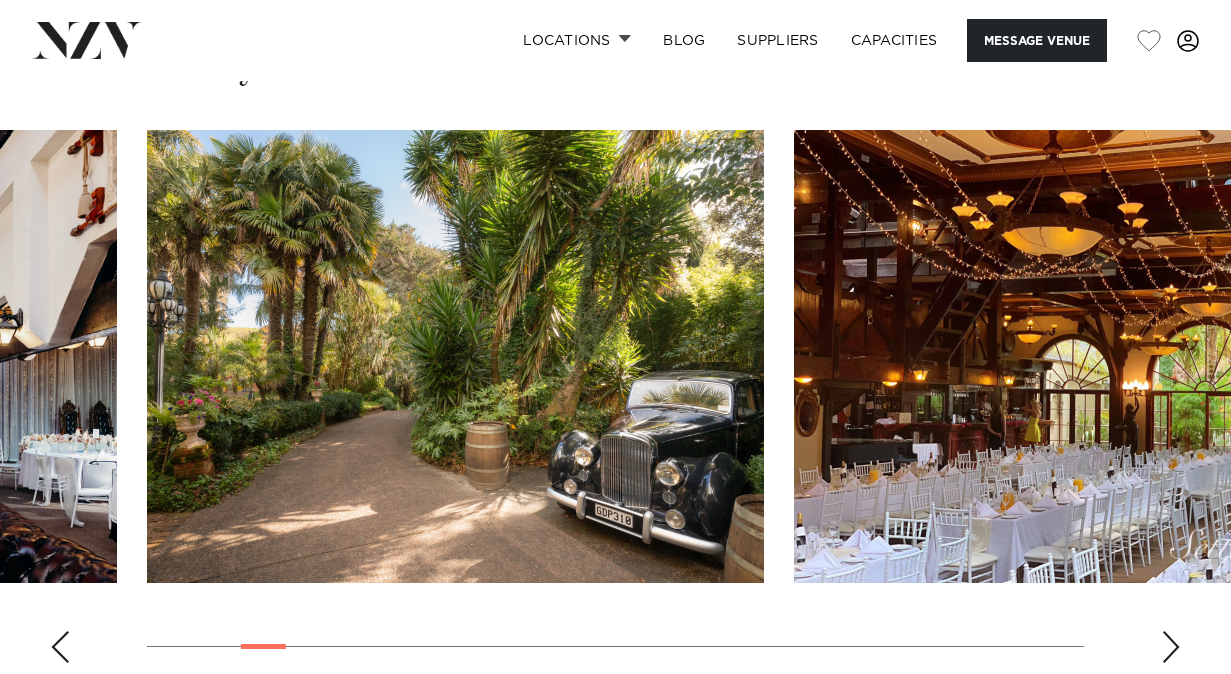 click at bounding box center [1171, 647] 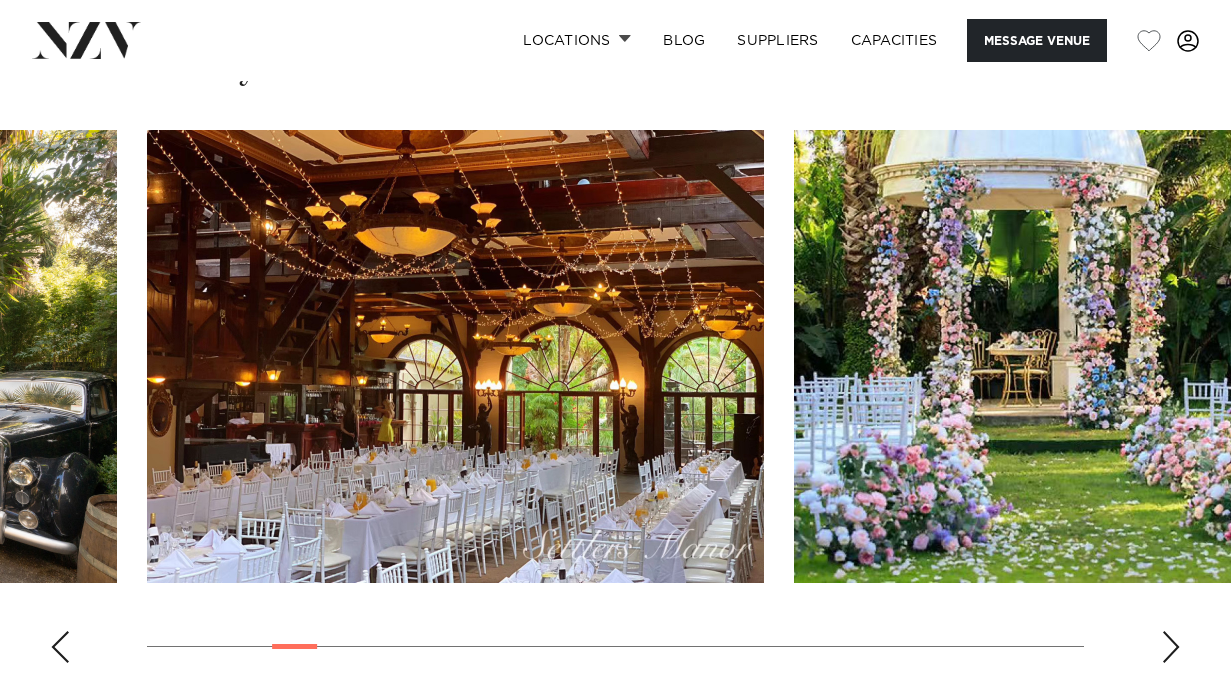 click at bounding box center [1171, 647] 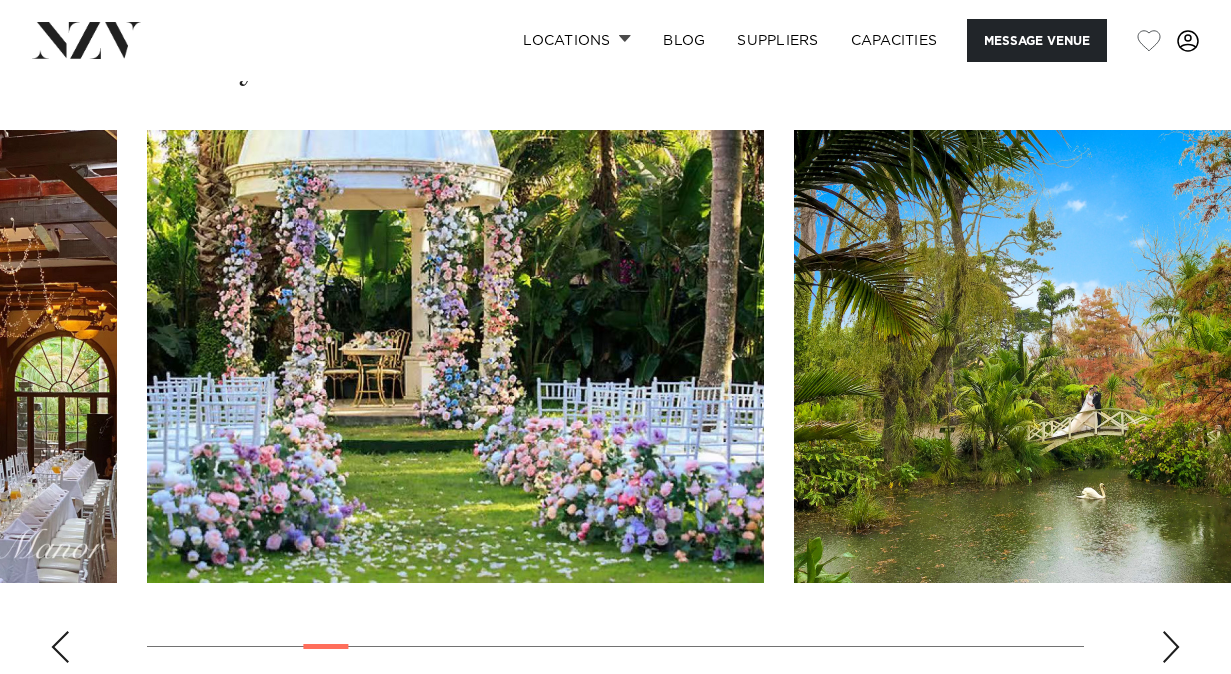 click at bounding box center [1171, 647] 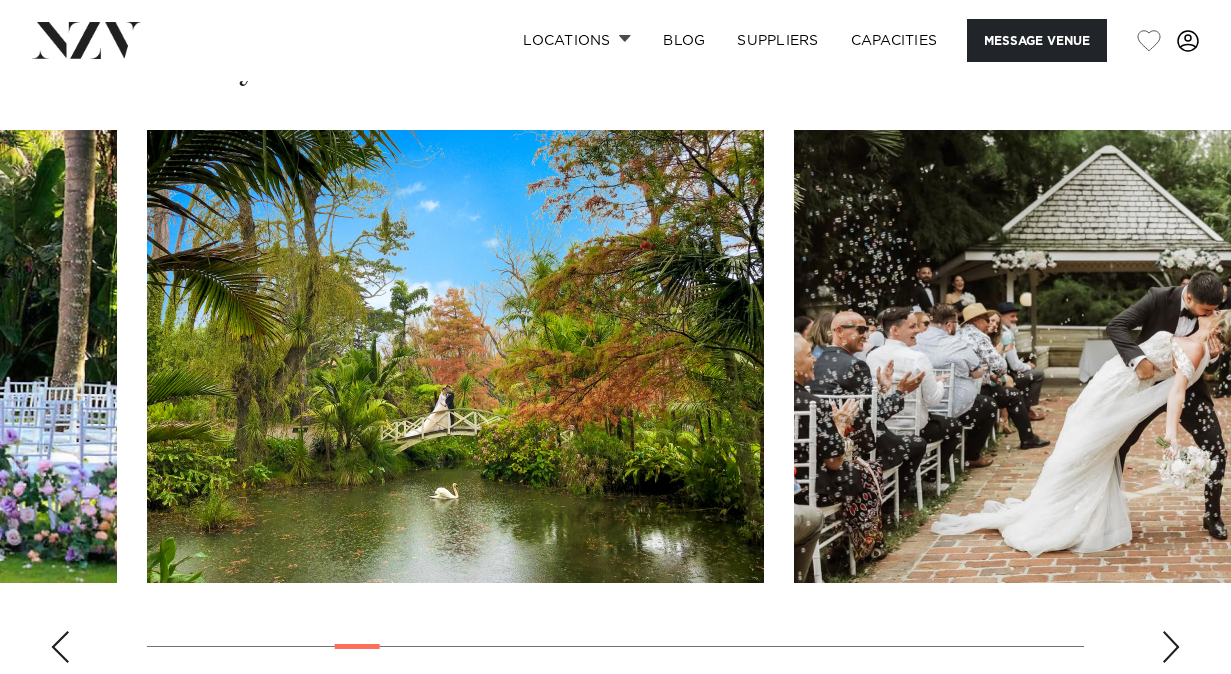 click at bounding box center (1171, 647) 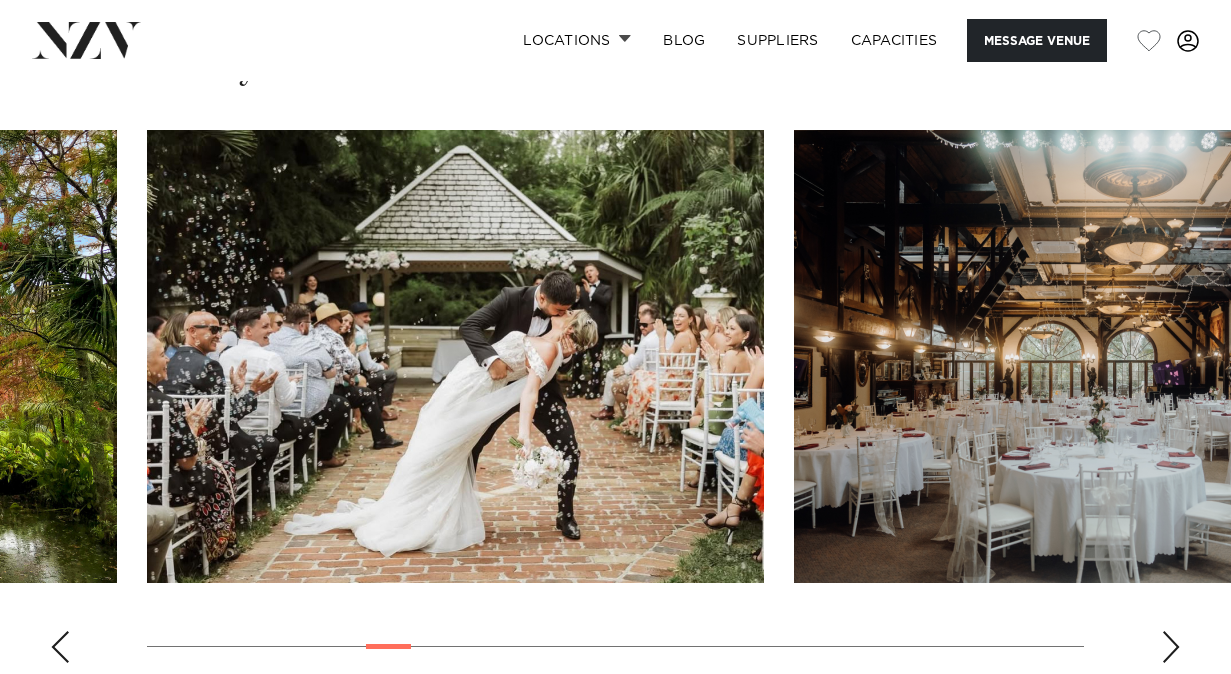 click at bounding box center (60, 647) 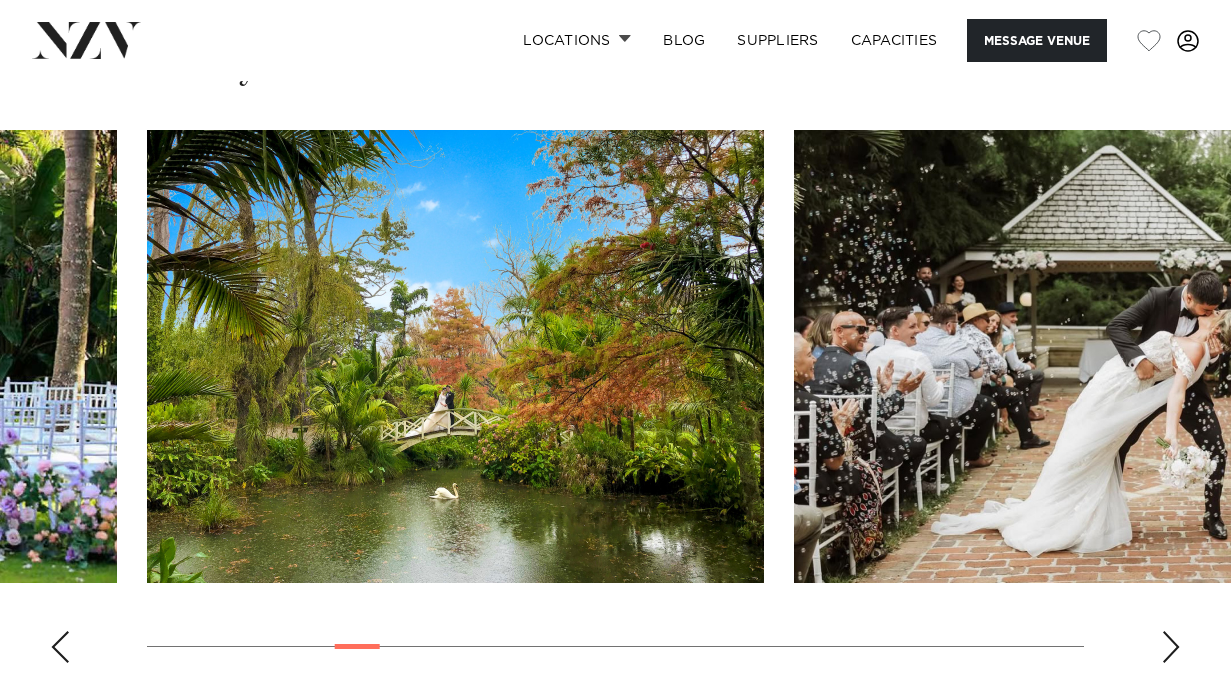 click at bounding box center [1171, 647] 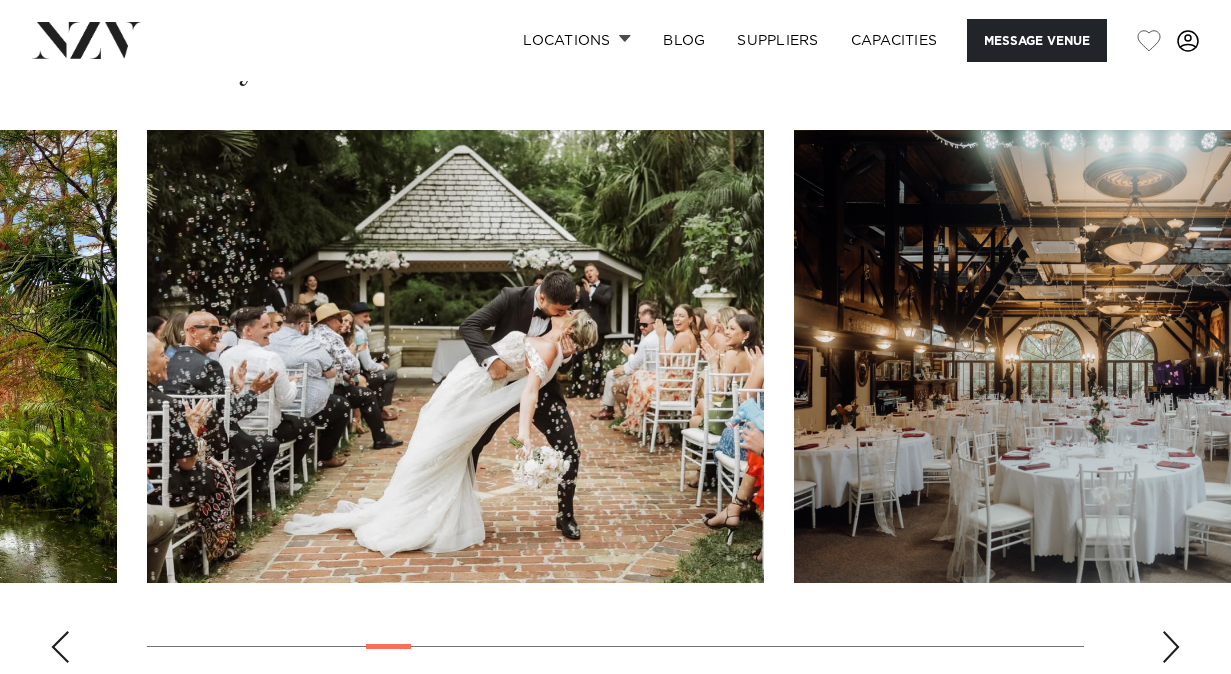 click at bounding box center [1171, 647] 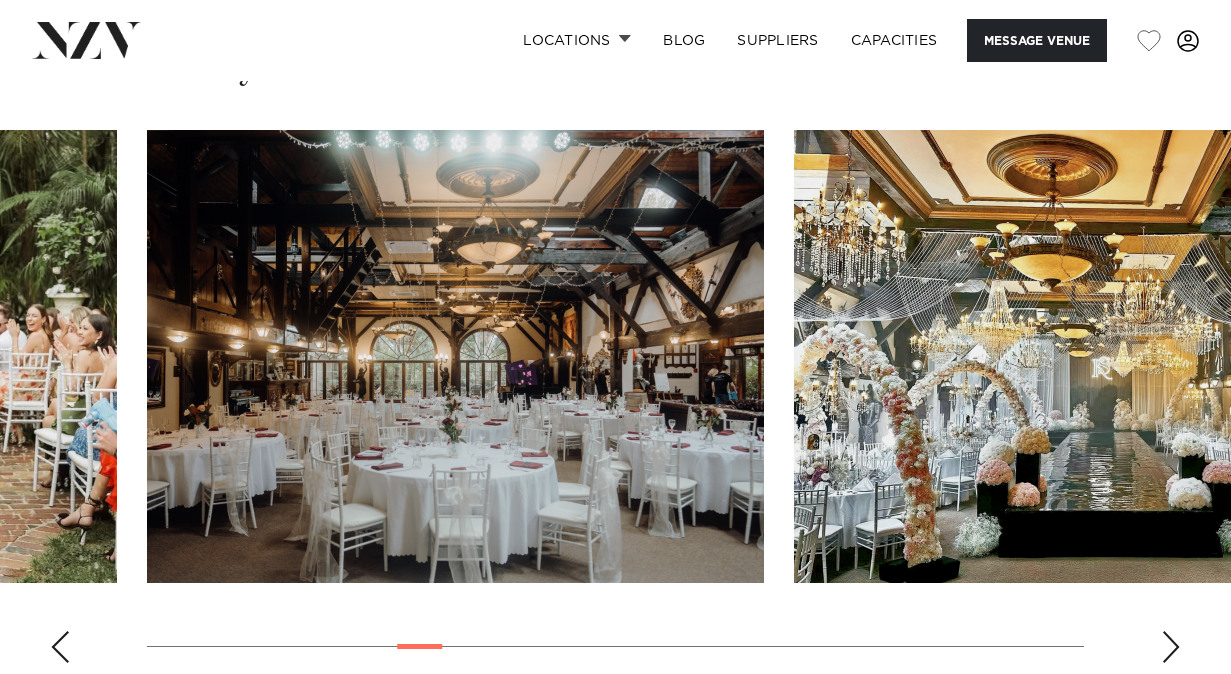 click at bounding box center [1171, 647] 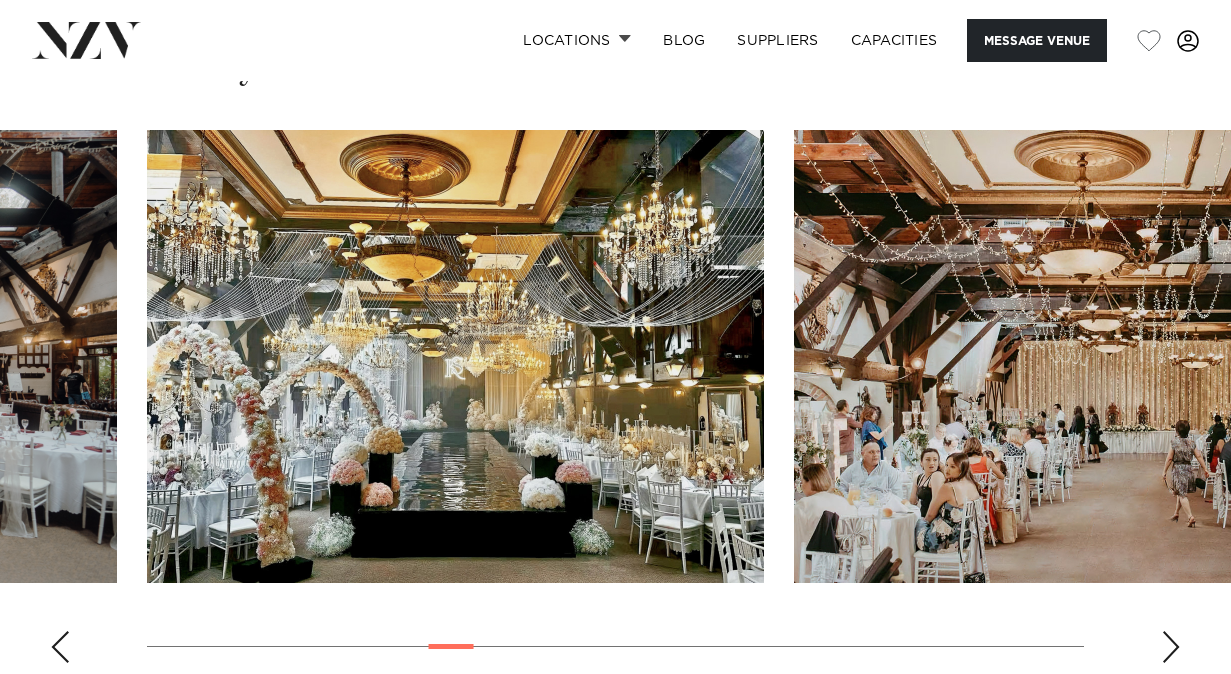click at bounding box center [1171, 647] 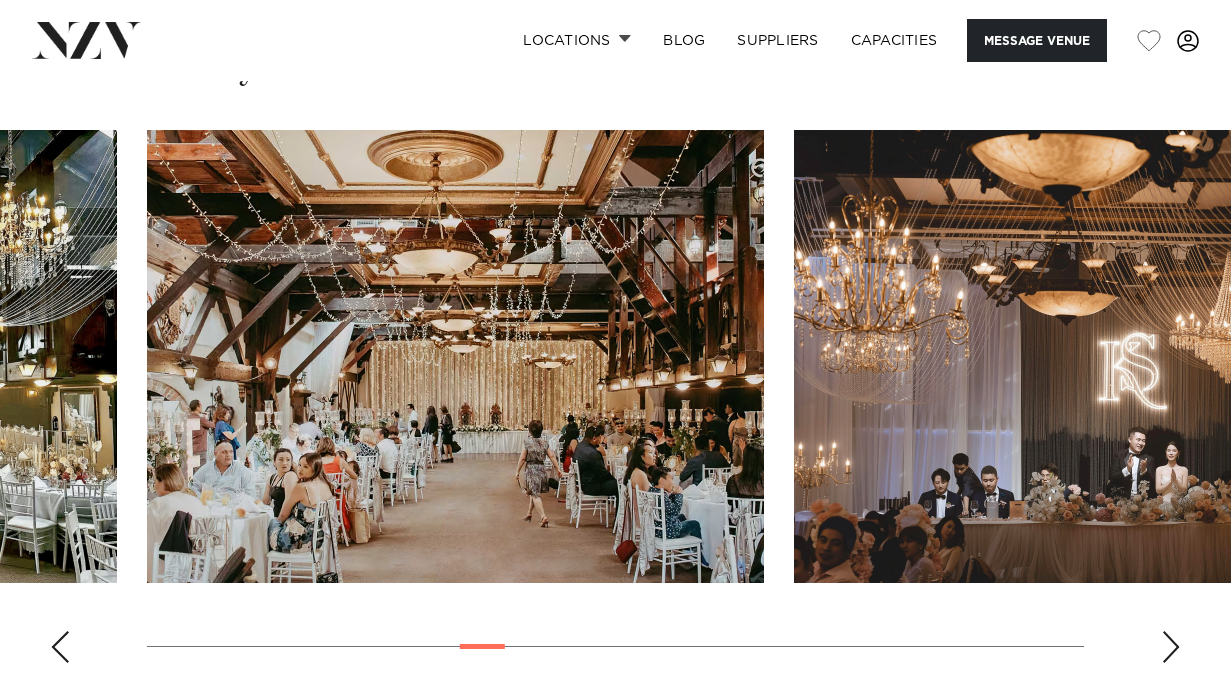 click at bounding box center [1171, 647] 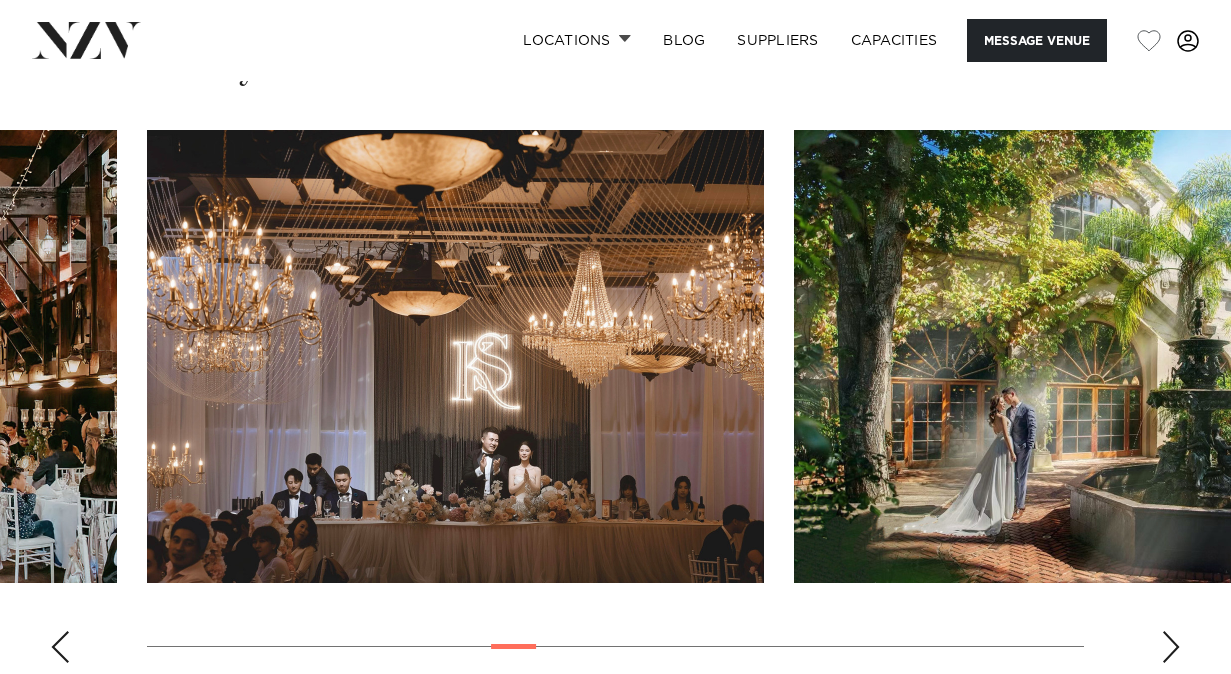 click at bounding box center (1171, 647) 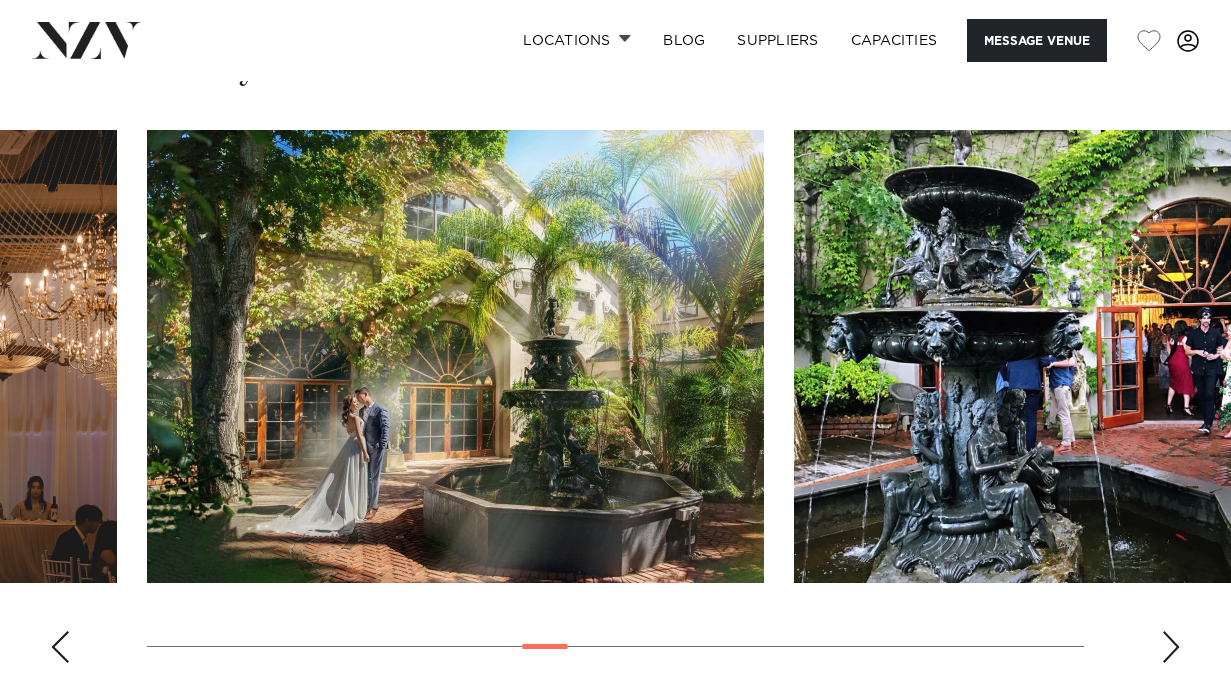 click at bounding box center [1171, 647] 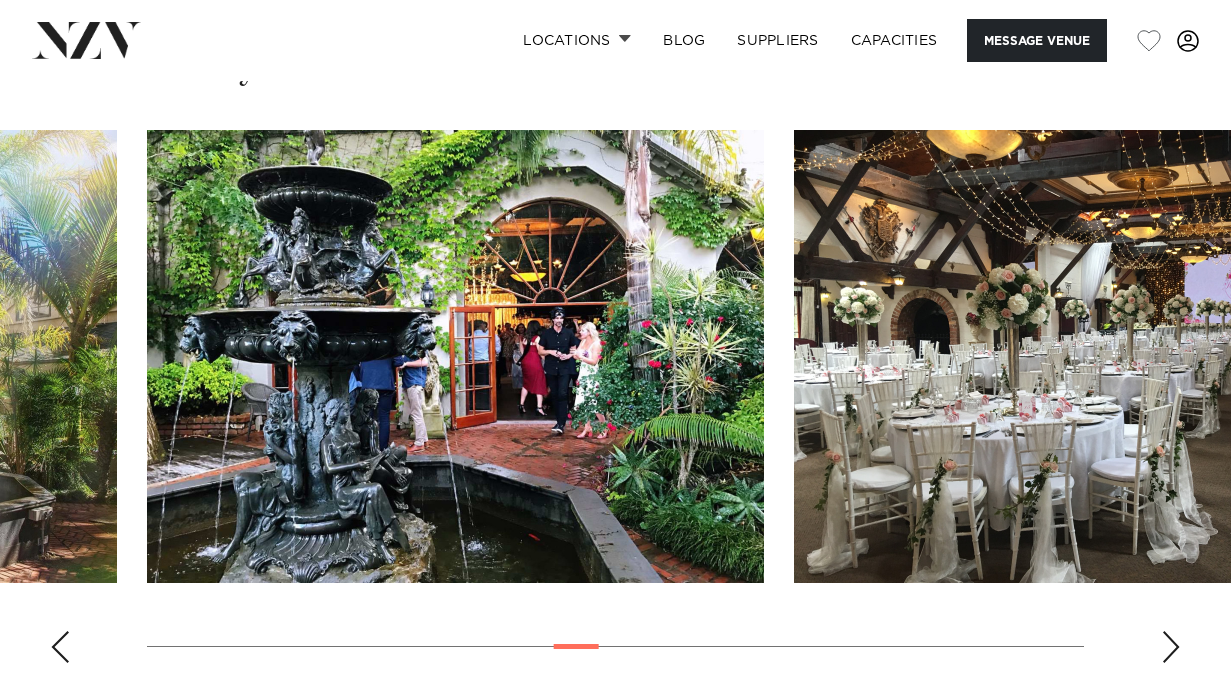 click at bounding box center (1171, 647) 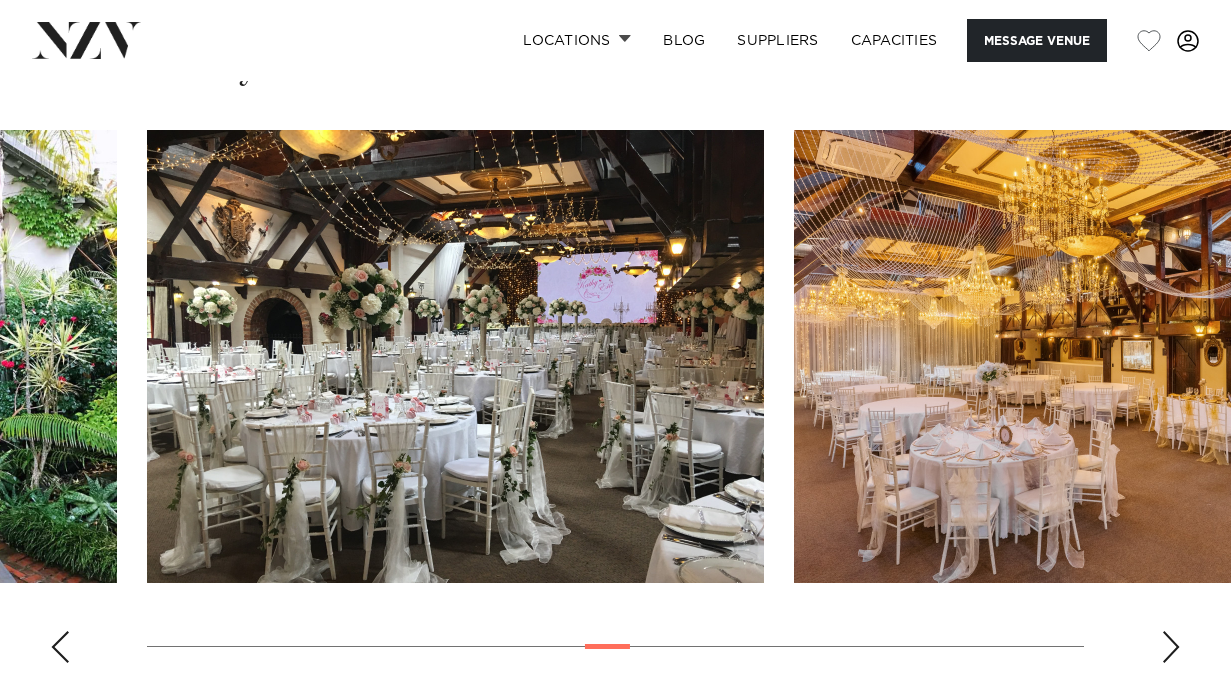 click at bounding box center [1171, 647] 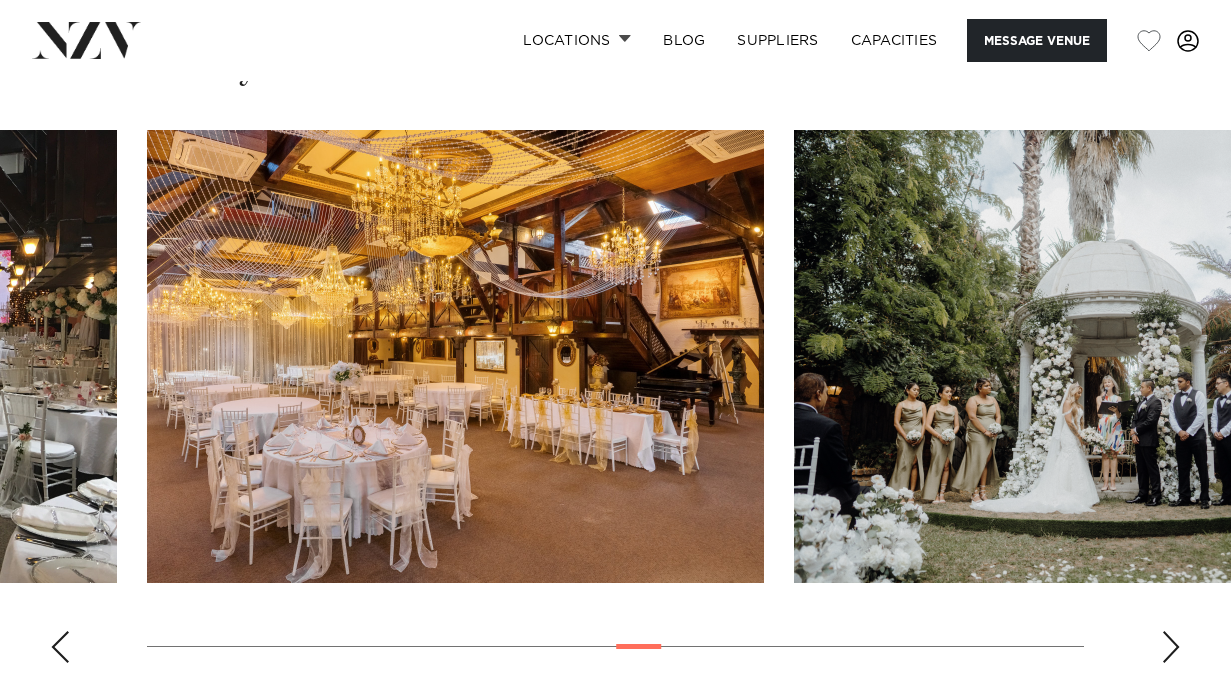 click at bounding box center (1171, 647) 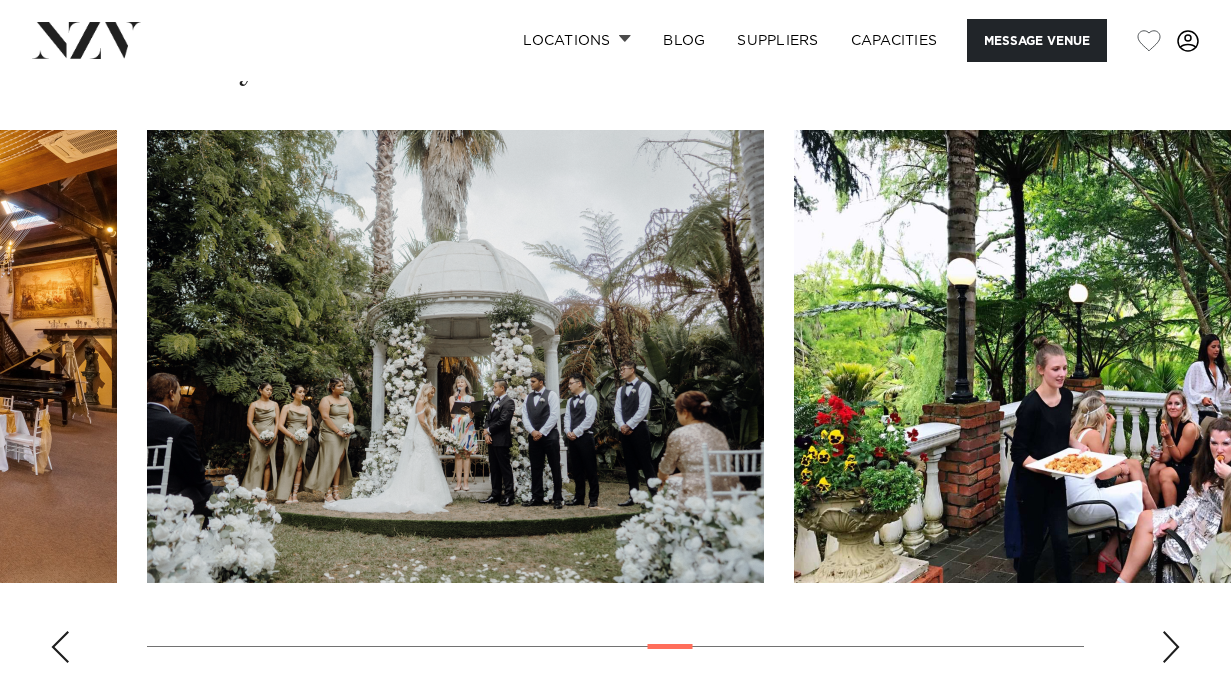 click at bounding box center (1171, 647) 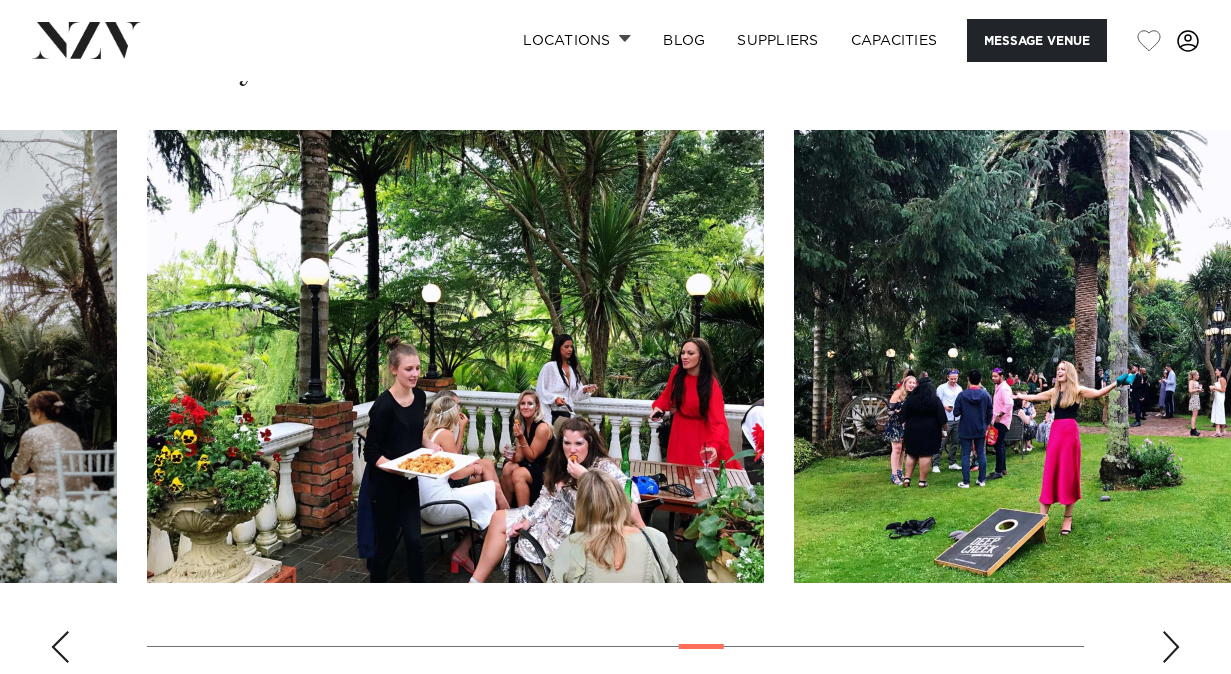 click at bounding box center (1171, 647) 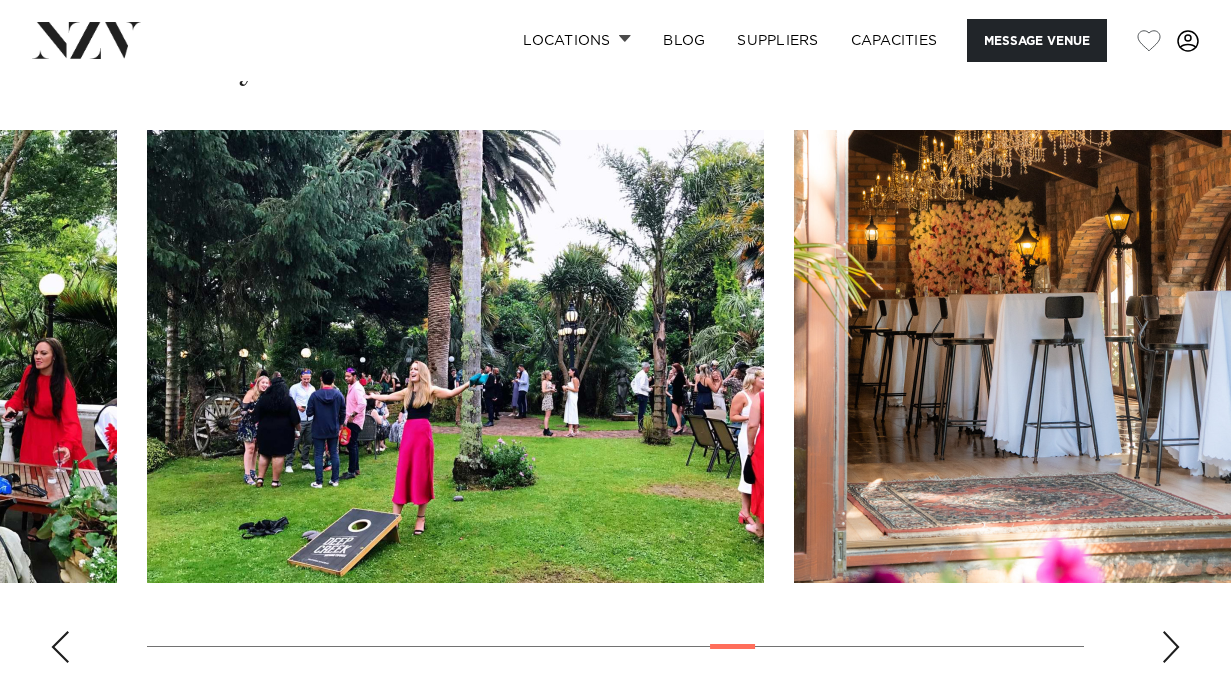 click at bounding box center [1171, 647] 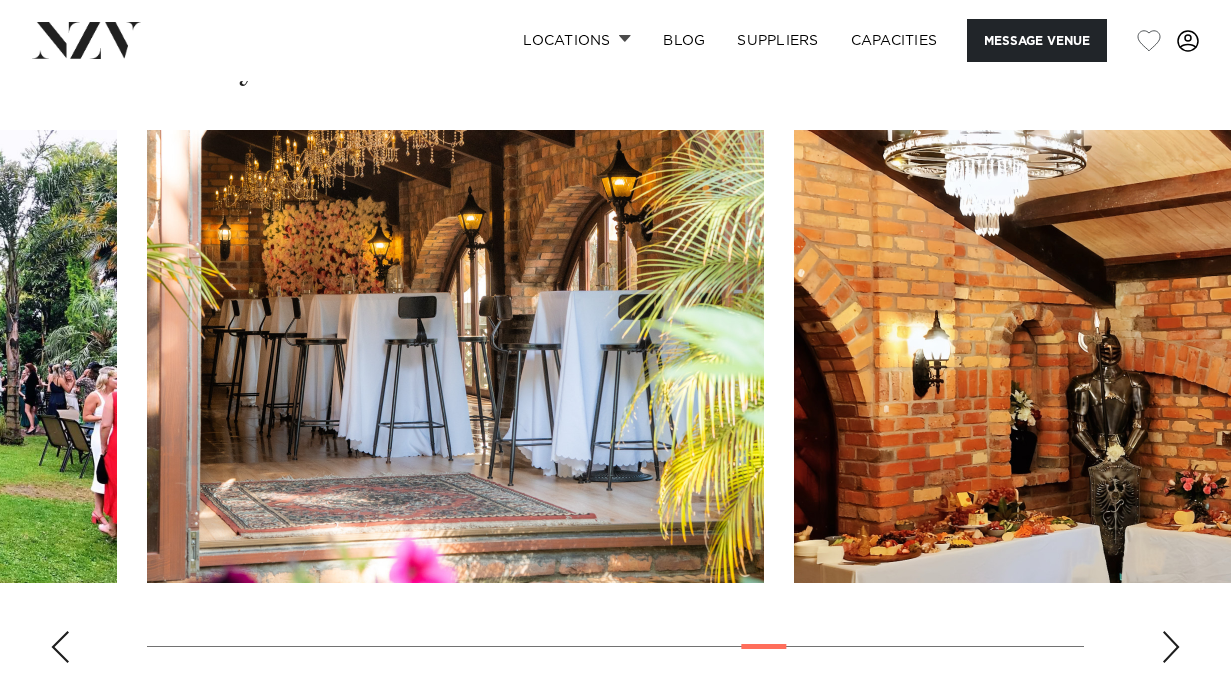click at bounding box center (1171, 647) 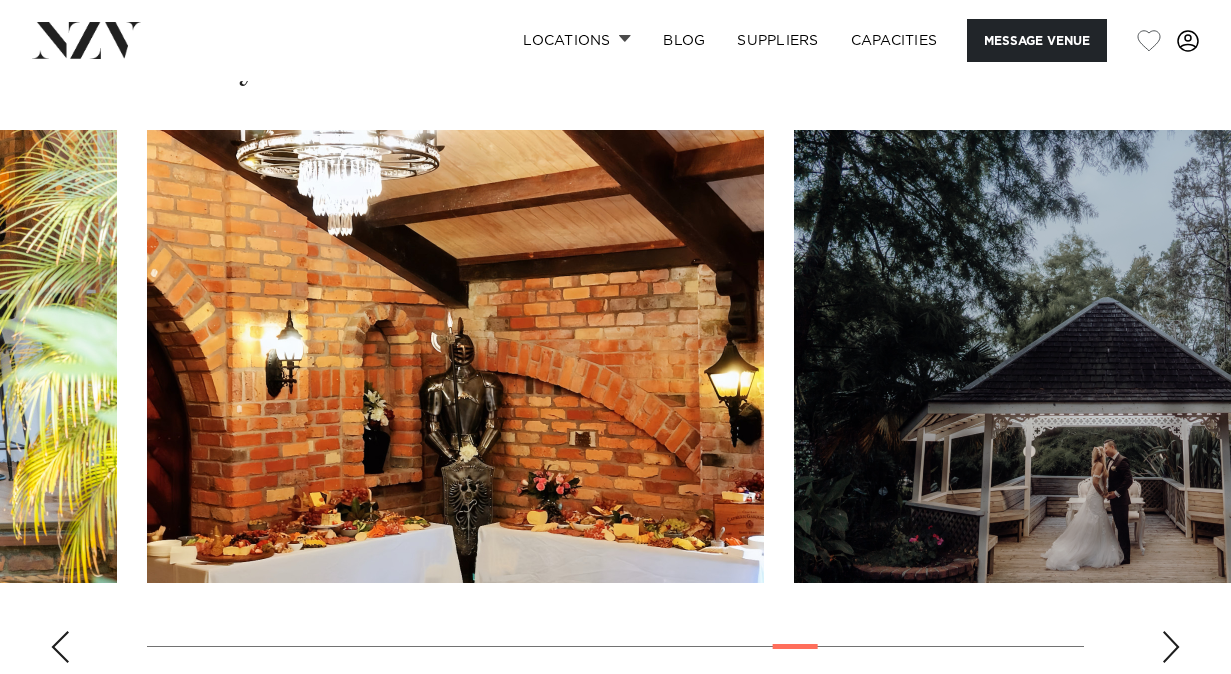 click at bounding box center (1171, 647) 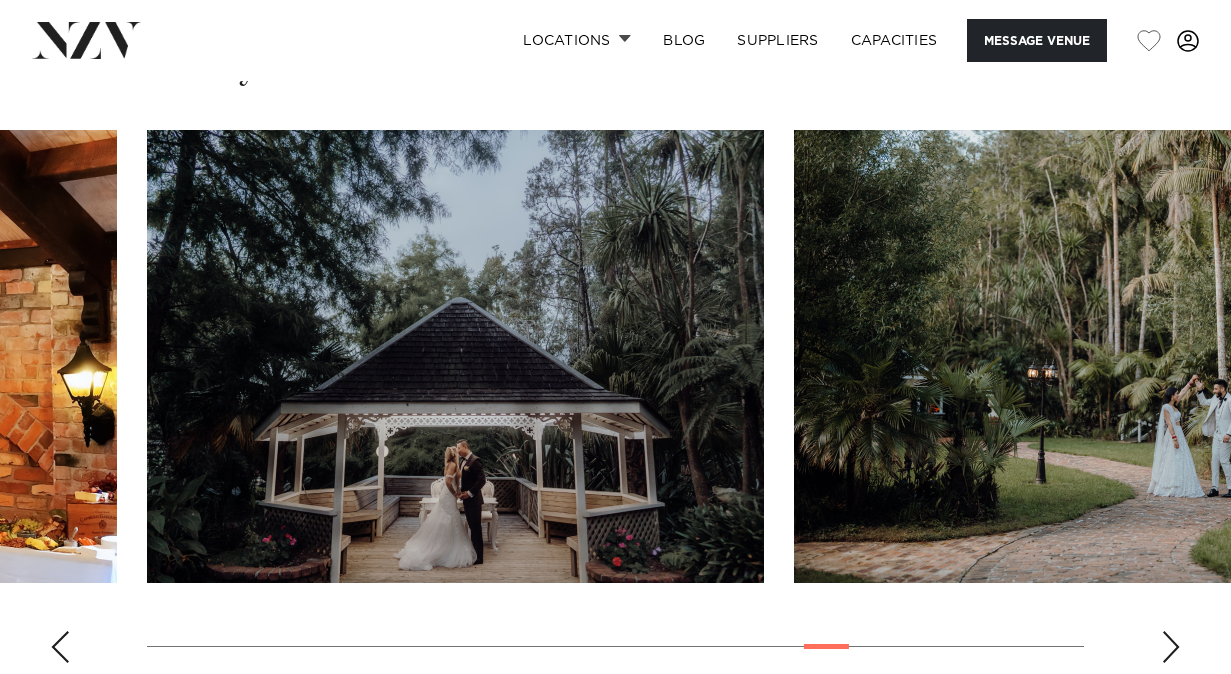 click at bounding box center (1171, 647) 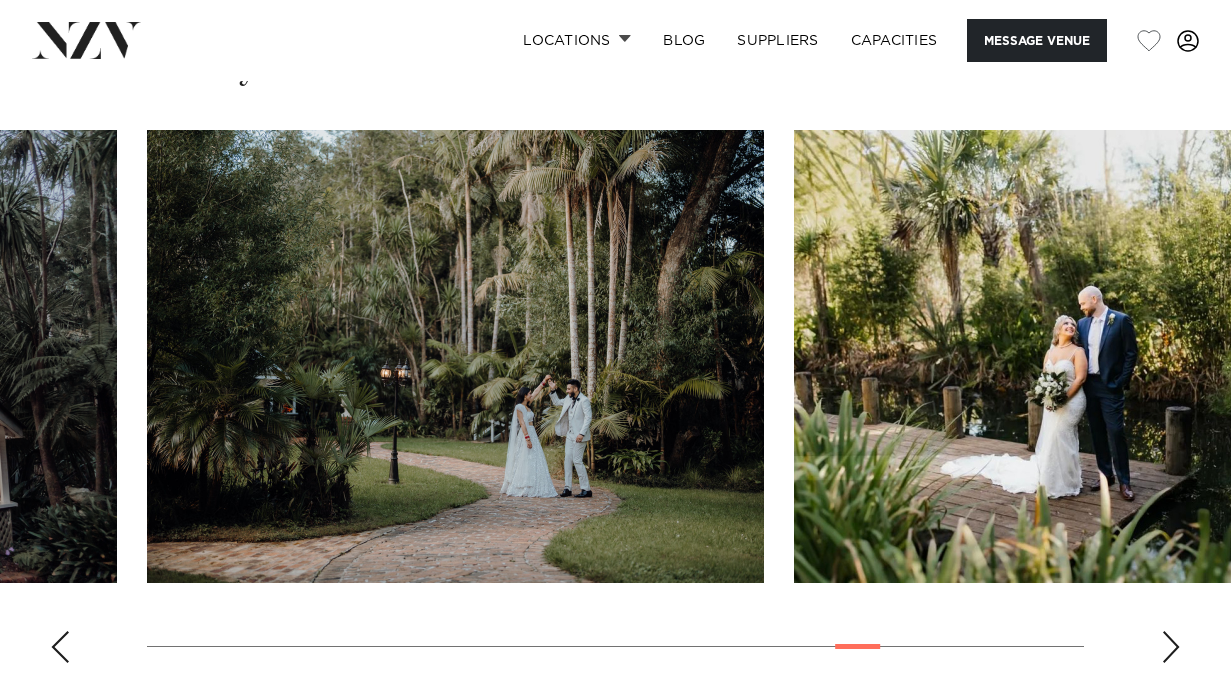 click at bounding box center (1171, 647) 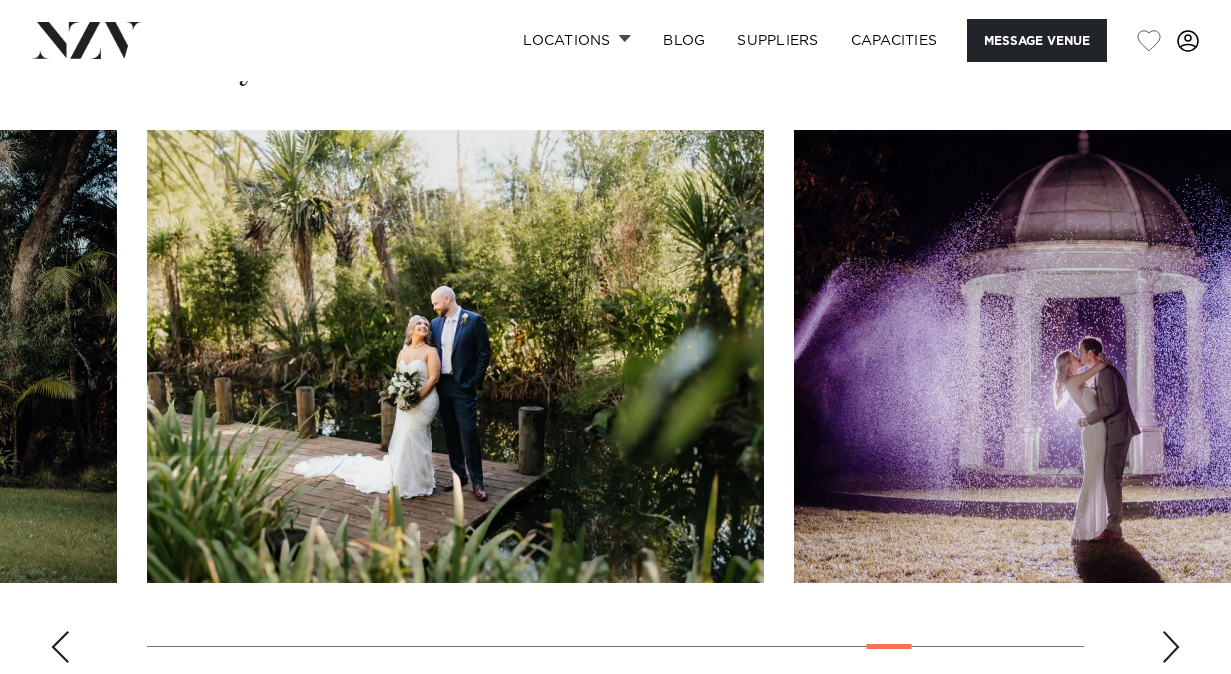 click at bounding box center (1171, 647) 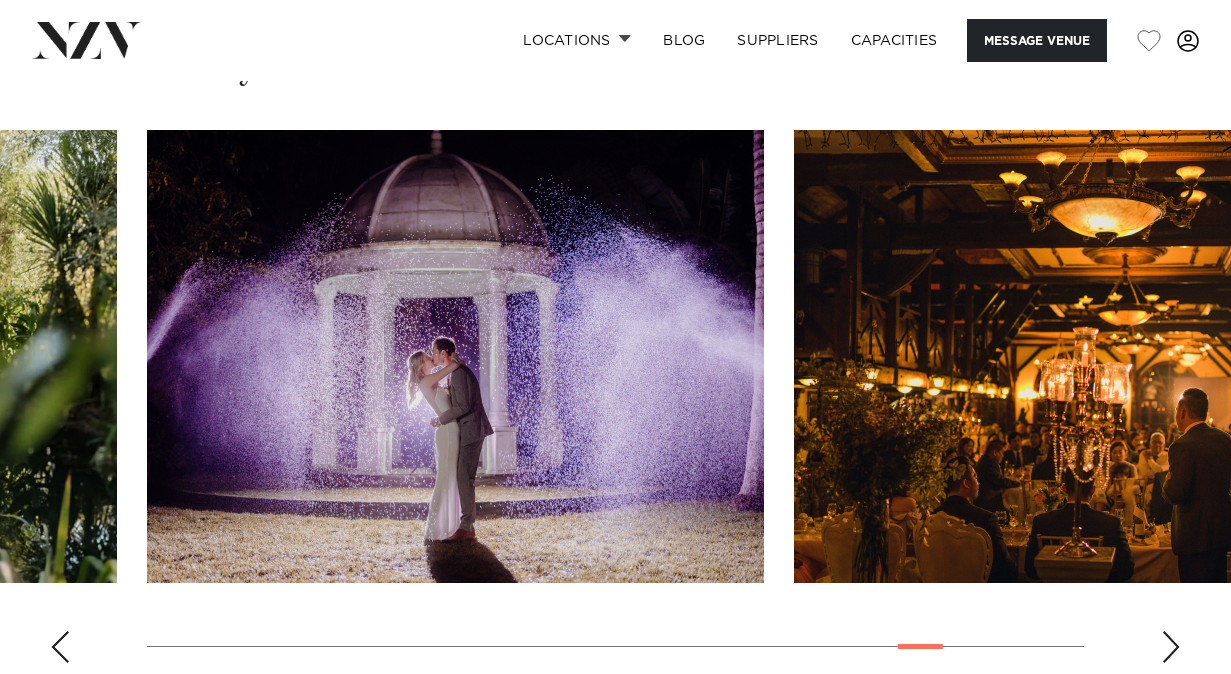 click at bounding box center (1171, 647) 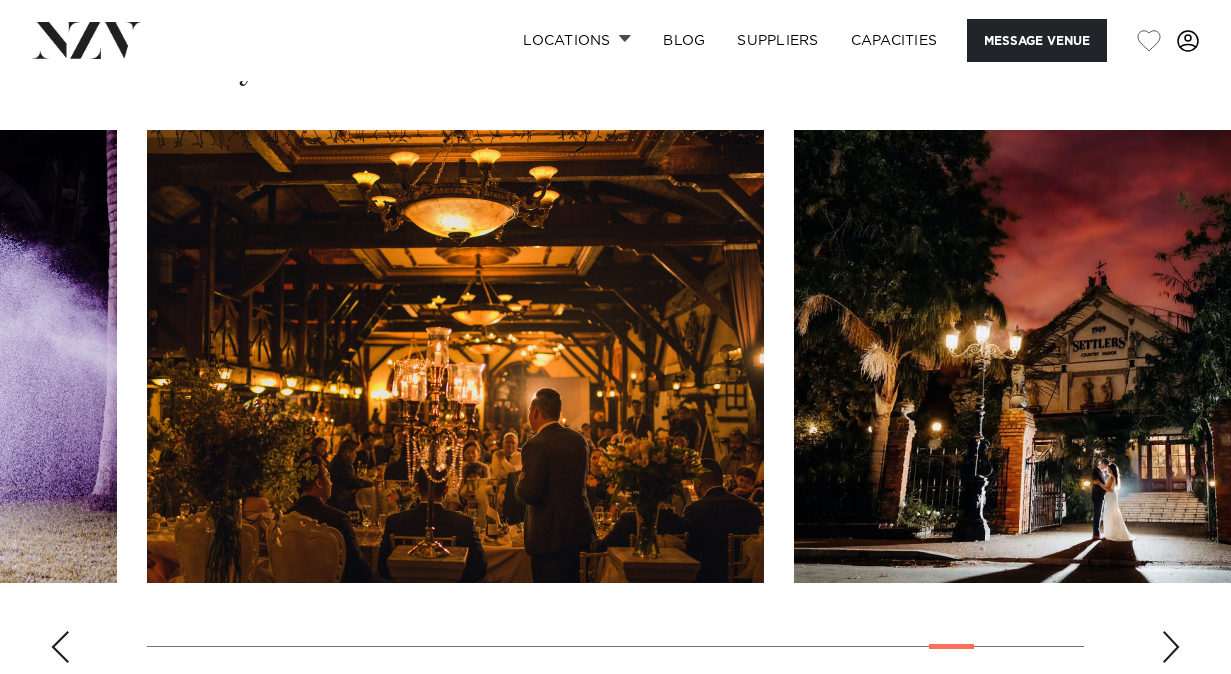 click at bounding box center (1171, 647) 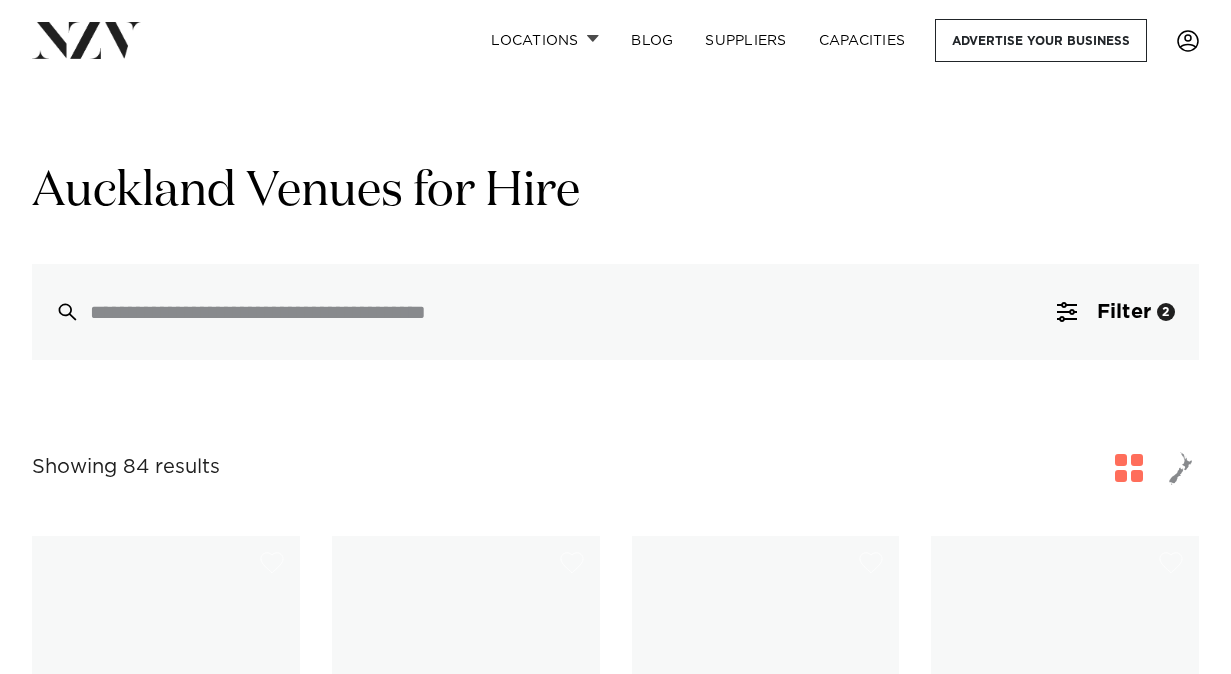 scroll, scrollTop: 4448, scrollLeft: 0, axis: vertical 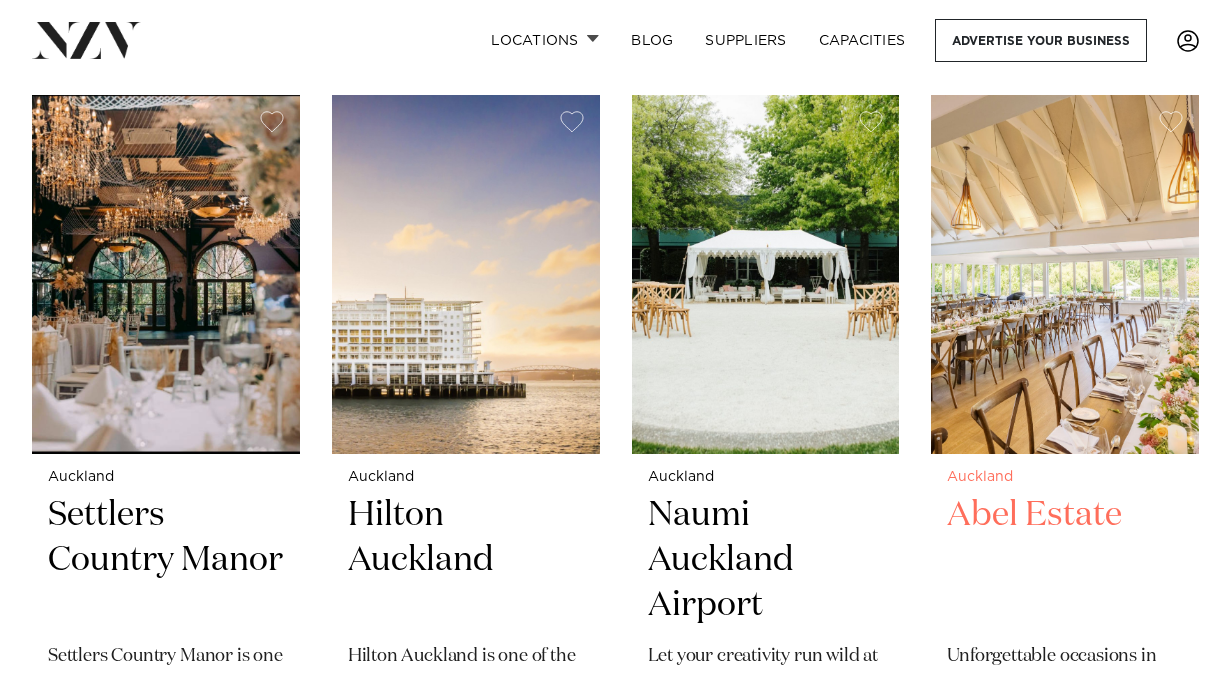 click at bounding box center (1065, 274) 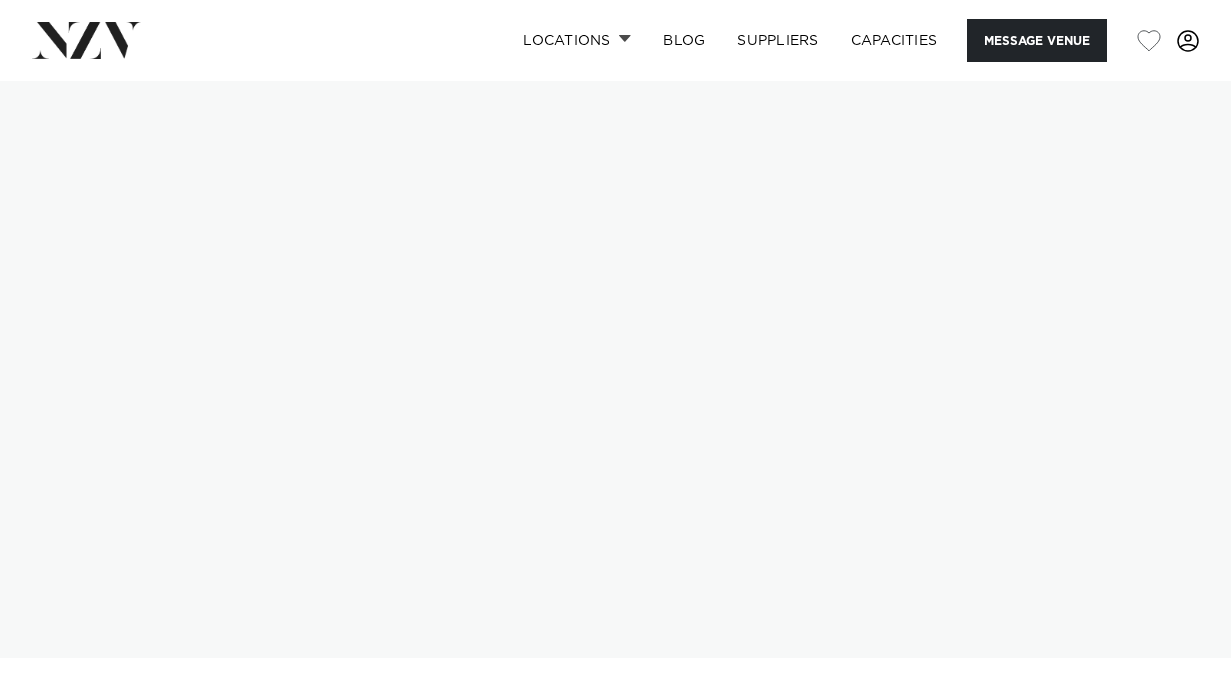 scroll, scrollTop: 0, scrollLeft: 0, axis: both 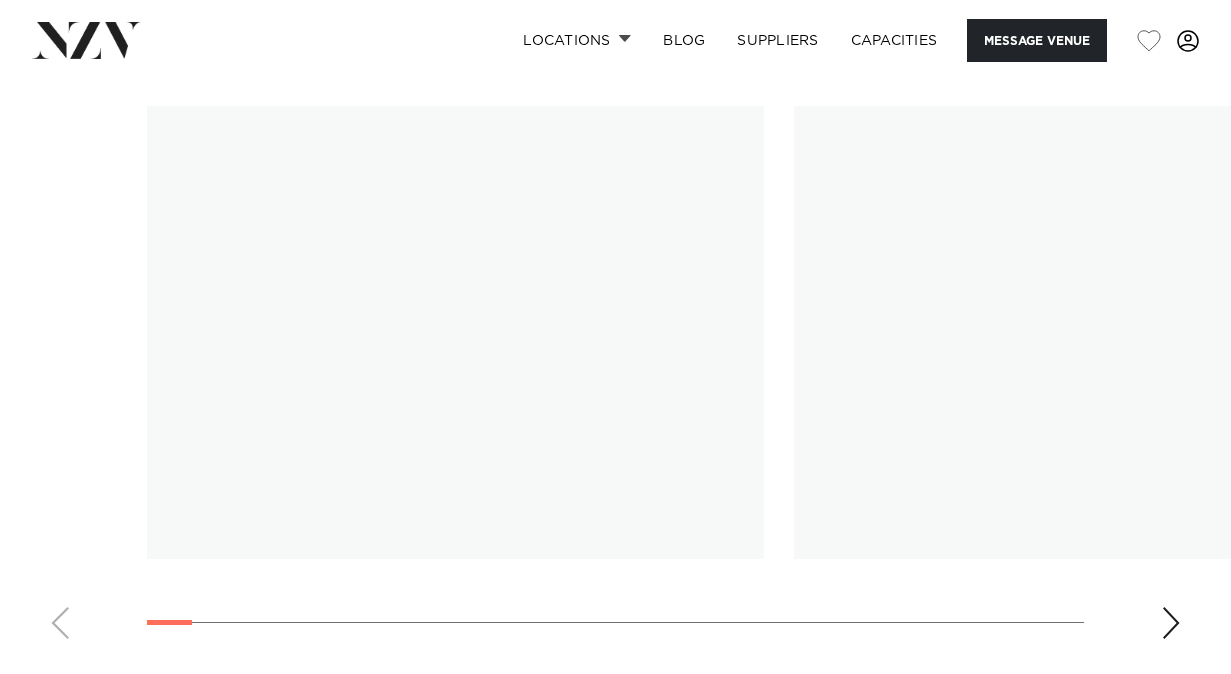 click at bounding box center [1171, 623] 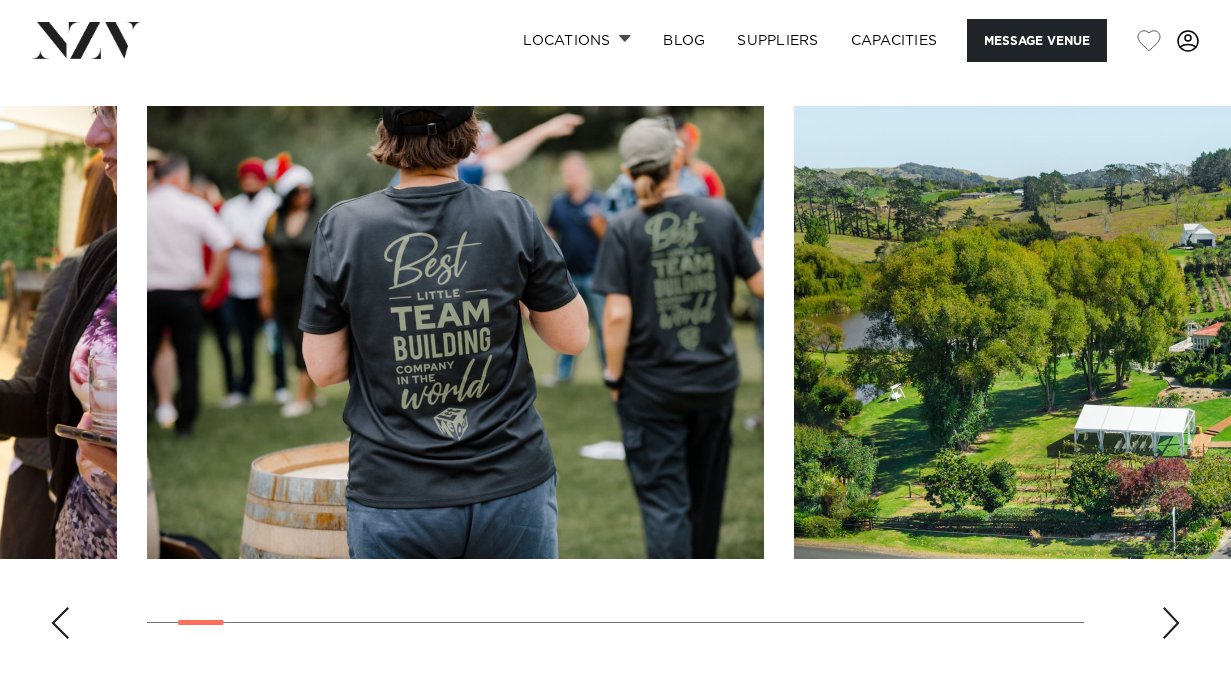 click at bounding box center (1171, 623) 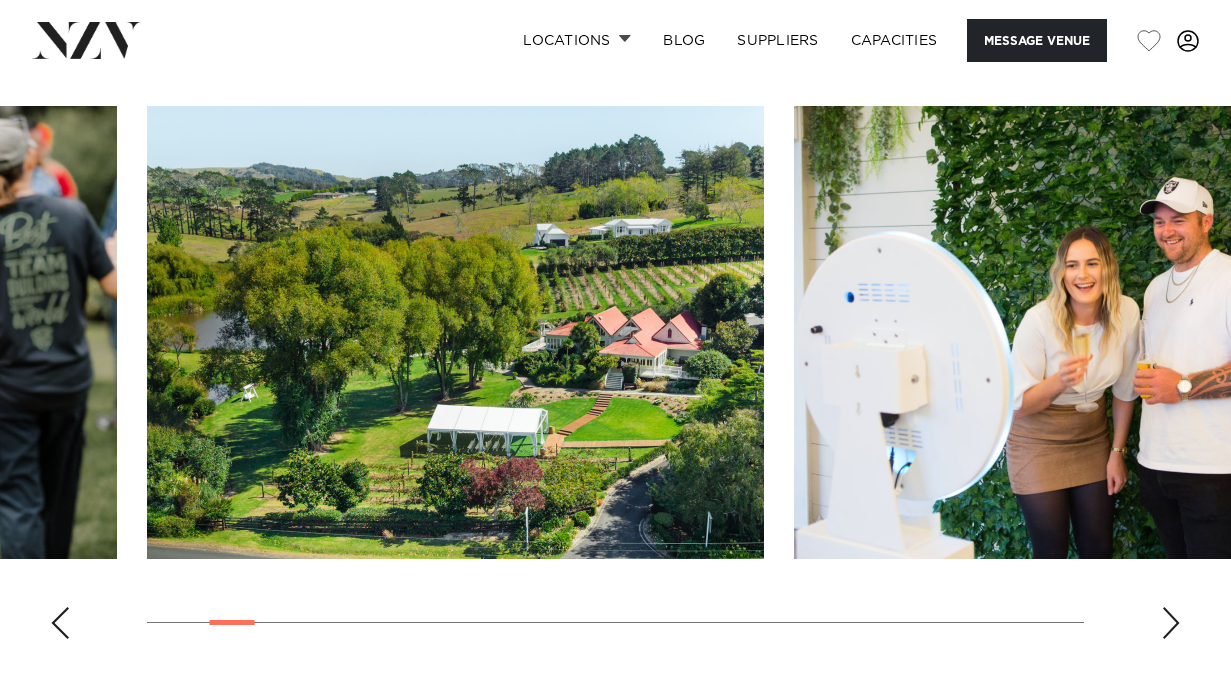 click at bounding box center [1171, 623] 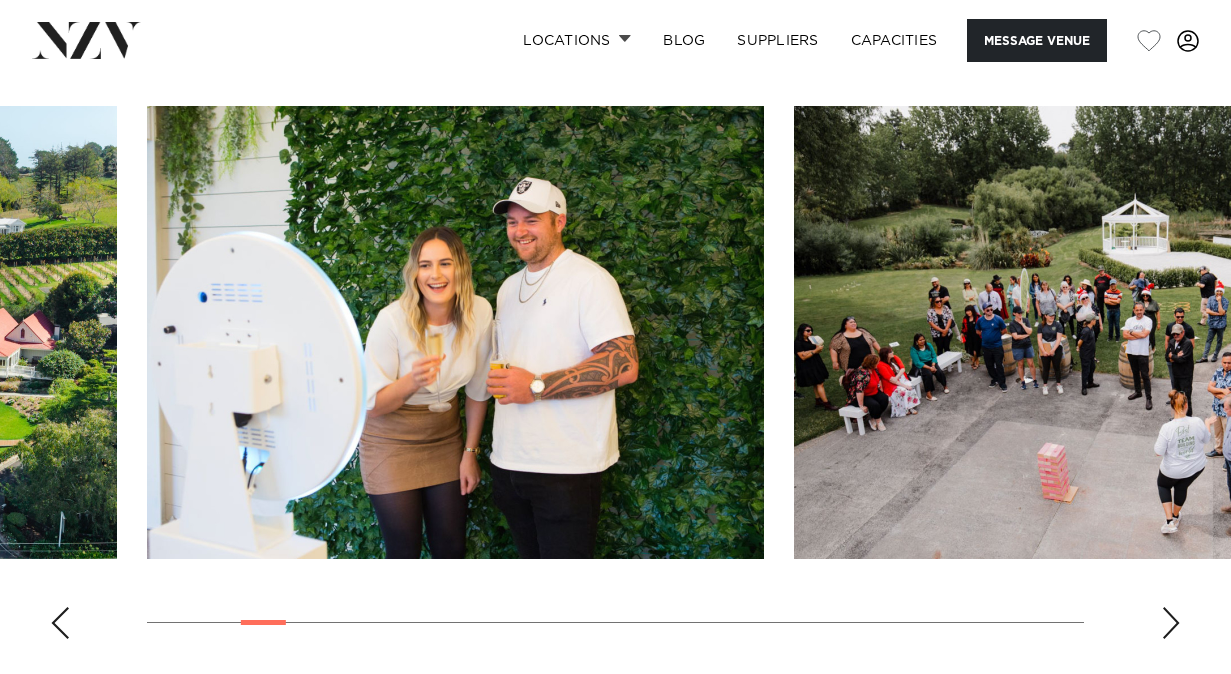 click at bounding box center (1171, 623) 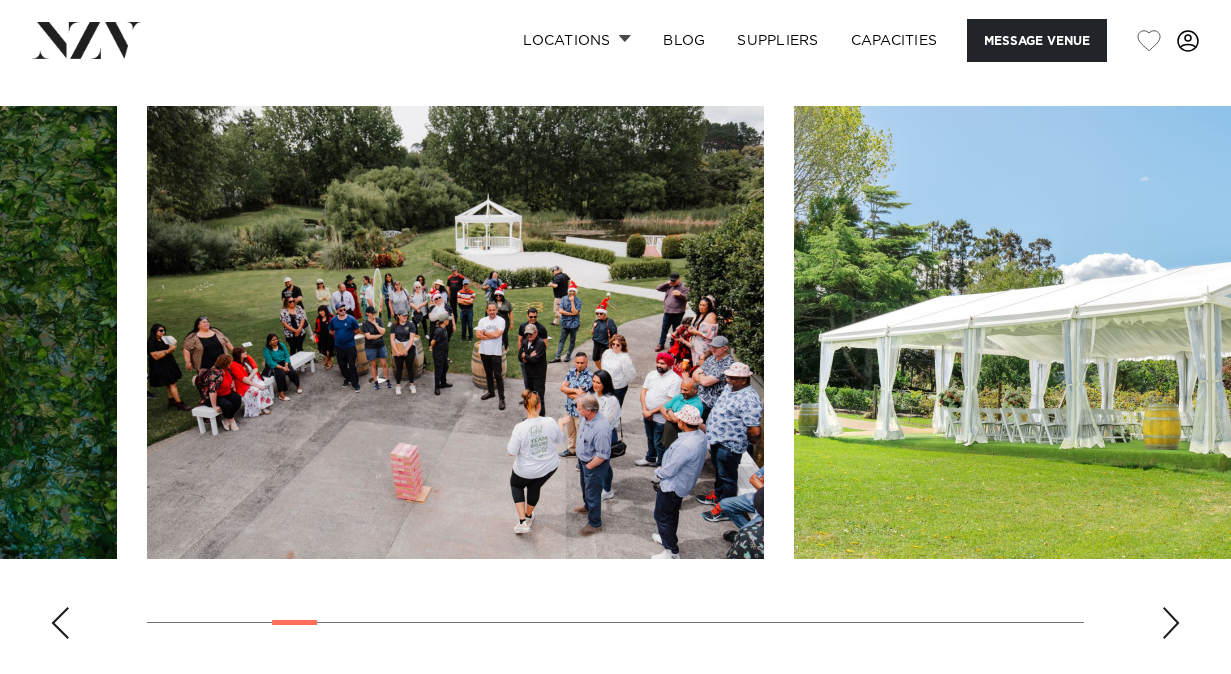 click at bounding box center (1171, 623) 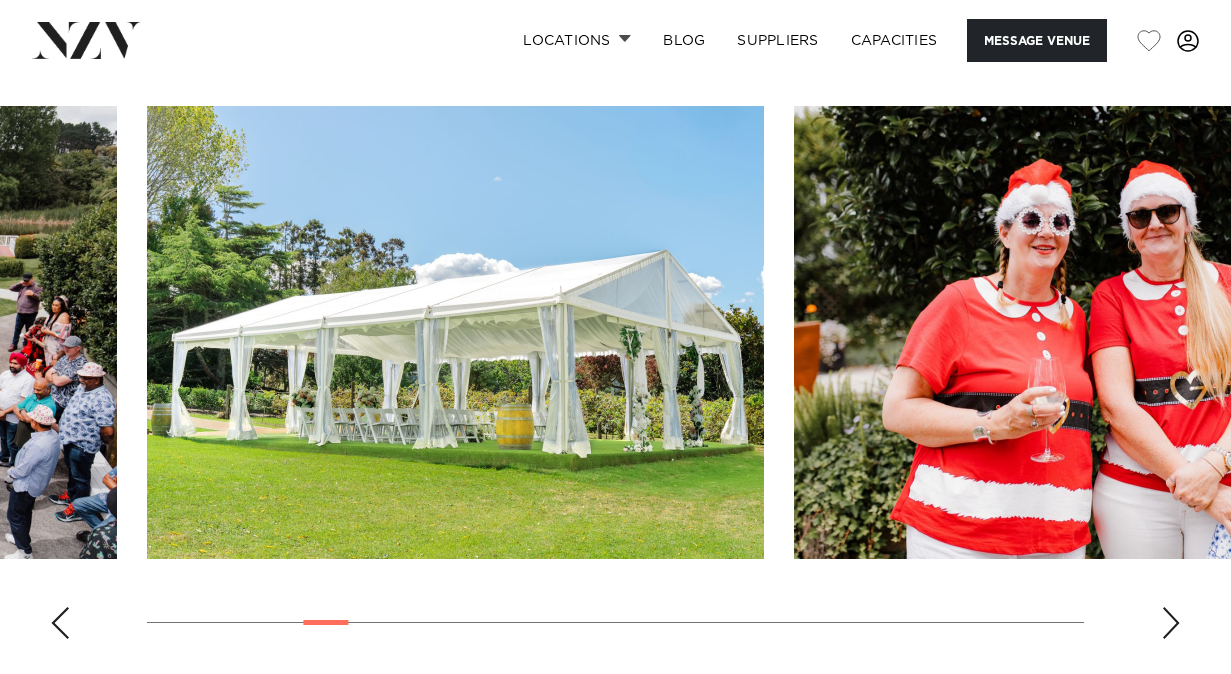 click at bounding box center (1171, 623) 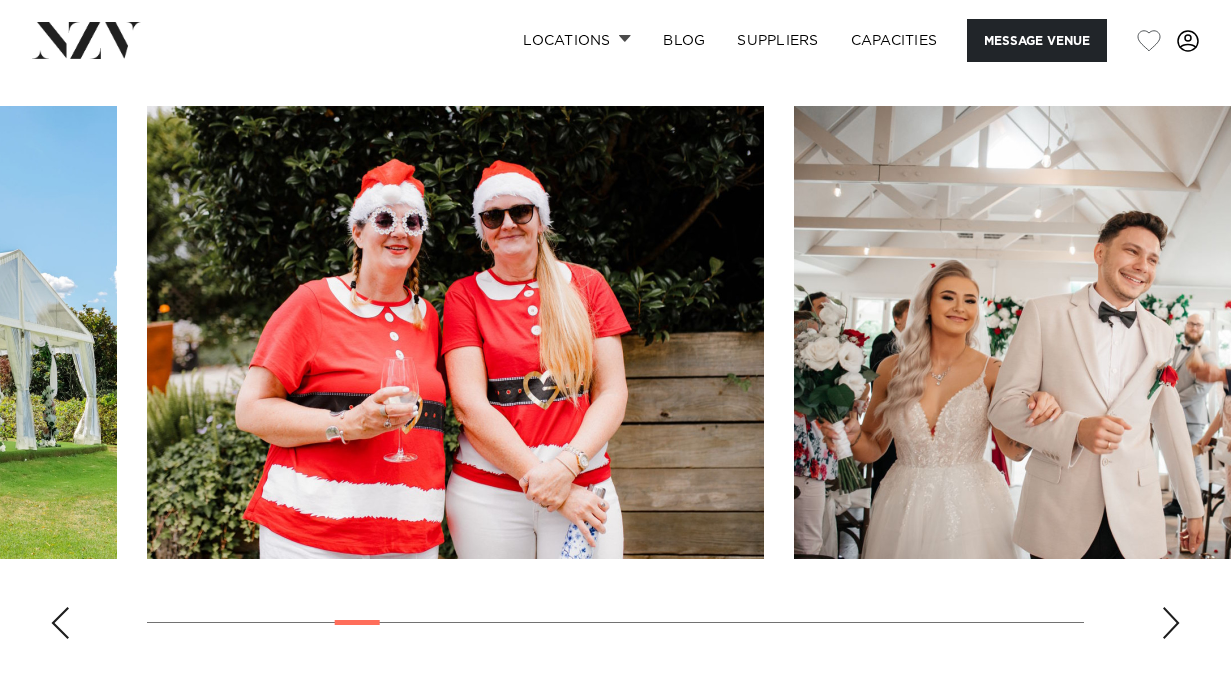 click at bounding box center (1171, 623) 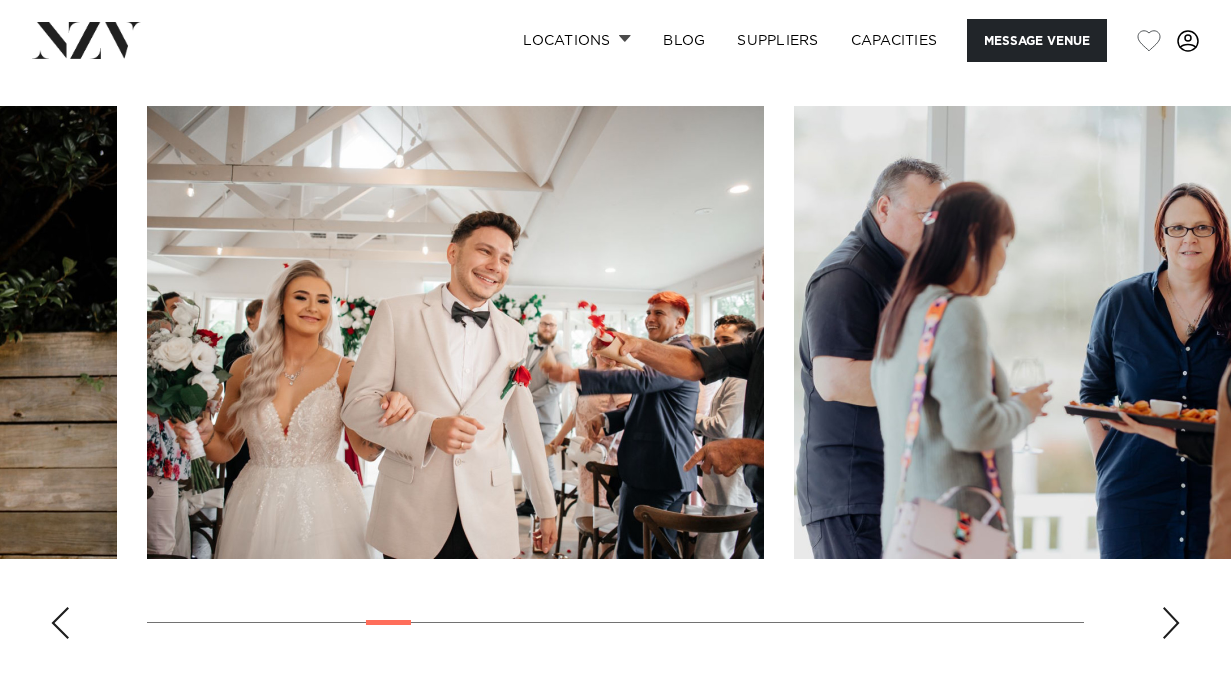 click at bounding box center [1171, 623] 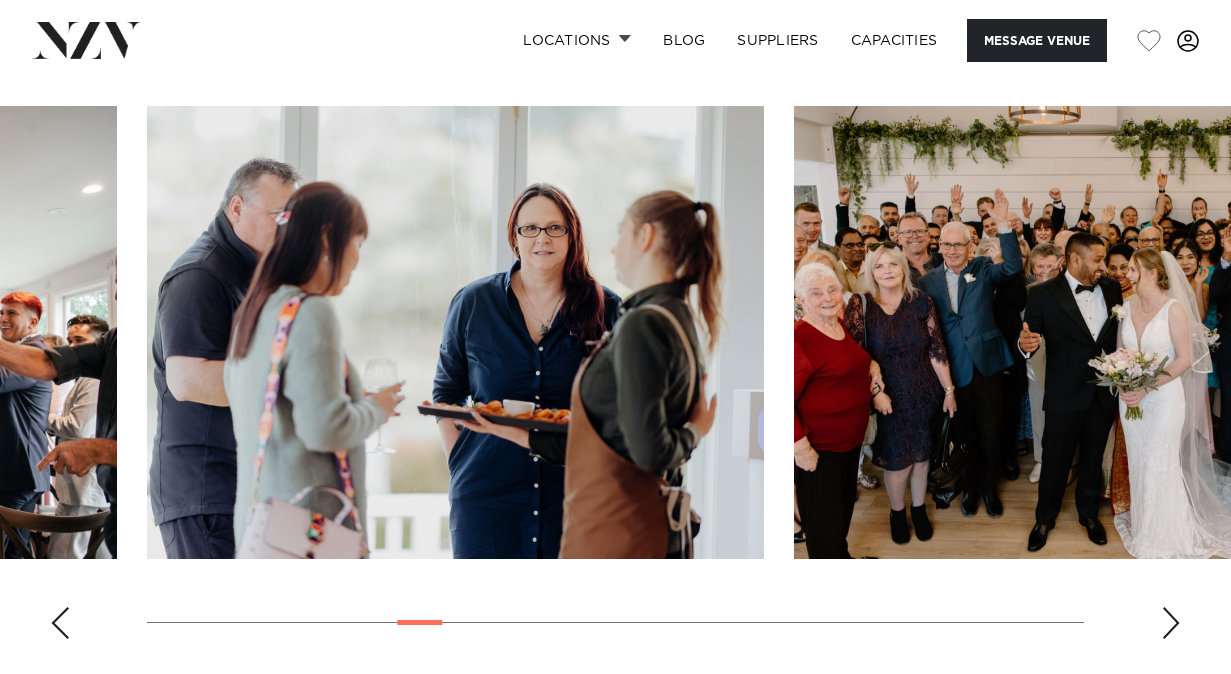 click at bounding box center [1171, 623] 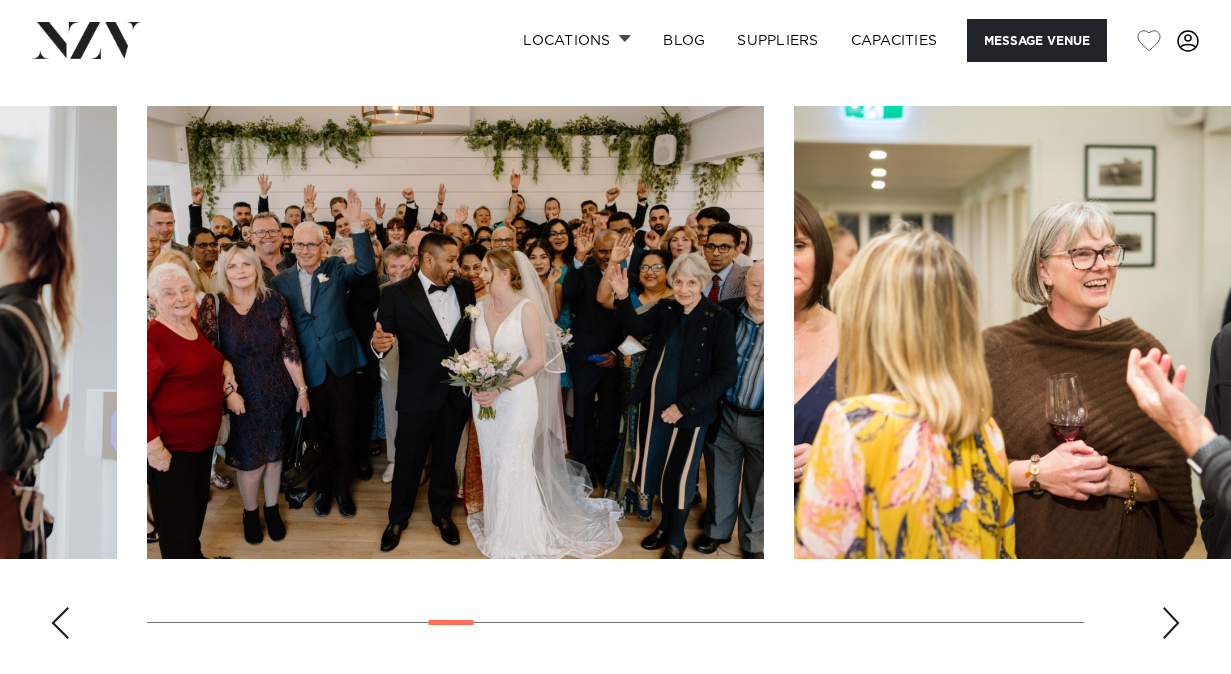 click at bounding box center (1171, 623) 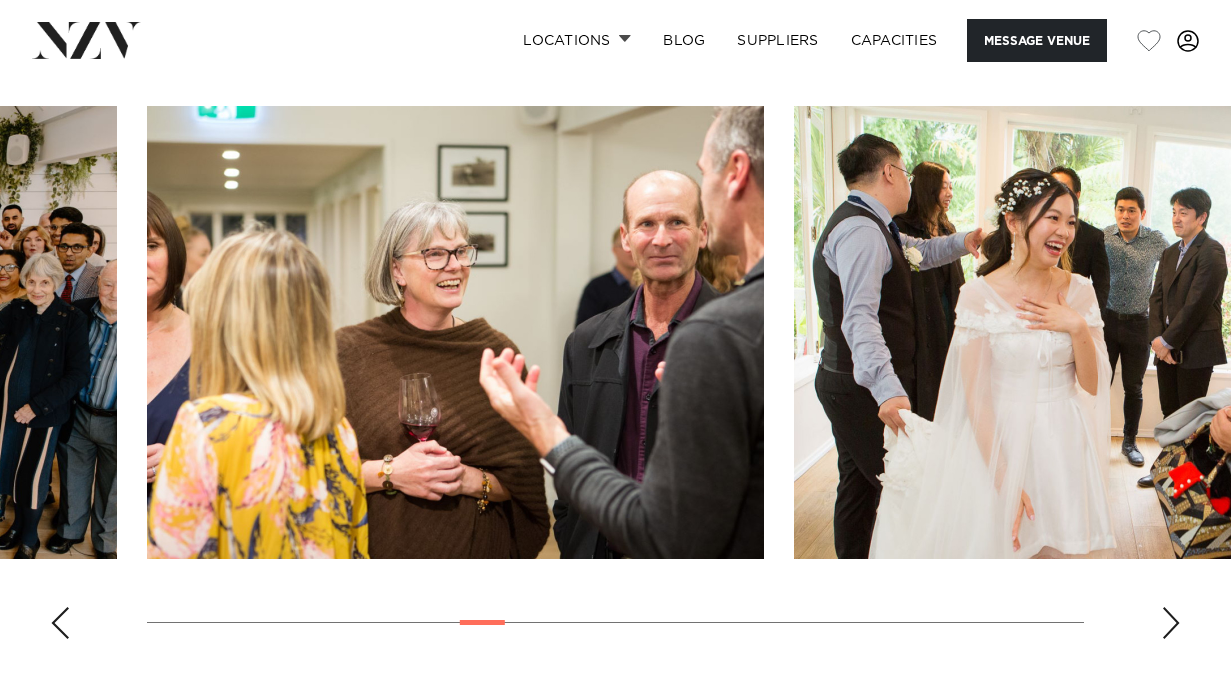 click at bounding box center (1171, 623) 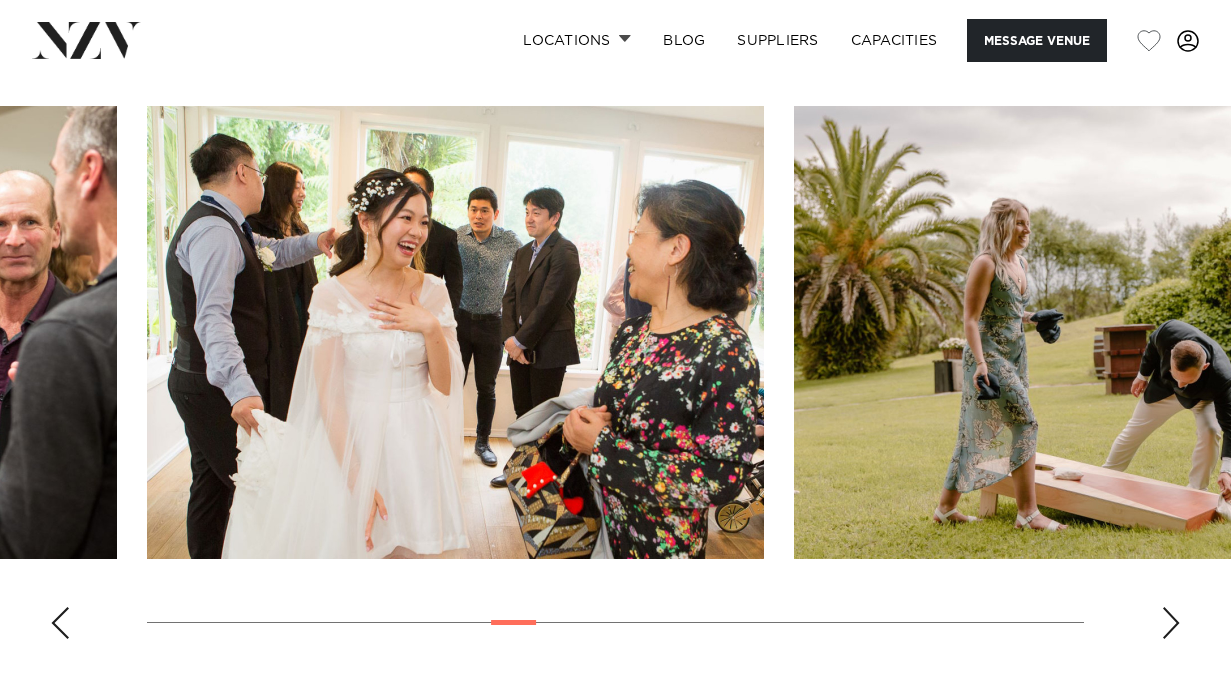 click at bounding box center [1171, 623] 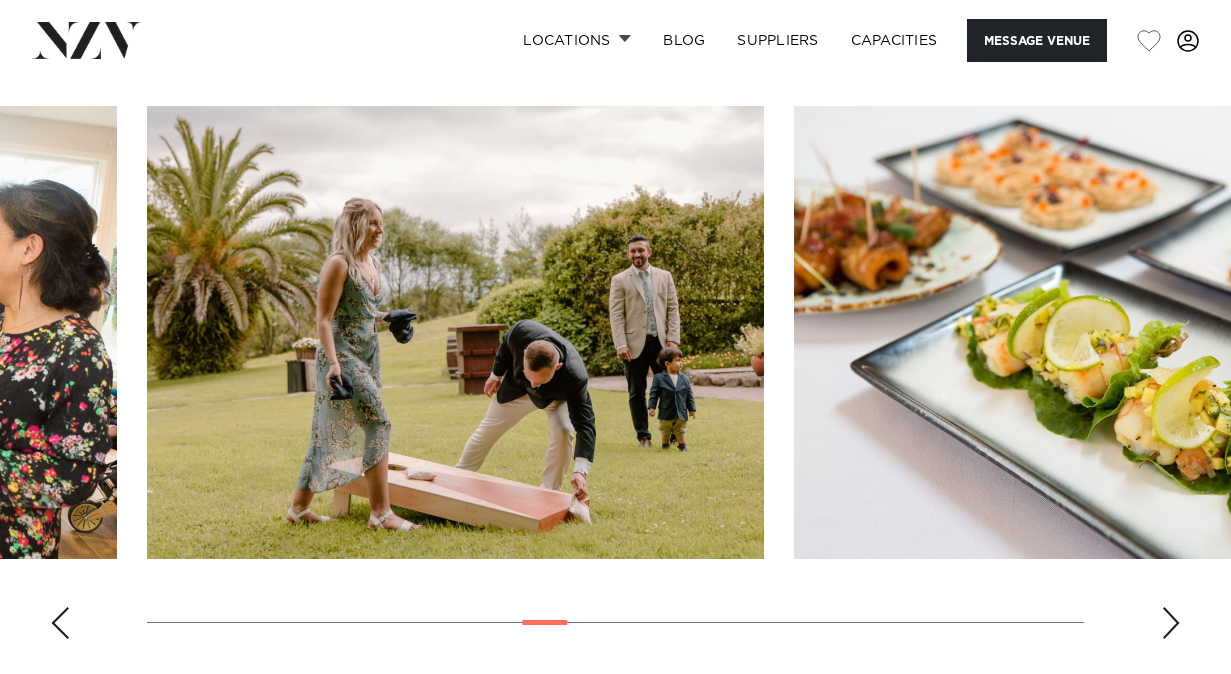 click at bounding box center [1171, 623] 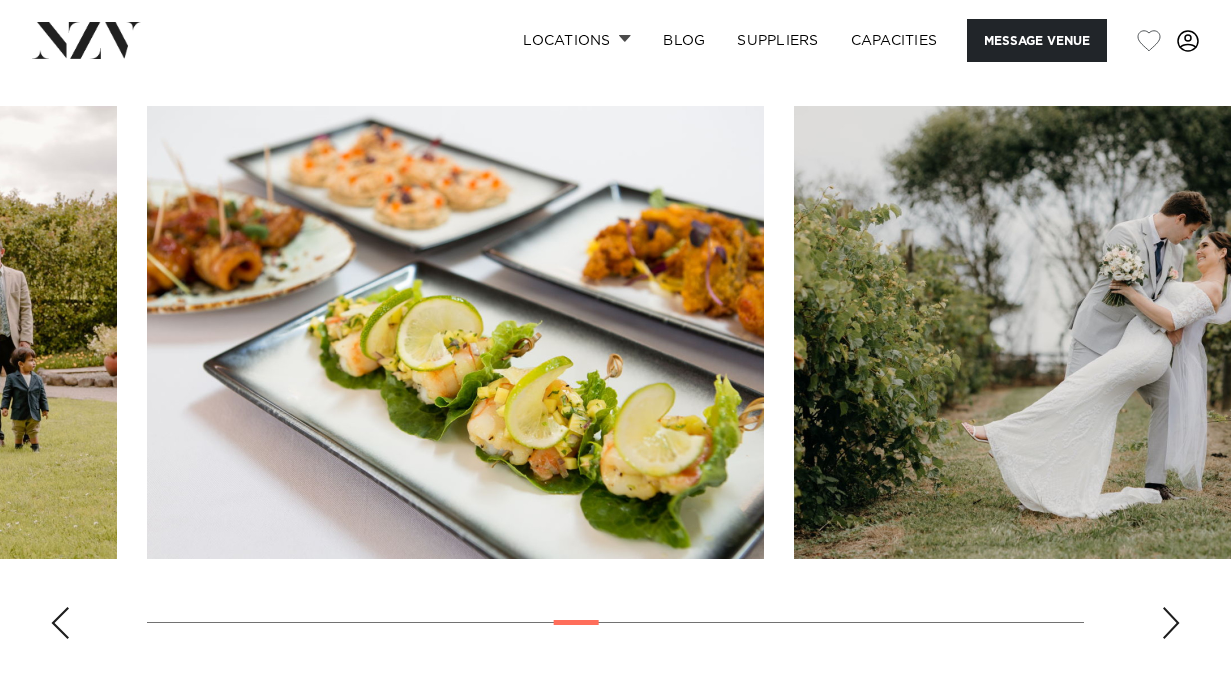 click at bounding box center (1171, 623) 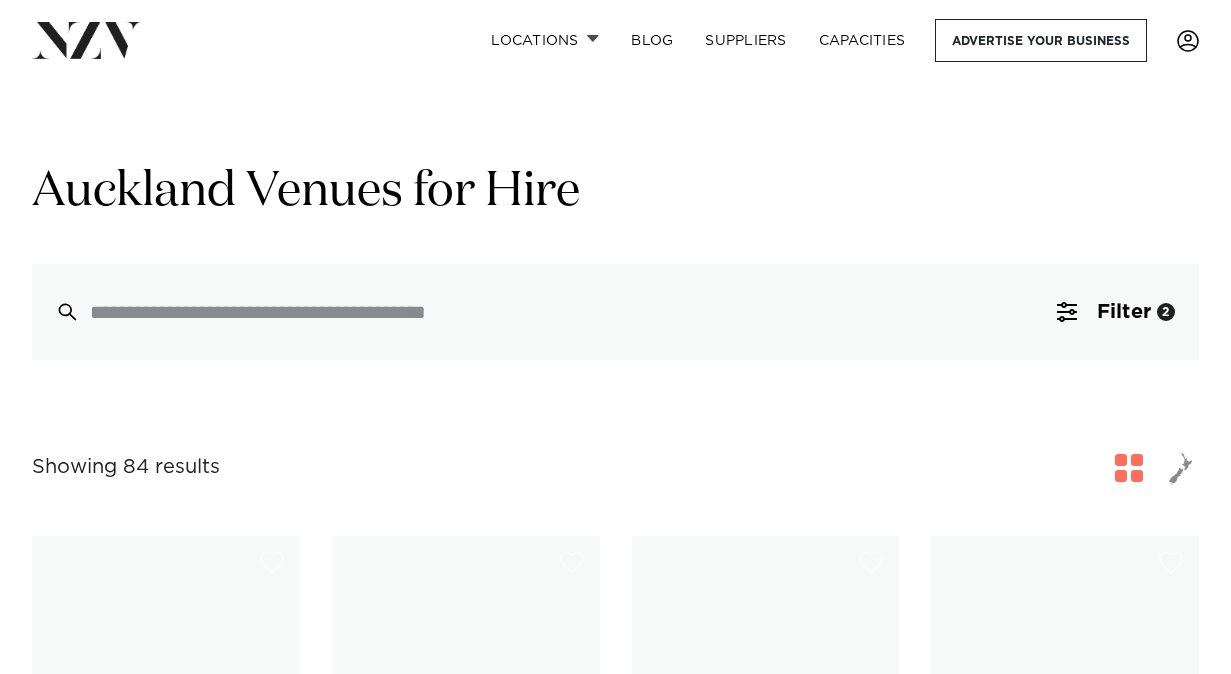 scroll, scrollTop: 4448, scrollLeft: 0, axis: vertical 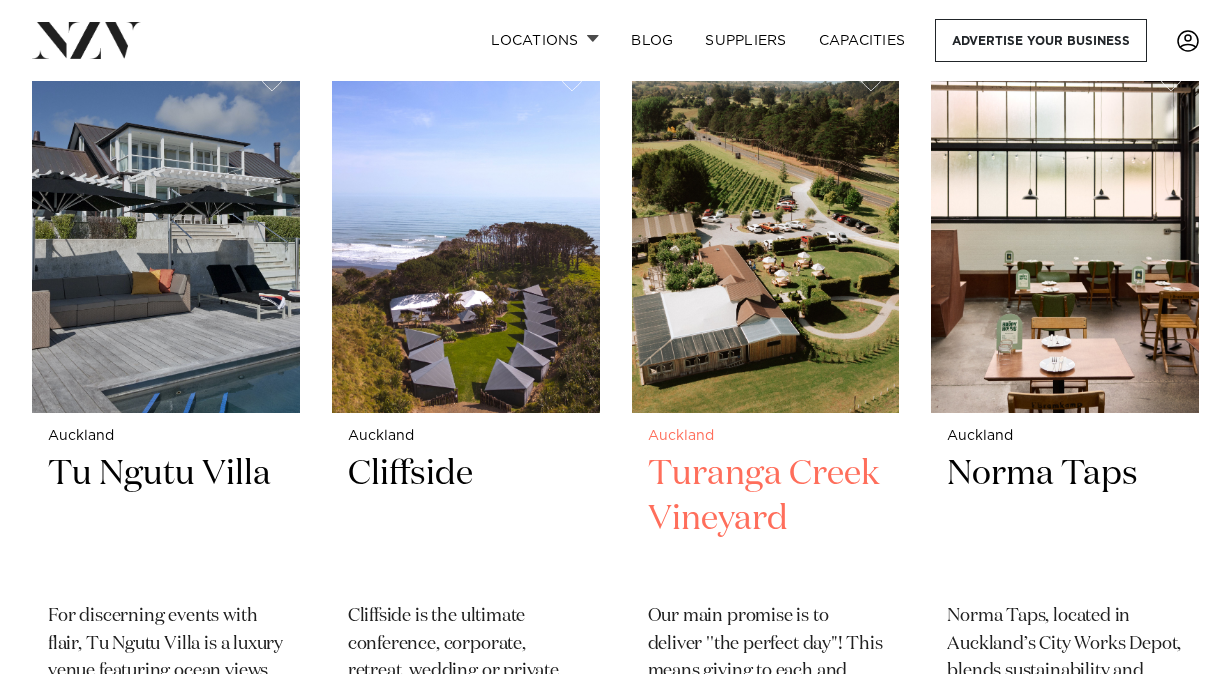 click at bounding box center (766, 233) 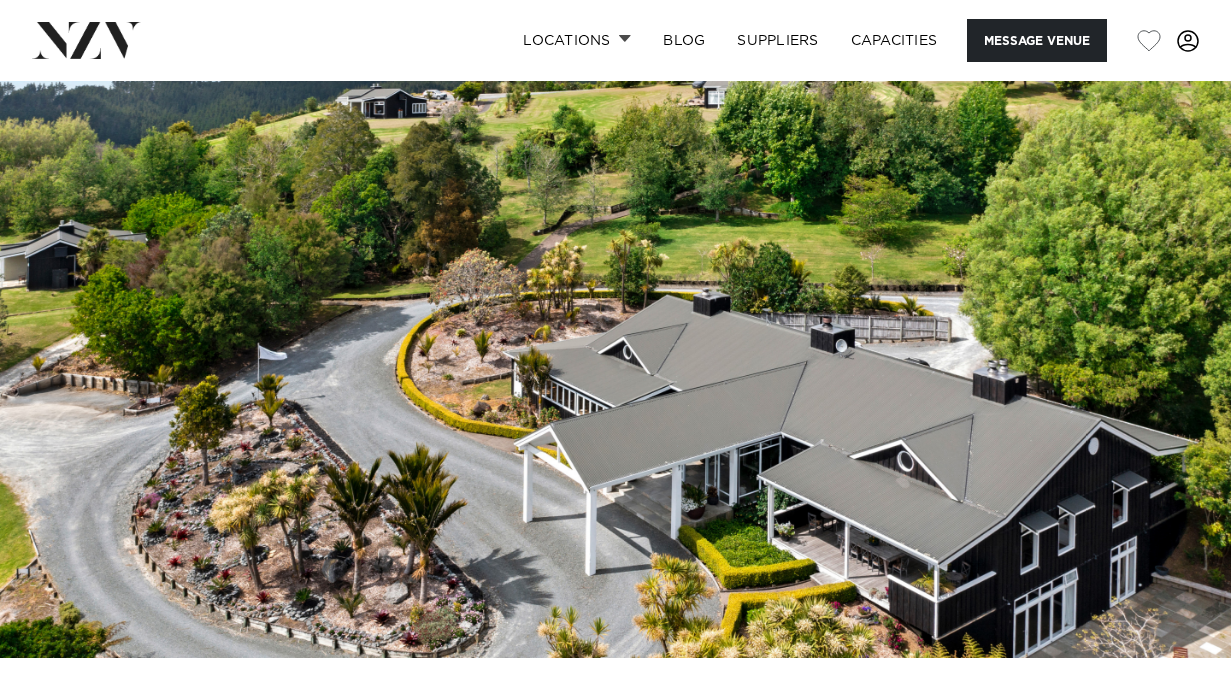 scroll, scrollTop: 0, scrollLeft: 0, axis: both 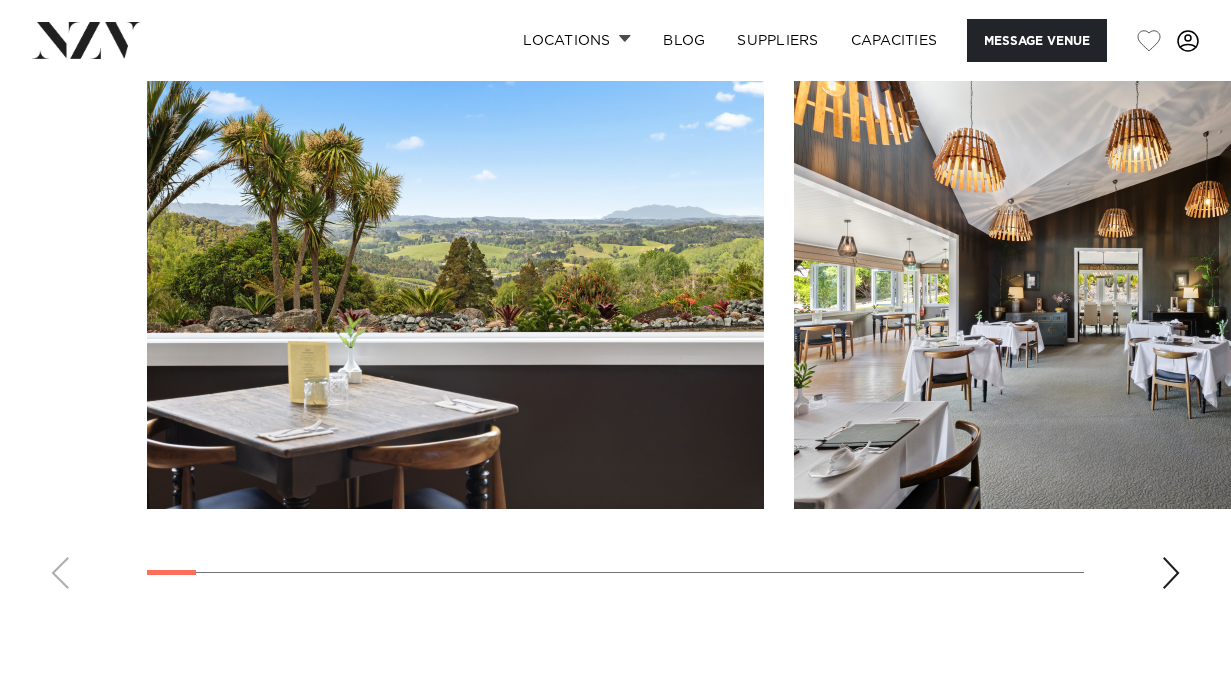 click at bounding box center [1171, 573] 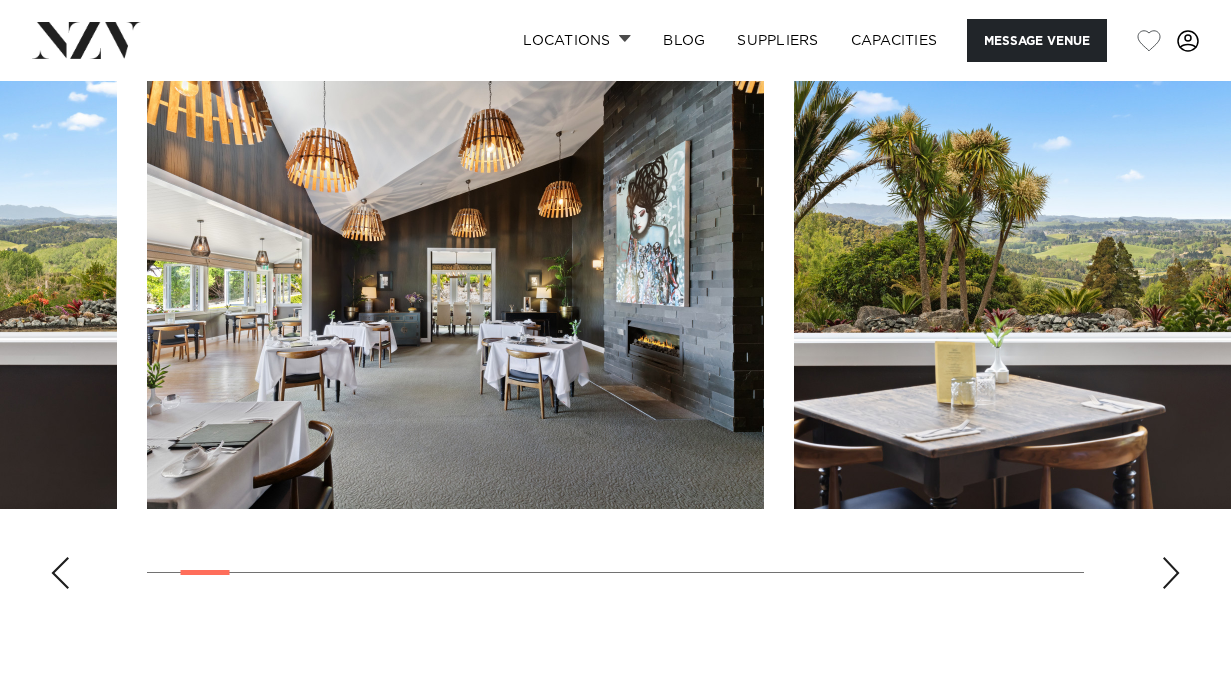 click at bounding box center (1171, 573) 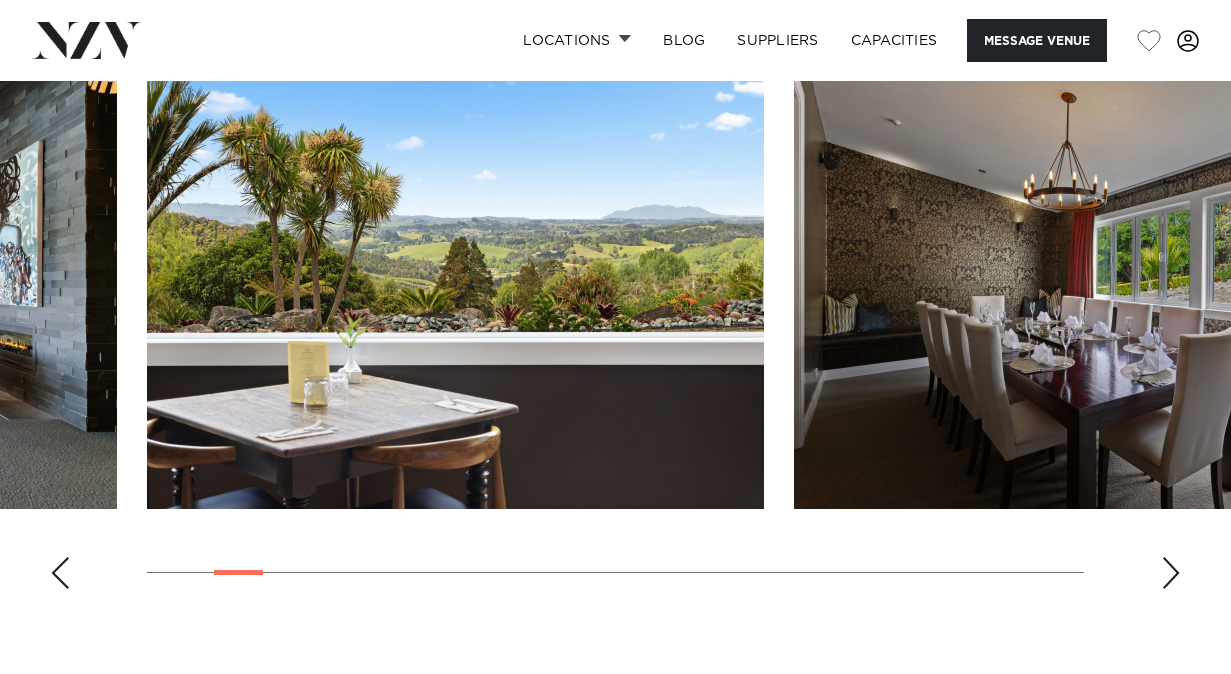 click at bounding box center [1171, 573] 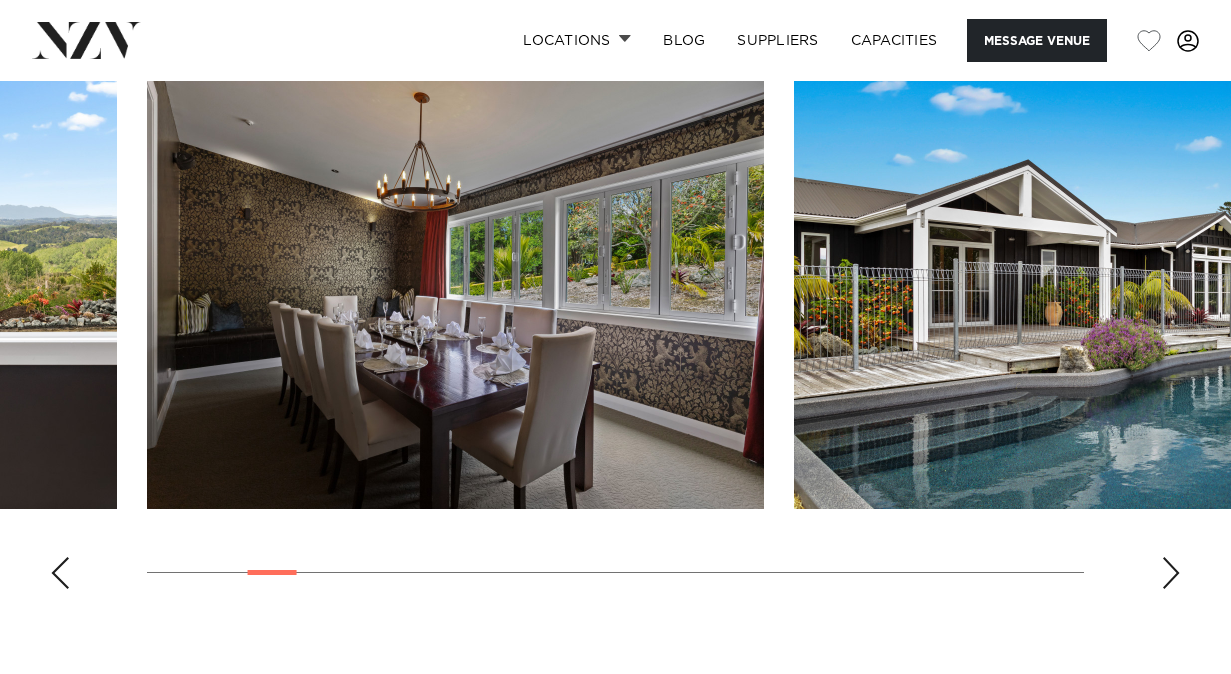 click at bounding box center [1171, 573] 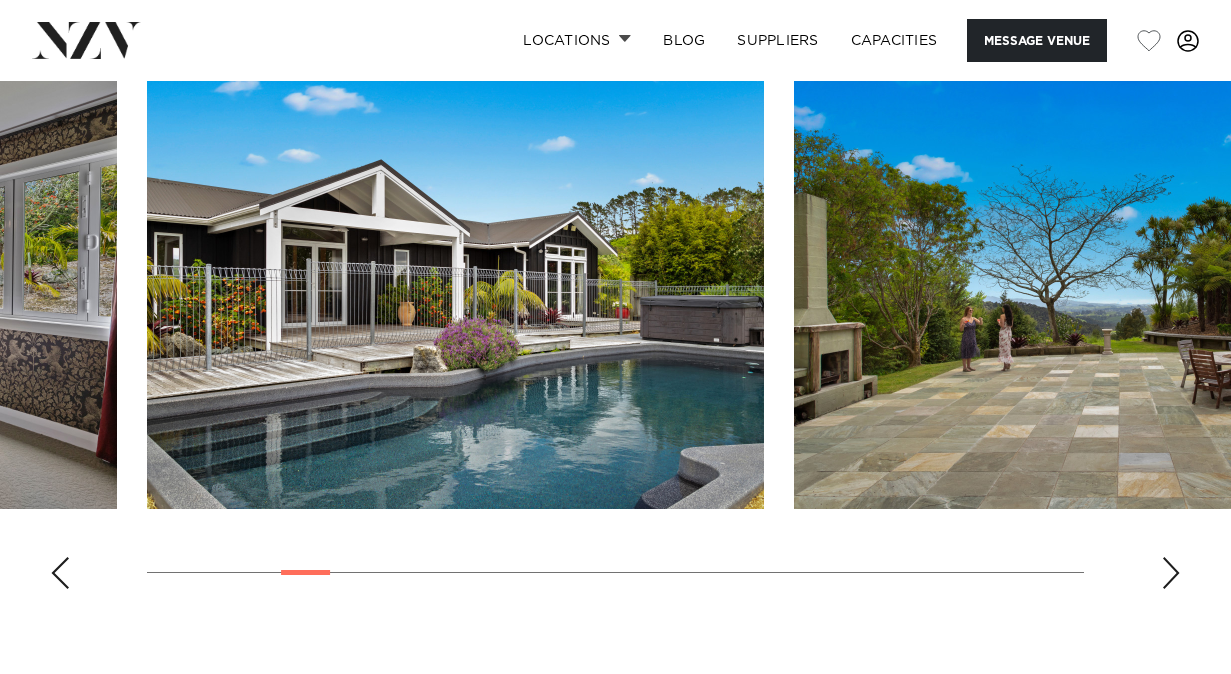 click at bounding box center (1171, 573) 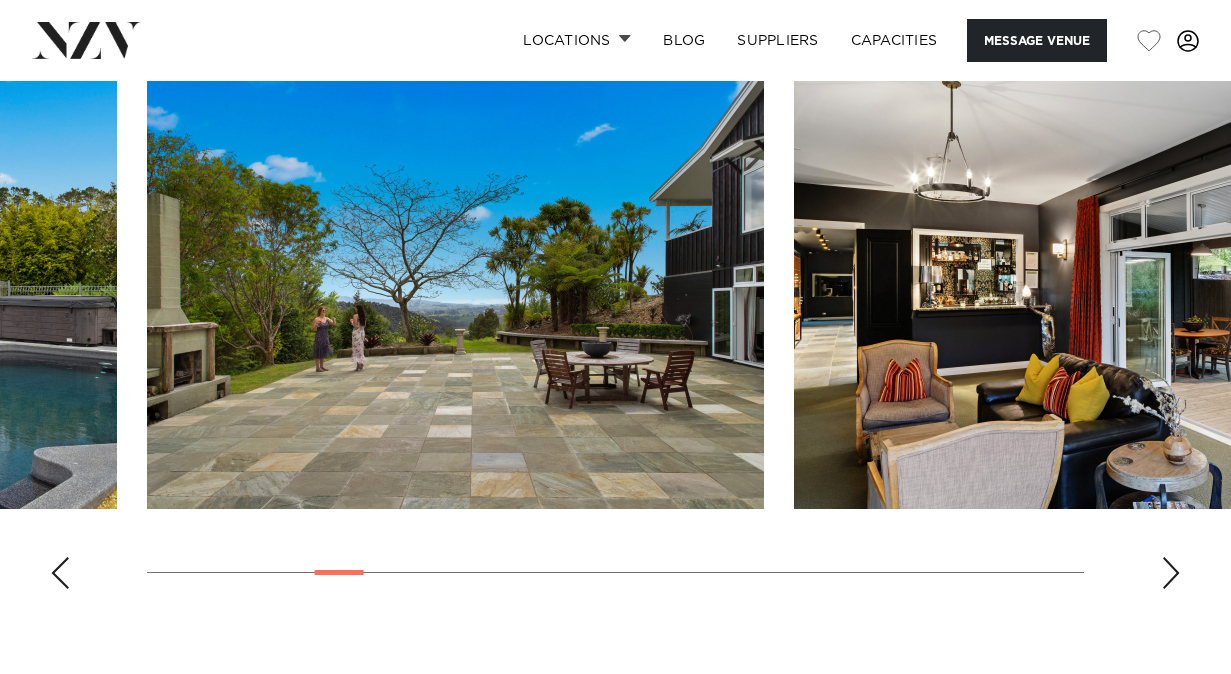 click at bounding box center (1171, 573) 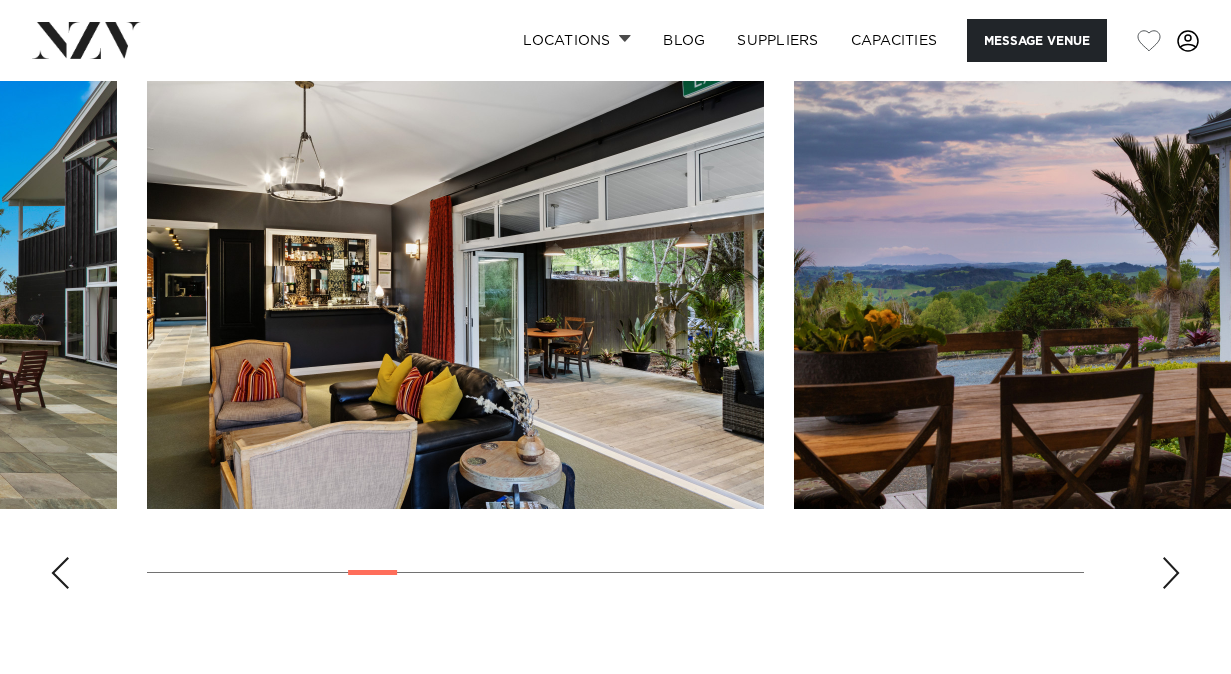 click at bounding box center (1171, 573) 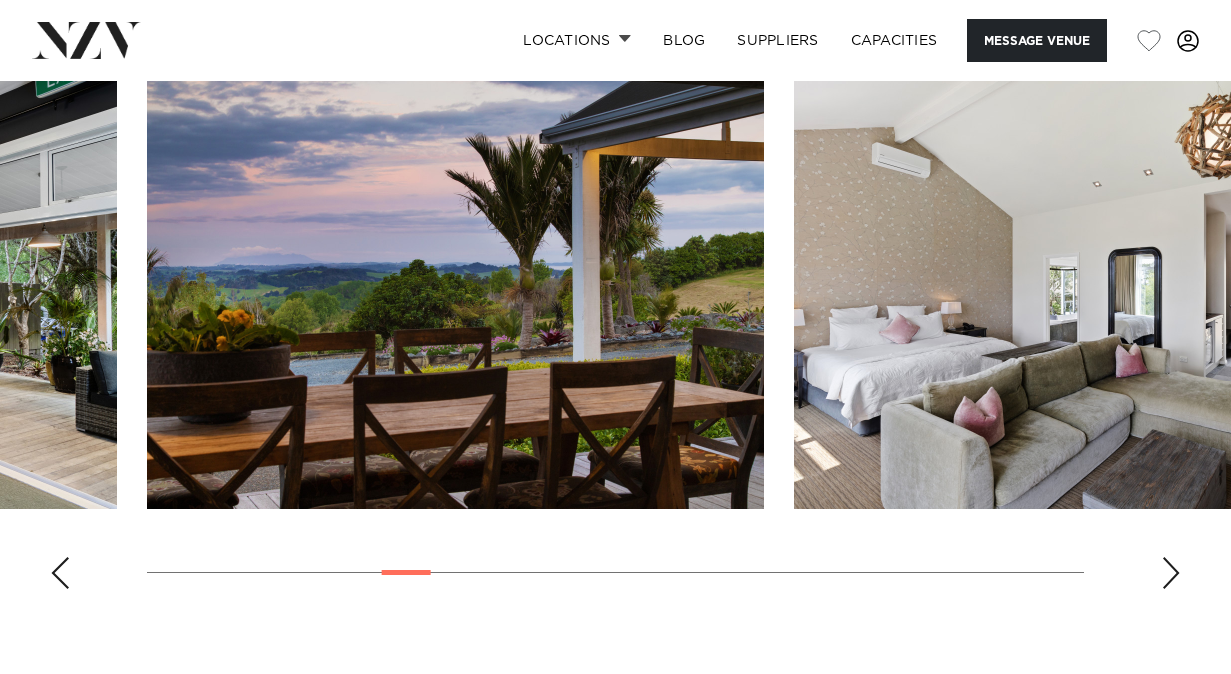 click at bounding box center (1171, 573) 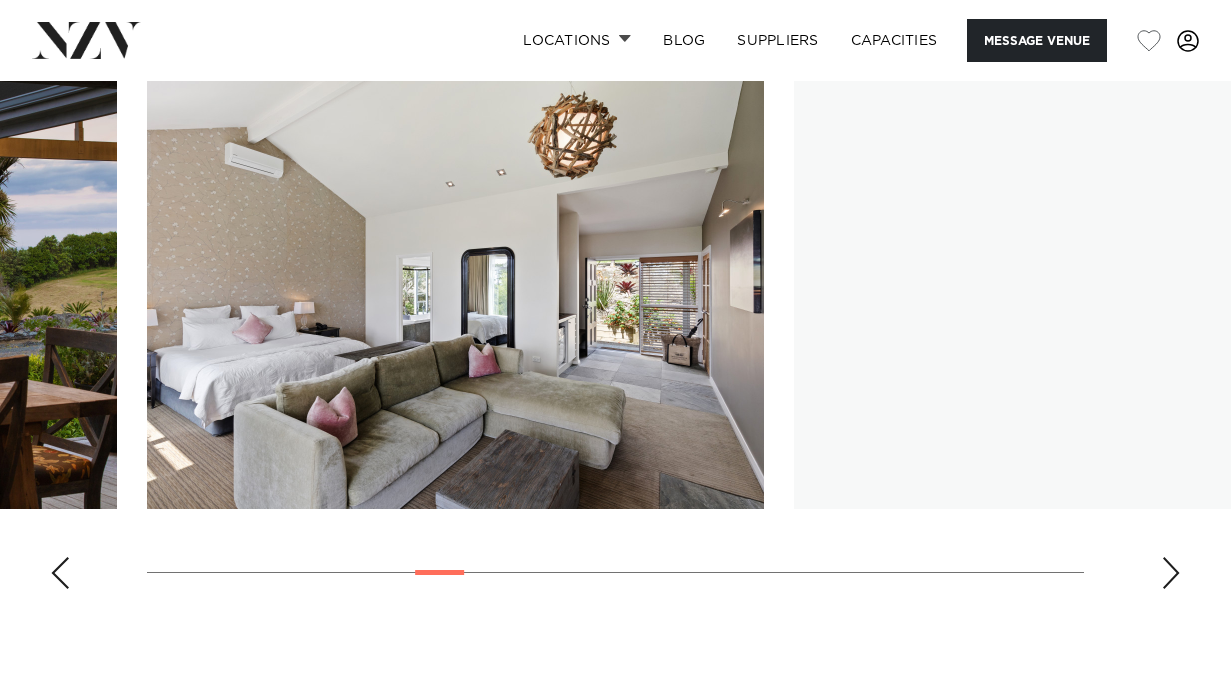 click at bounding box center (1171, 573) 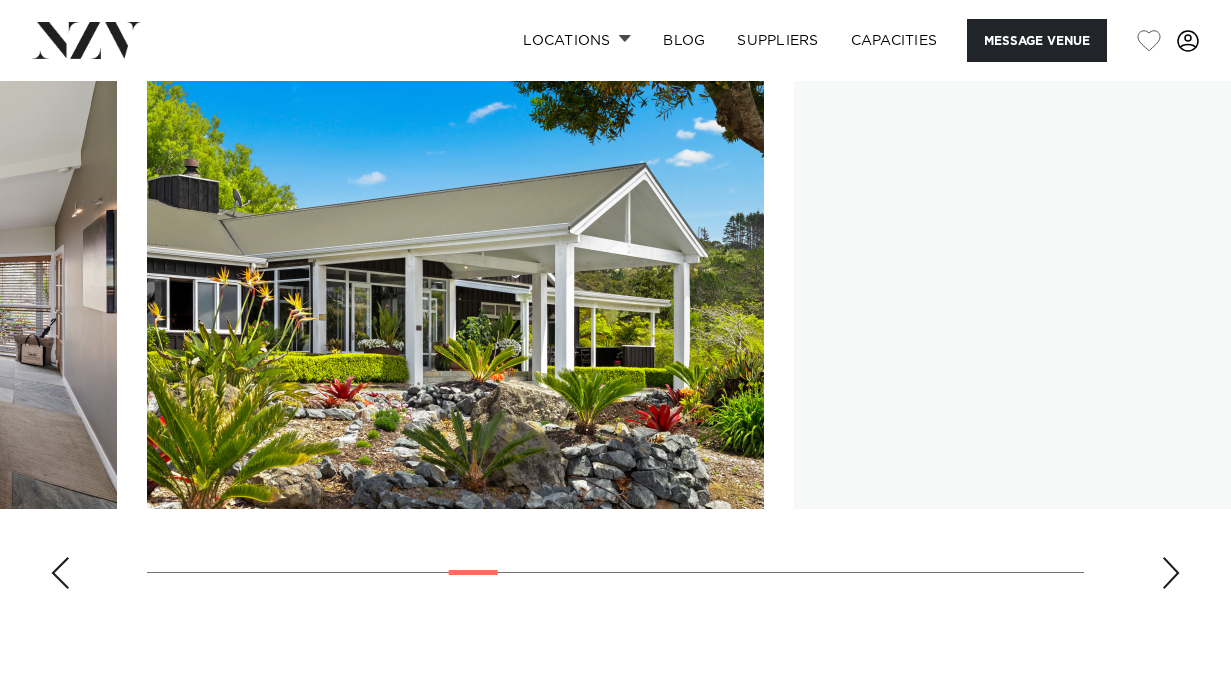 click at bounding box center (1171, 573) 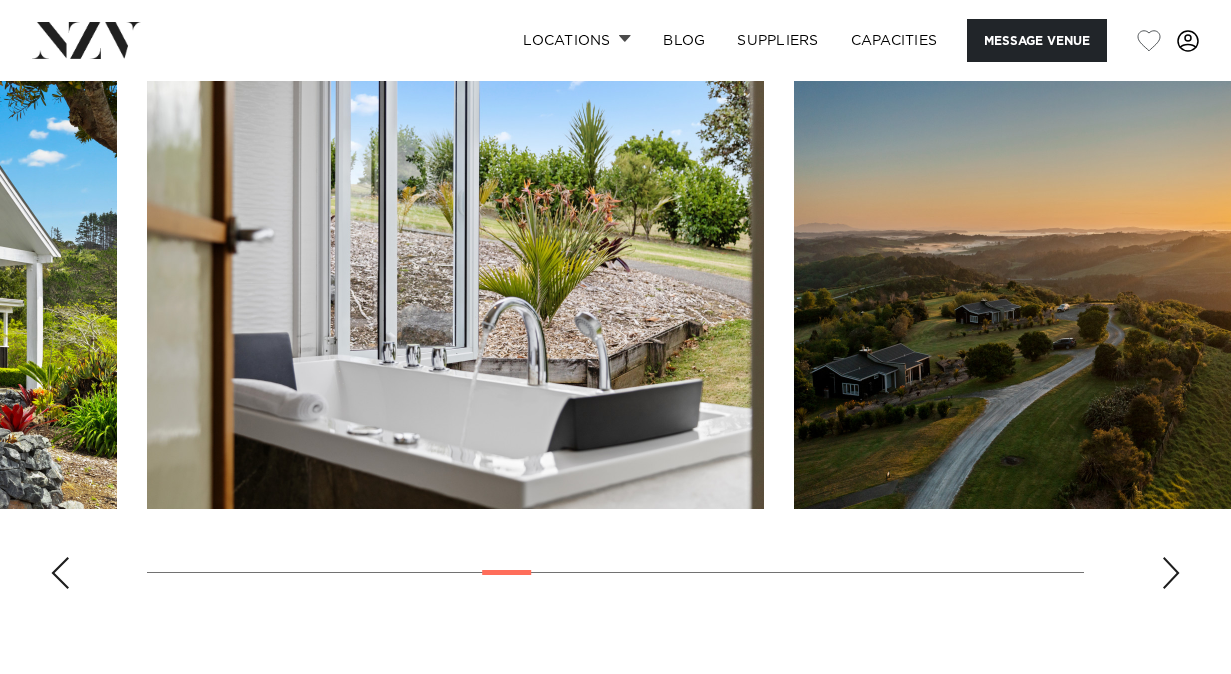 click at bounding box center [1171, 573] 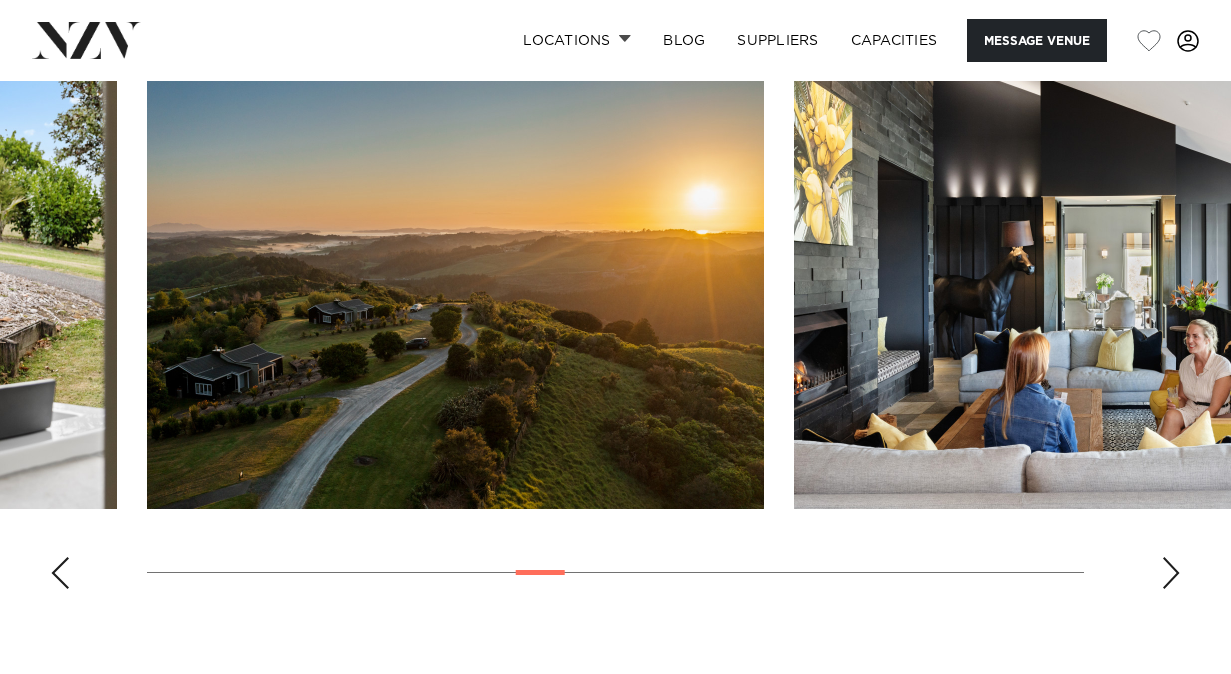 click at bounding box center (1171, 573) 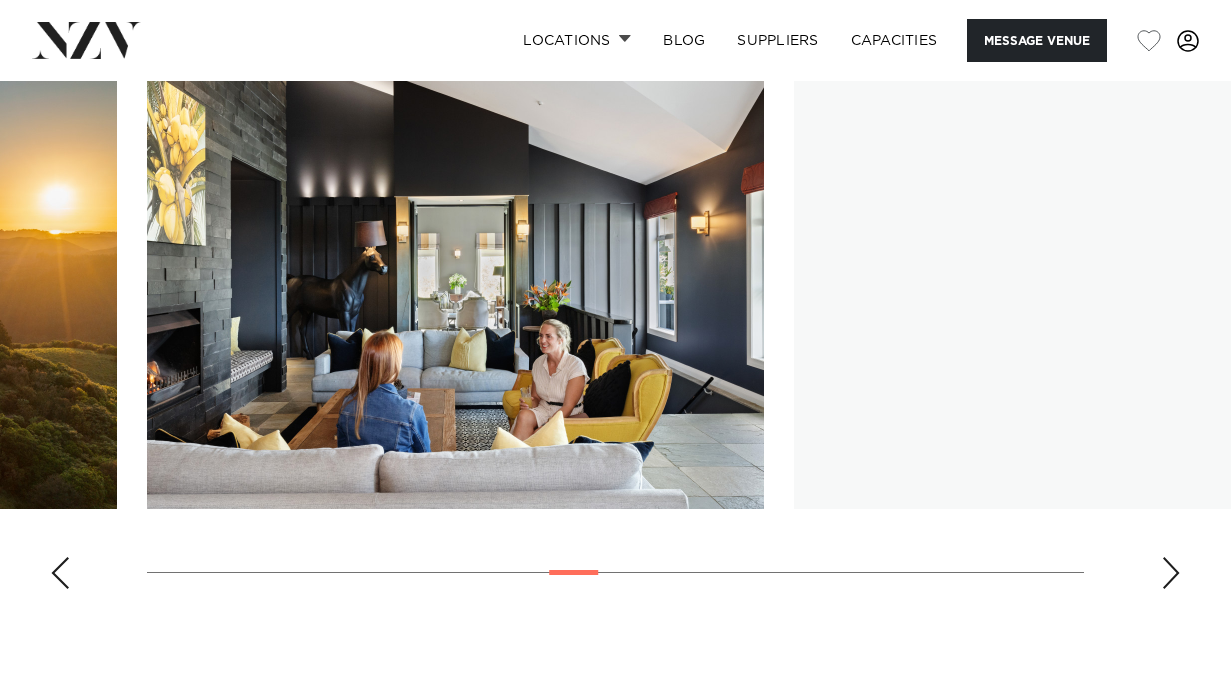 click at bounding box center (1171, 573) 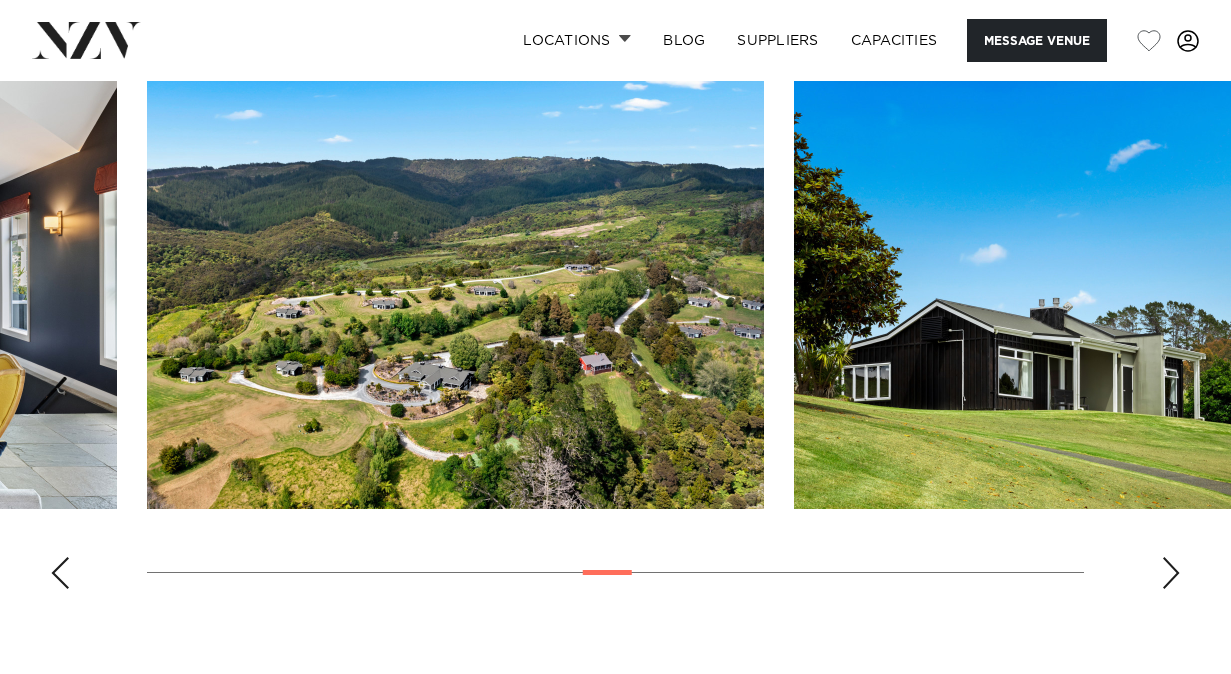 click at bounding box center [1171, 573] 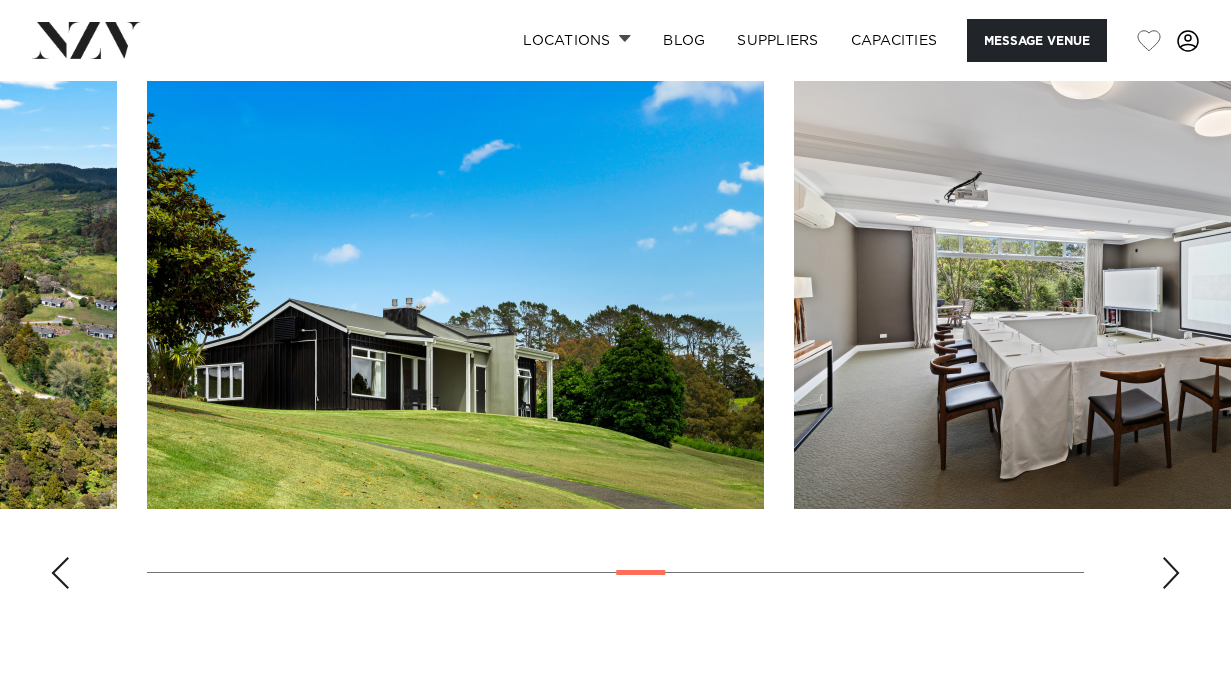 click at bounding box center (1171, 573) 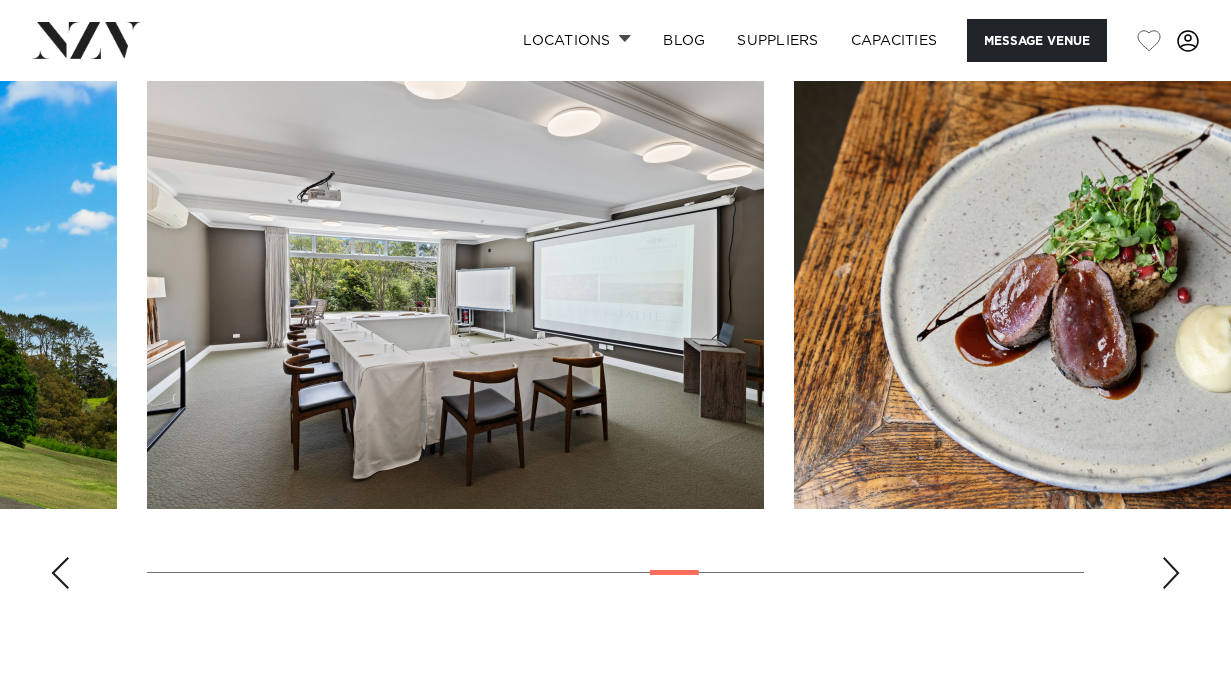 click at bounding box center (1171, 573) 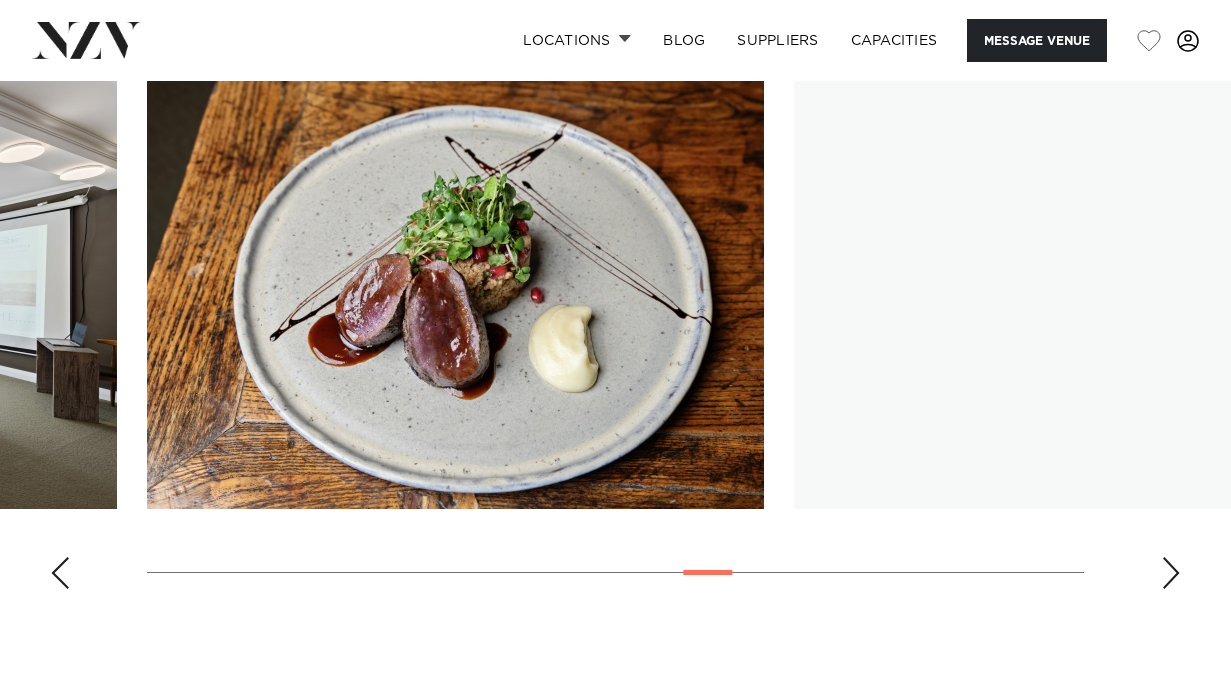 click at bounding box center [1171, 573] 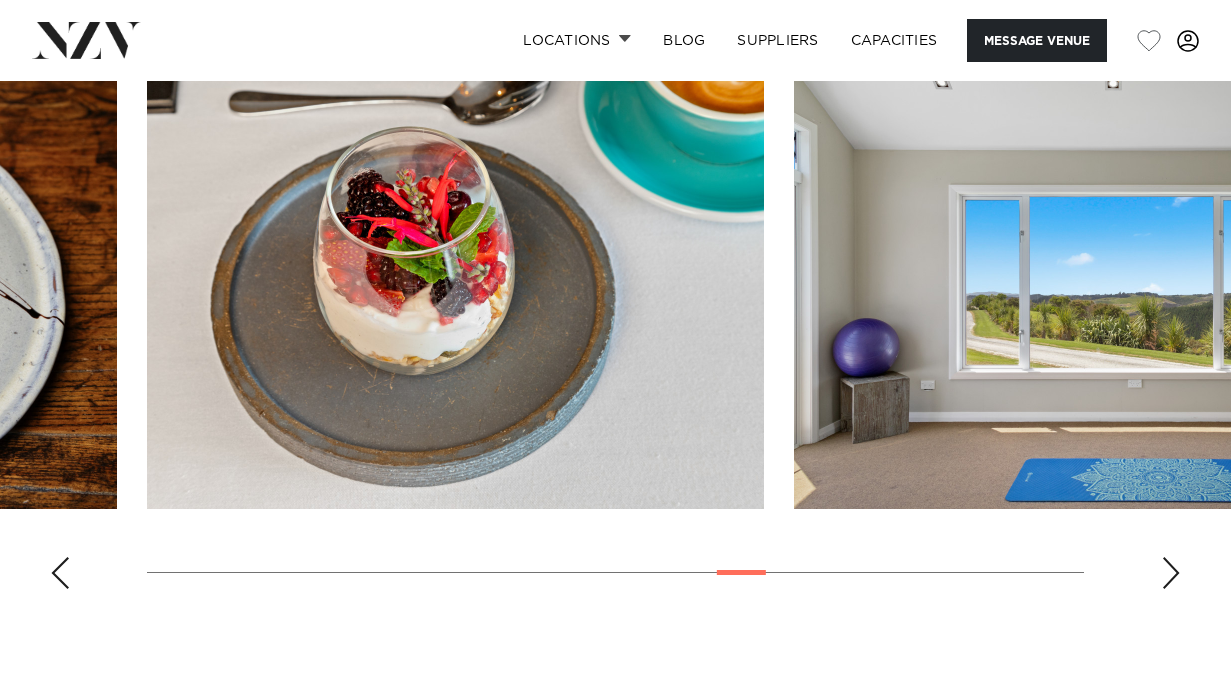 click at bounding box center (1171, 573) 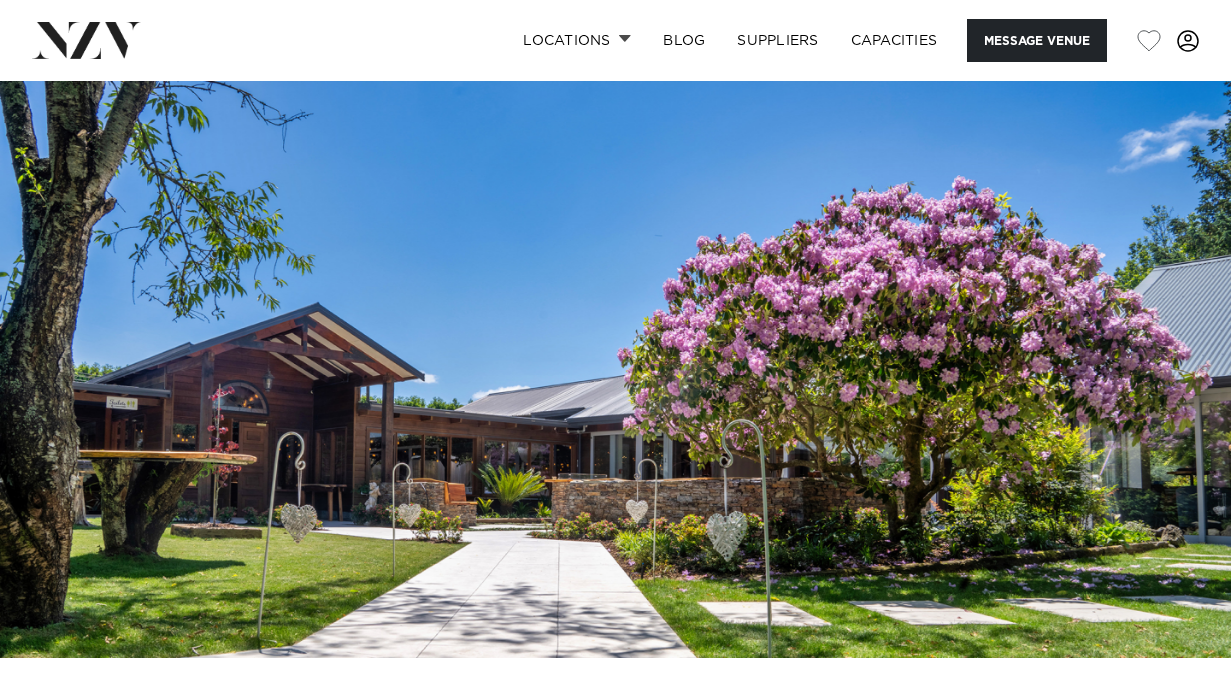 scroll, scrollTop: 0, scrollLeft: 0, axis: both 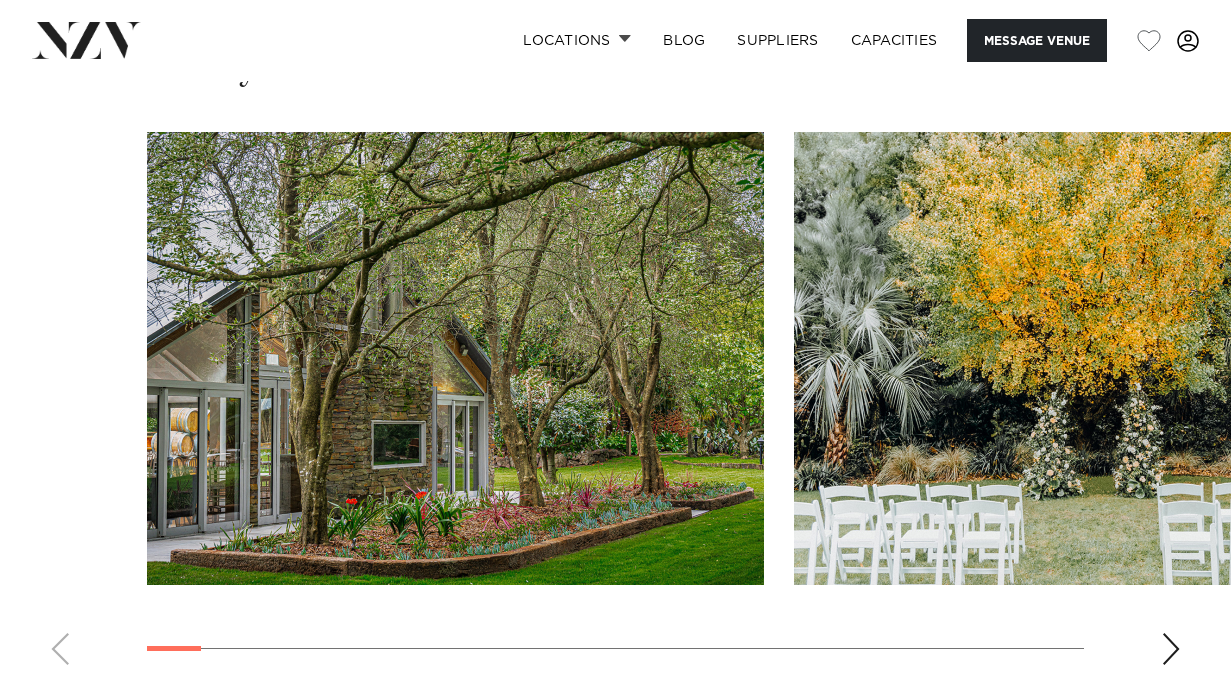 click at bounding box center [1171, 649] 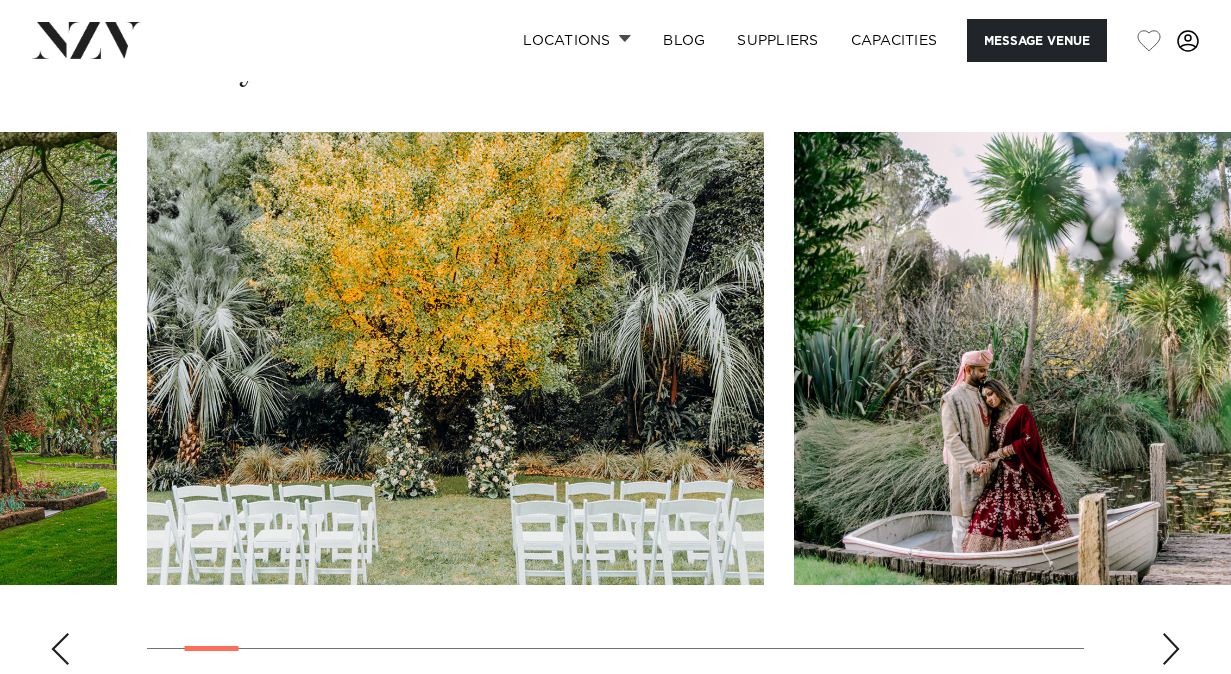 click at bounding box center [1171, 649] 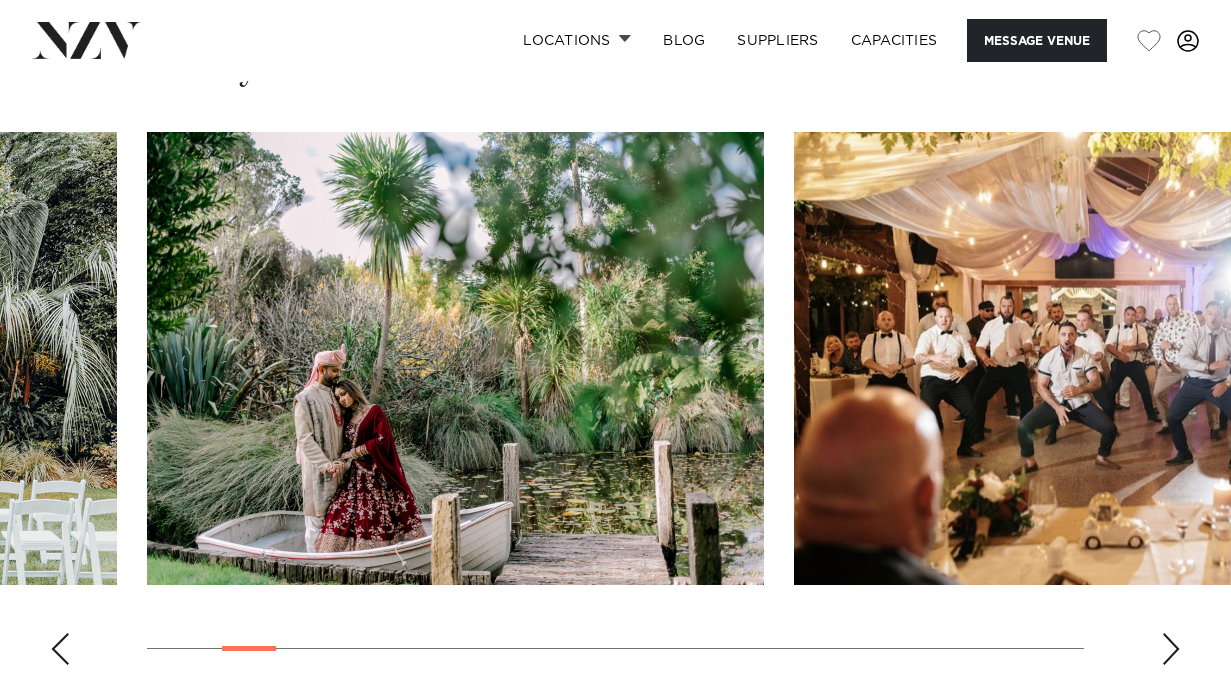 click at bounding box center (1171, 649) 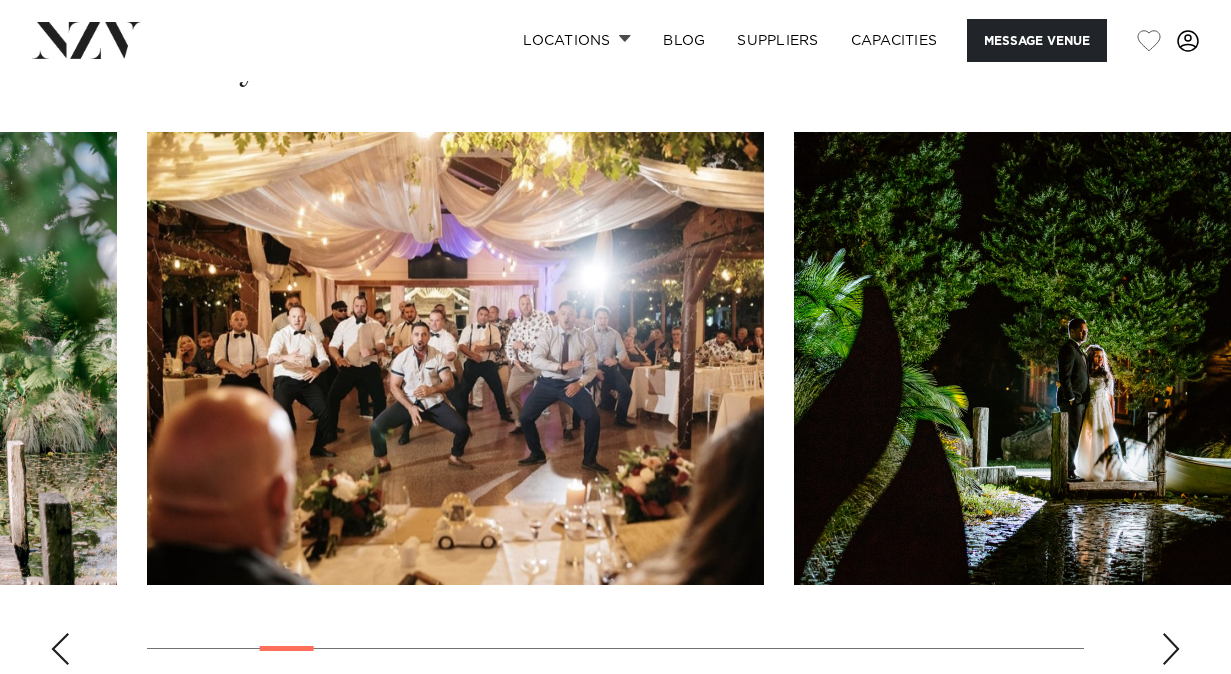 click at bounding box center (1171, 649) 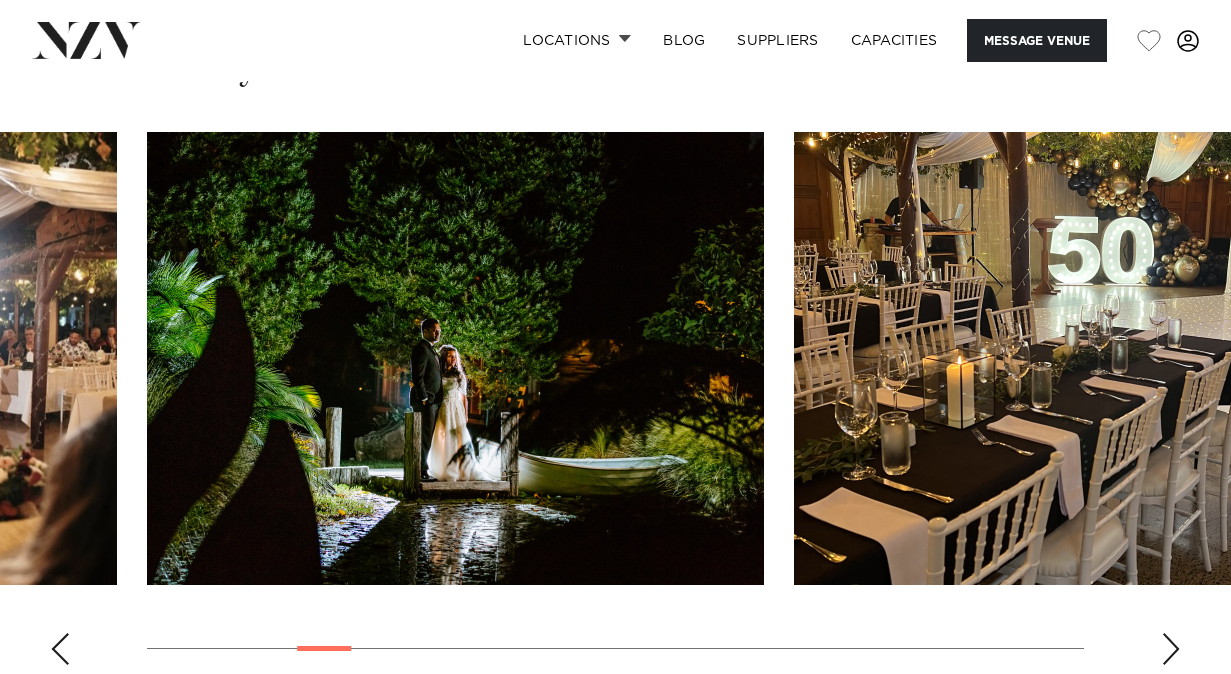 click at bounding box center [1171, 649] 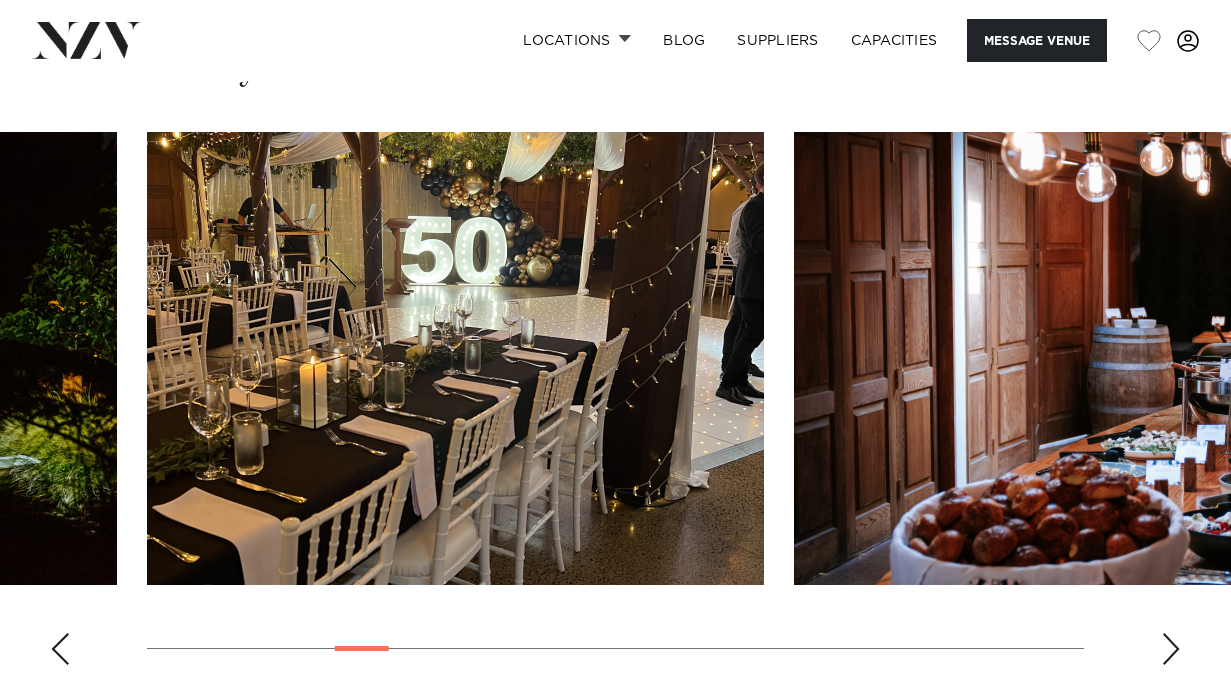 click at bounding box center (1171, 649) 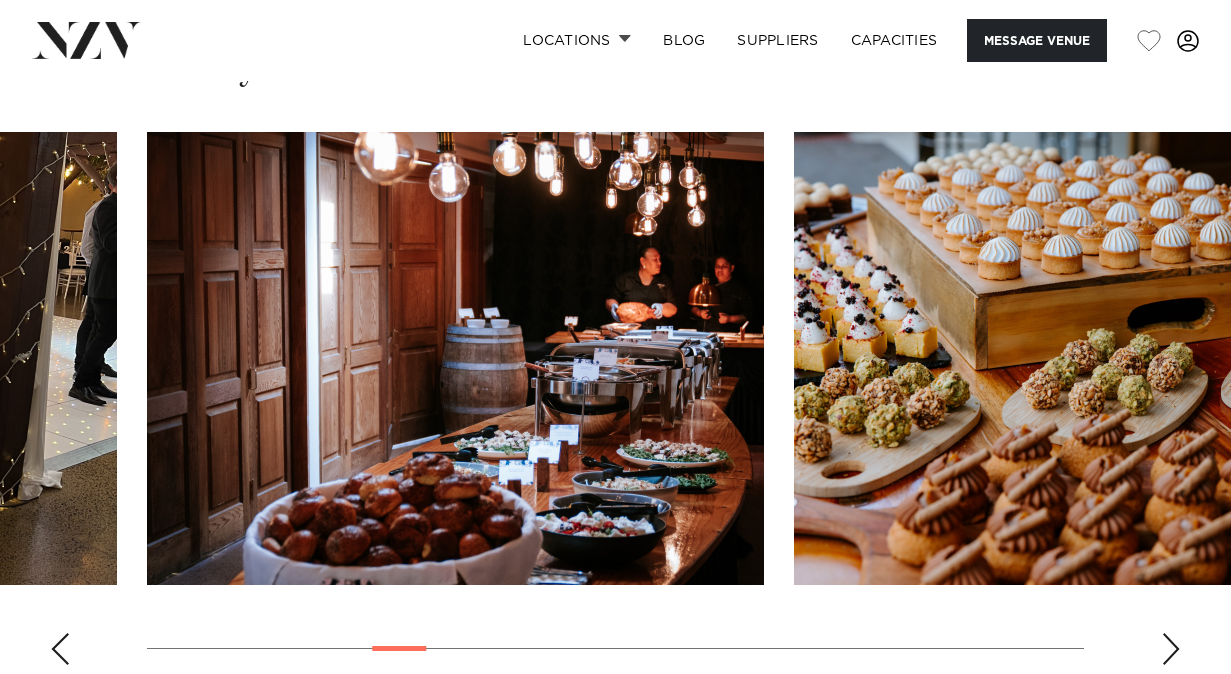click at bounding box center (1171, 649) 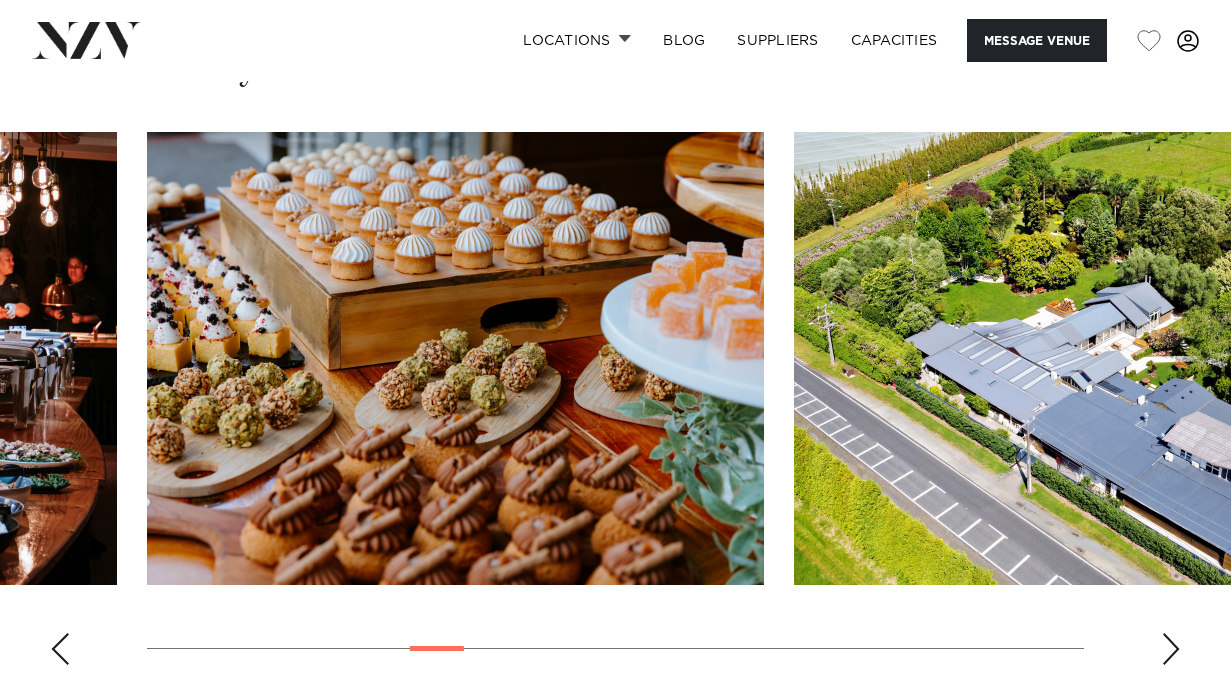 click at bounding box center [1171, 649] 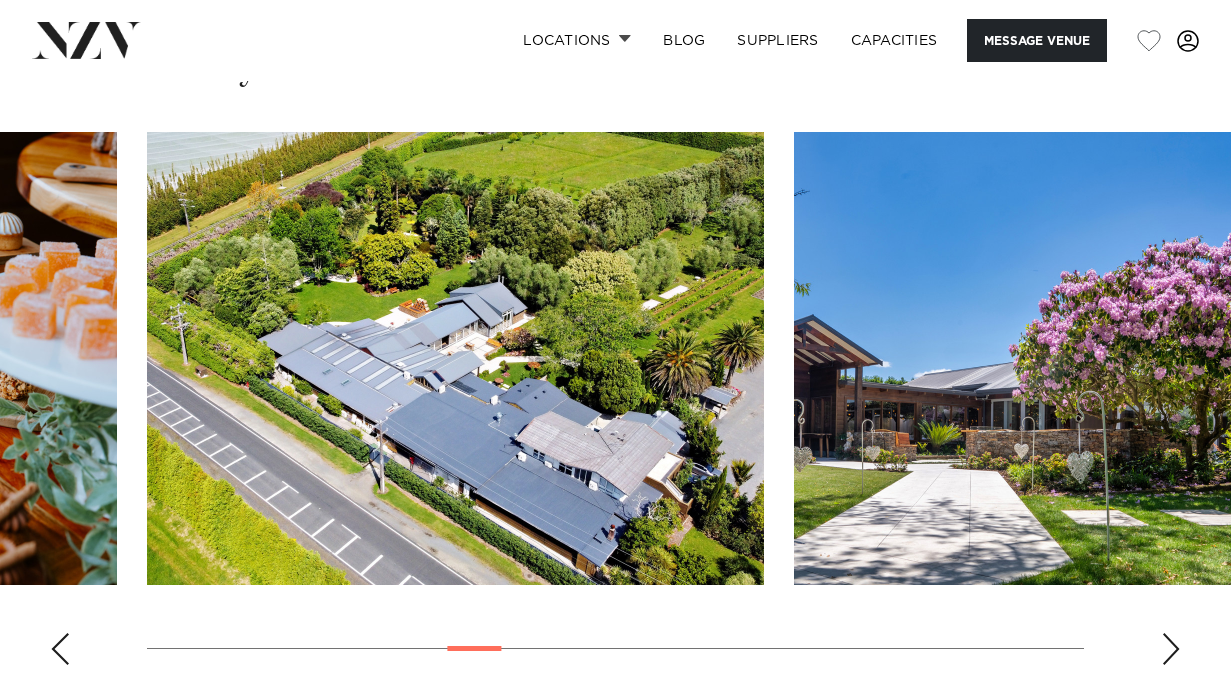 click at bounding box center (1171, 649) 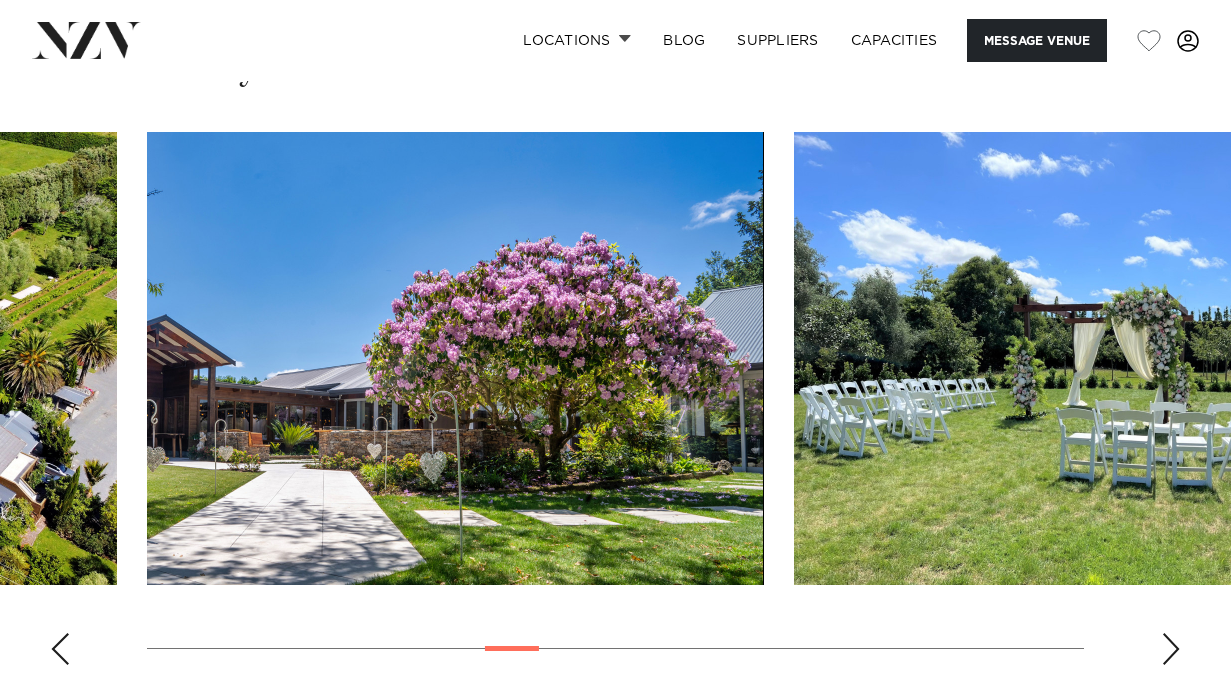 click at bounding box center (1171, 649) 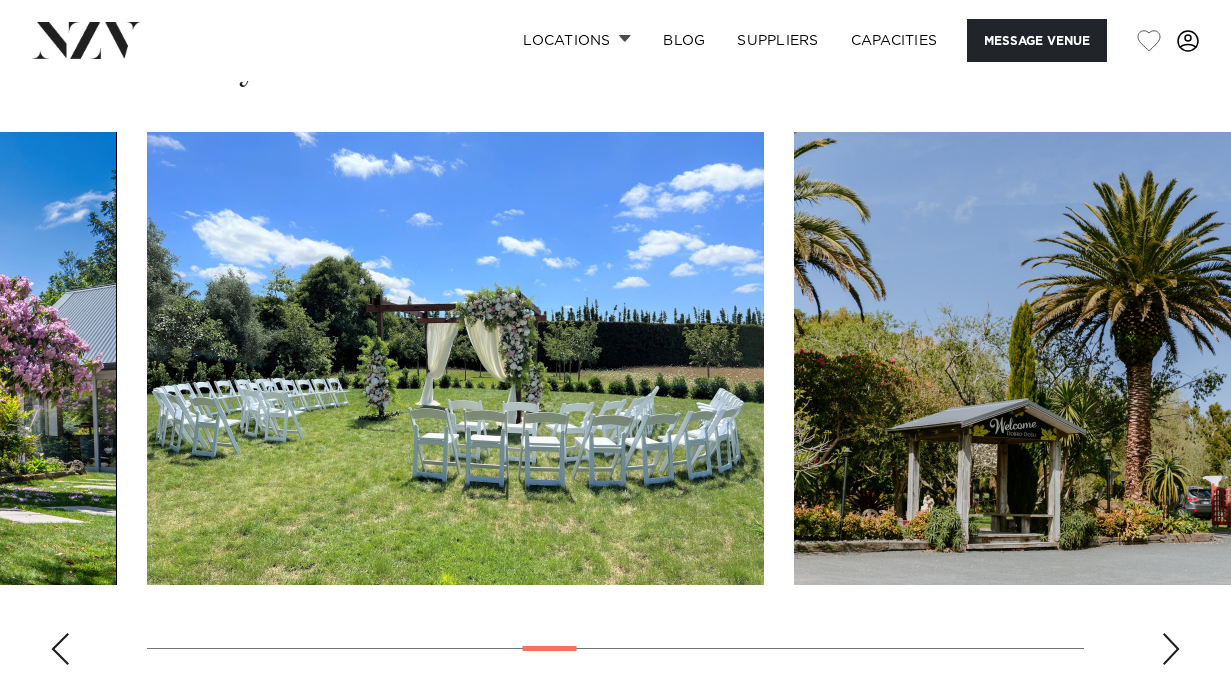 click at bounding box center [1171, 649] 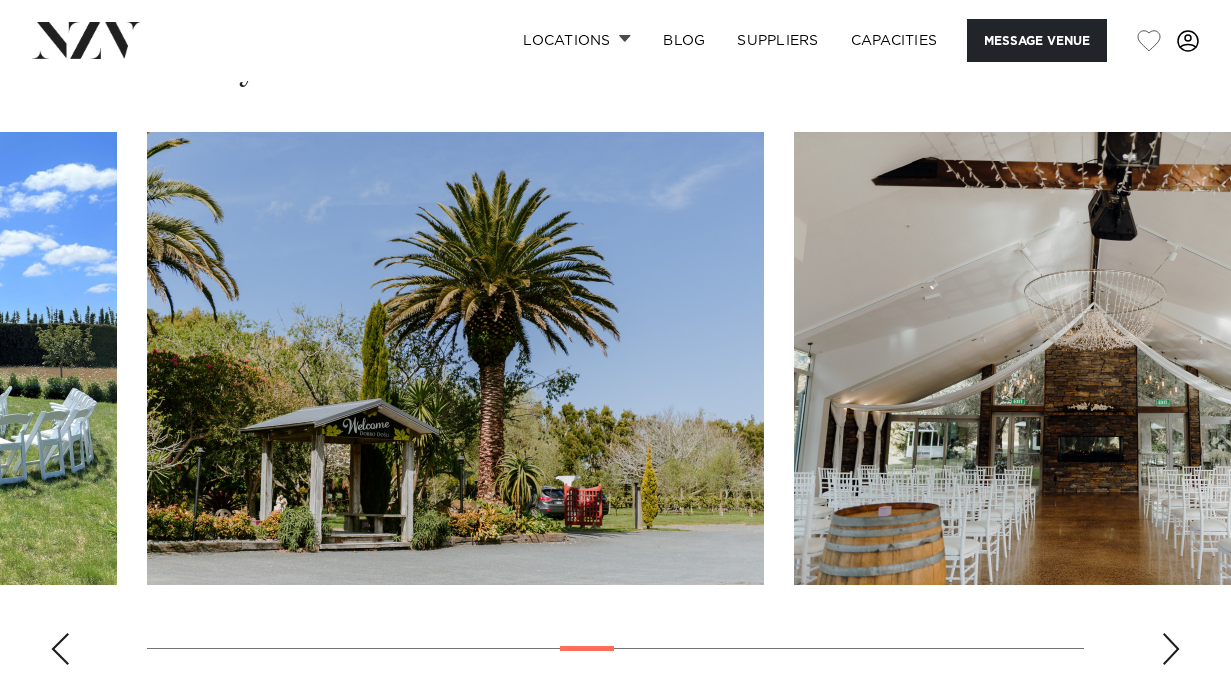 click at bounding box center [1171, 649] 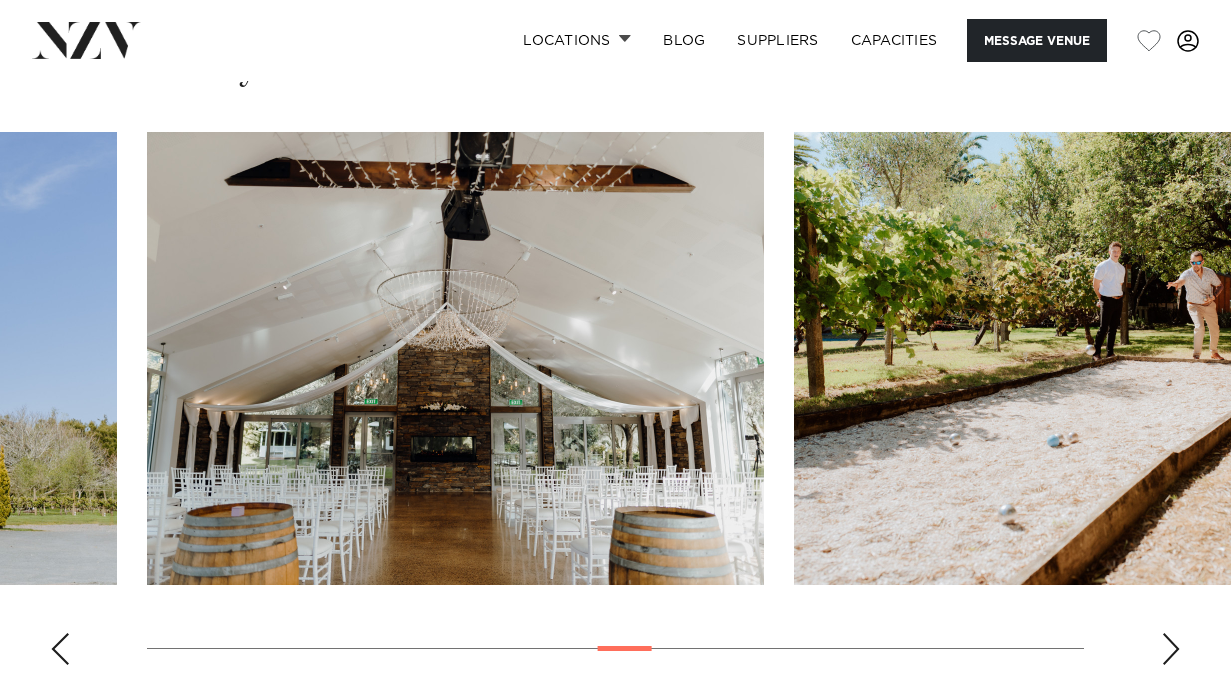 click at bounding box center [1171, 649] 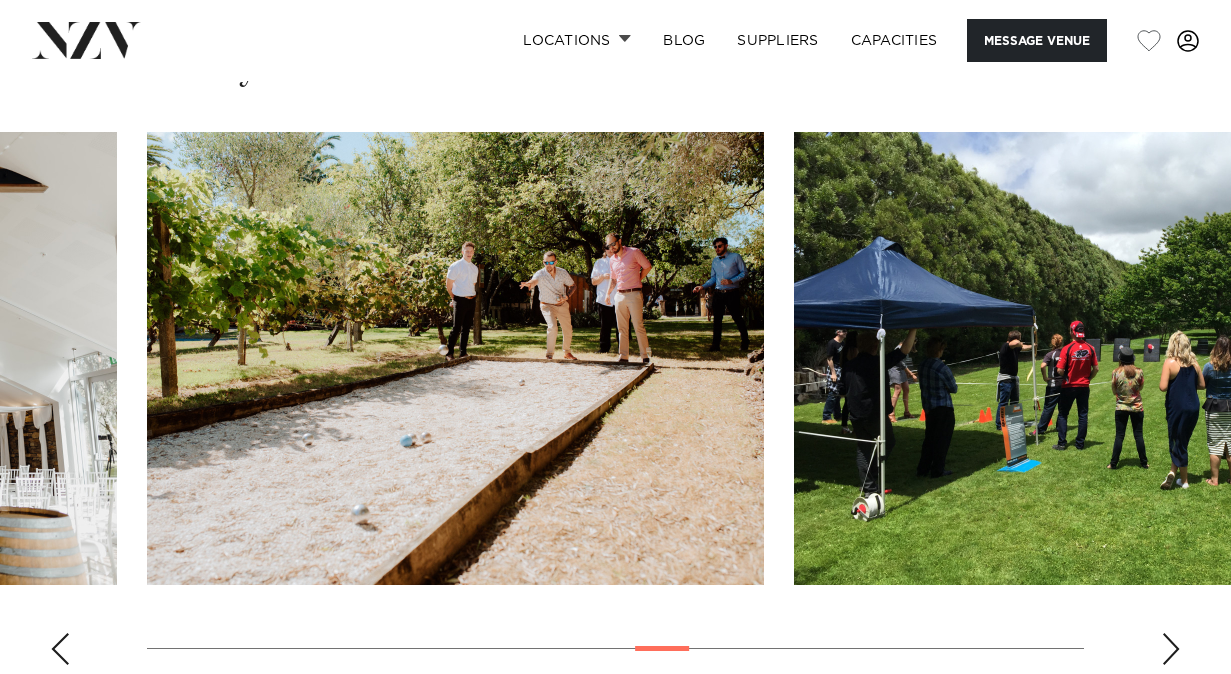 click at bounding box center (1171, 649) 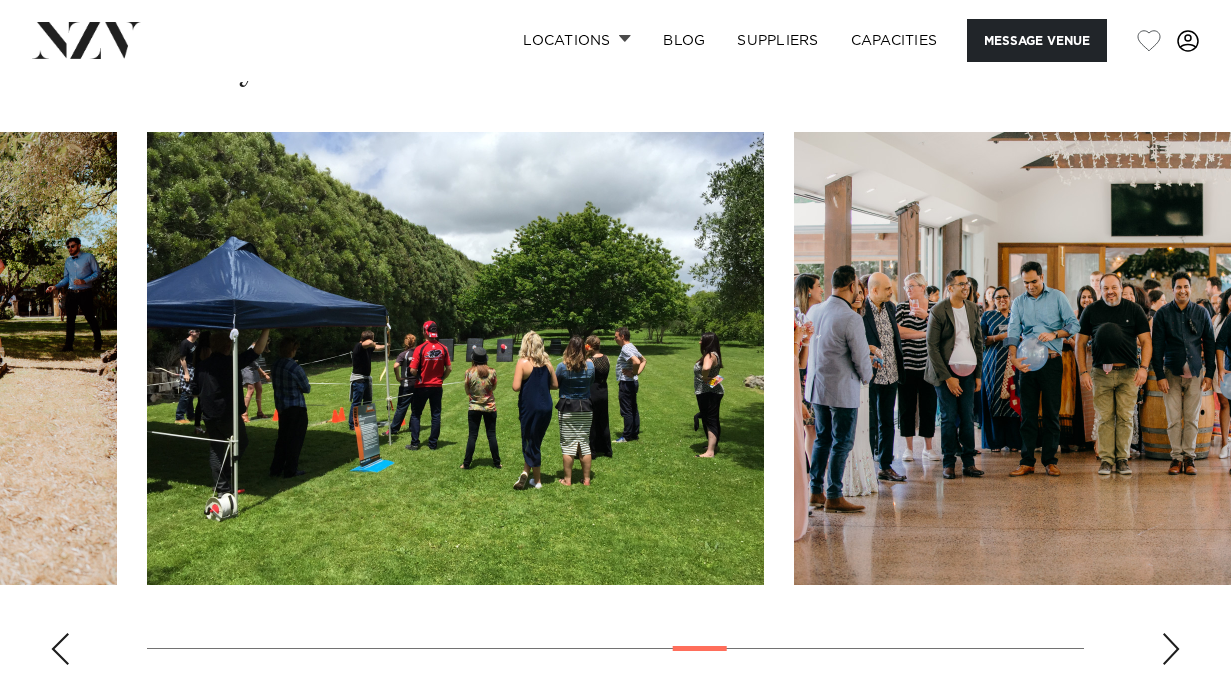 click at bounding box center (1171, 649) 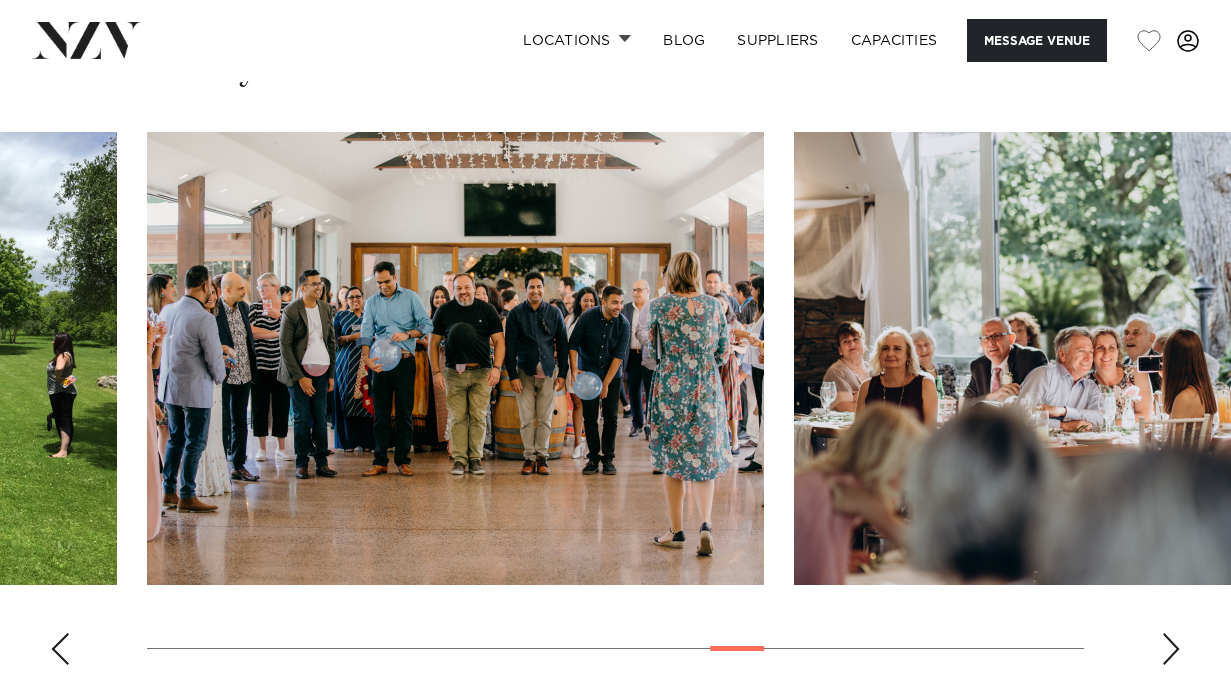 click at bounding box center [1171, 649] 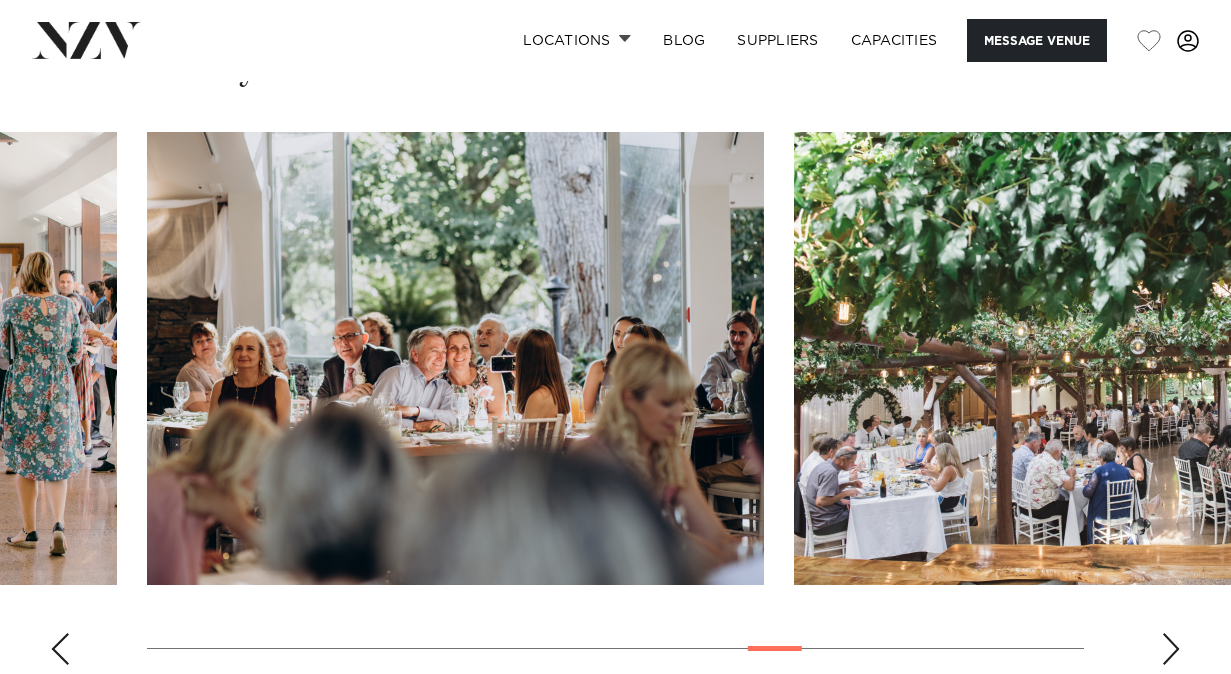 click at bounding box center (1171, 649) 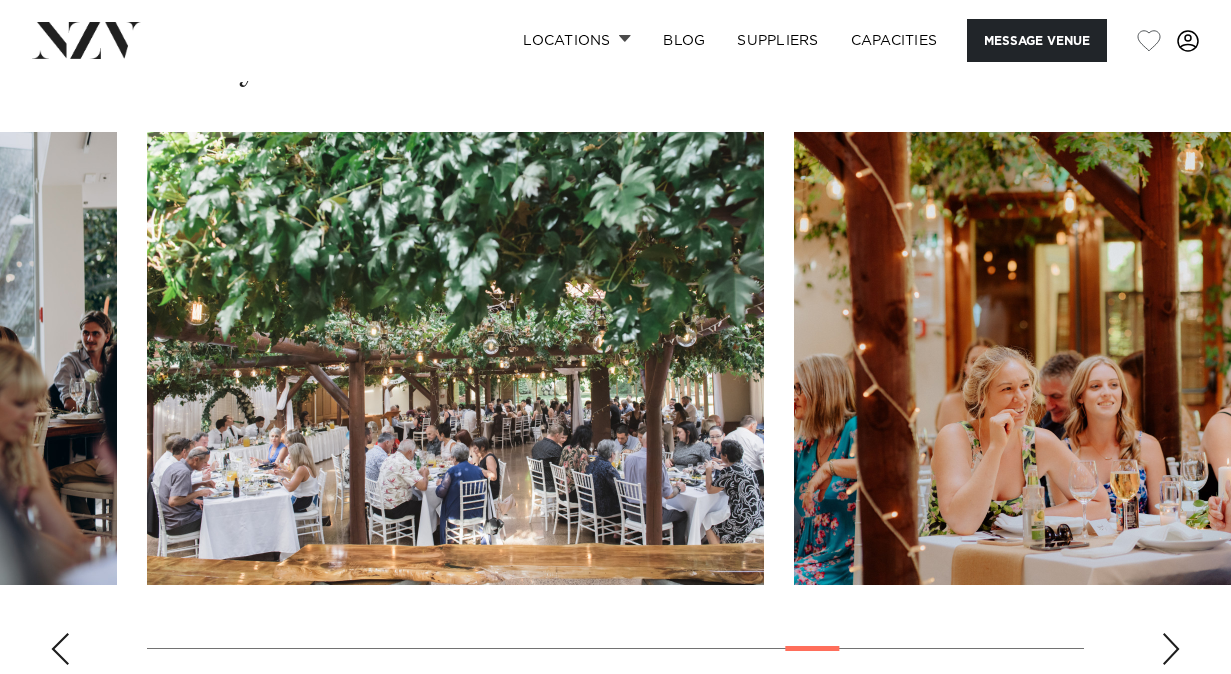 click at bounding box center (1171, 649) 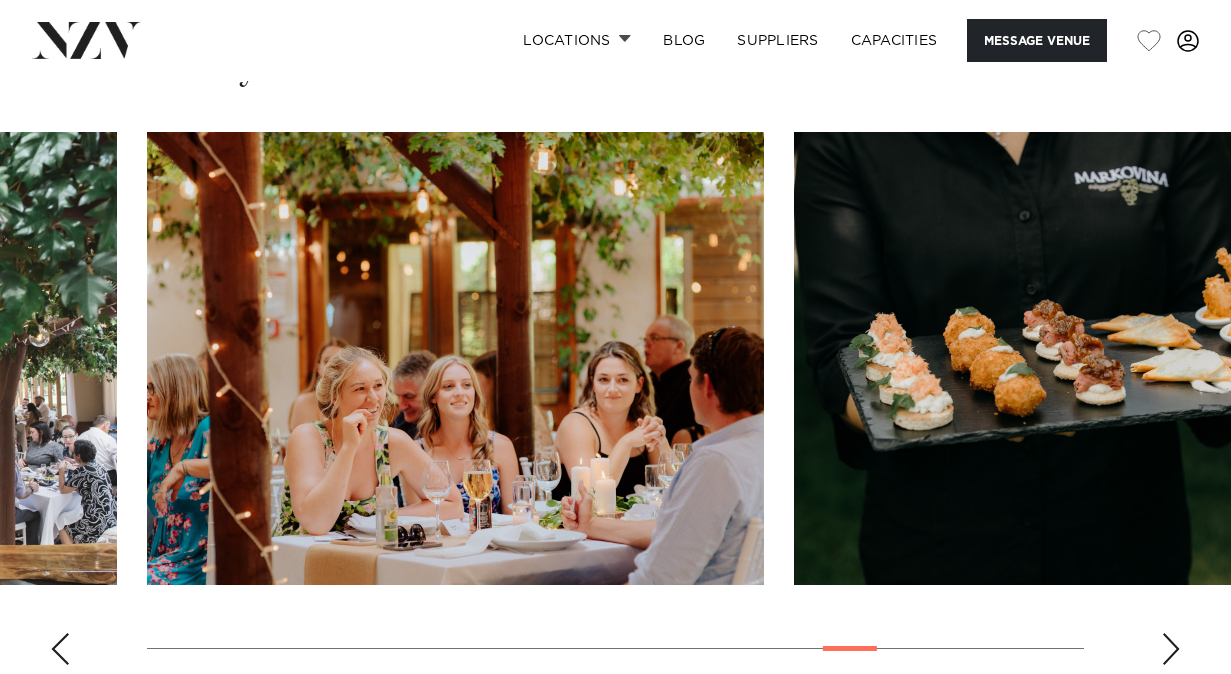 click at bounding box center (1171, 649) 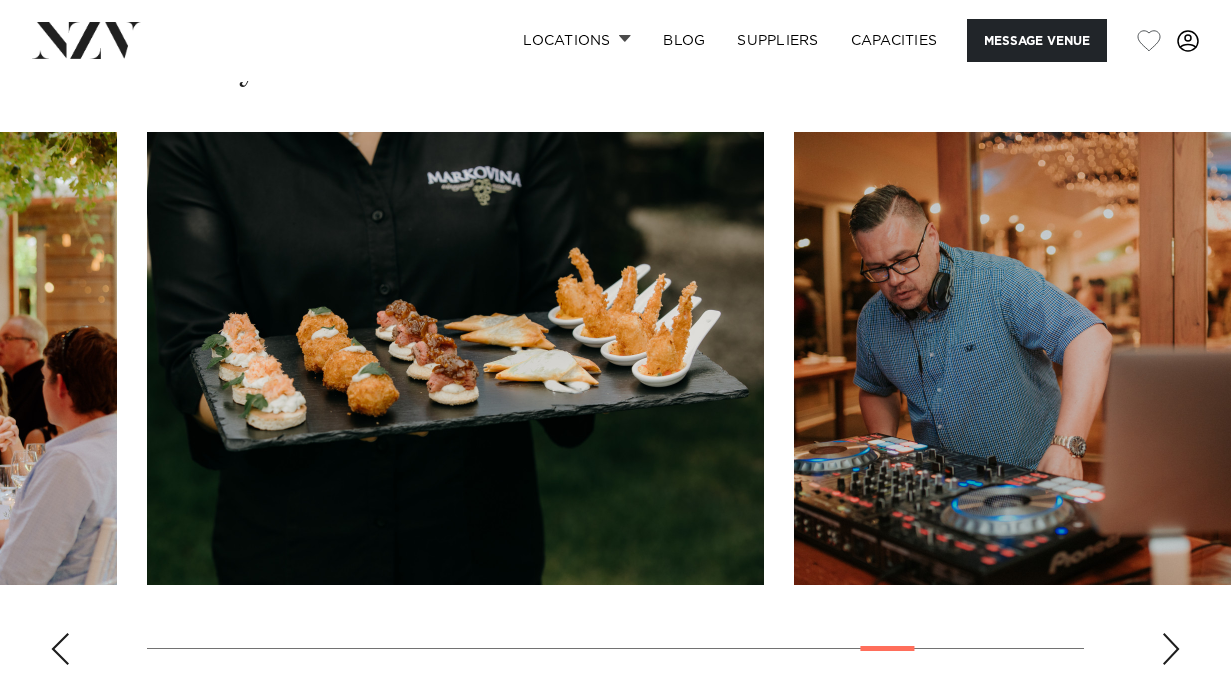 click at bounding box center [1171, 649] 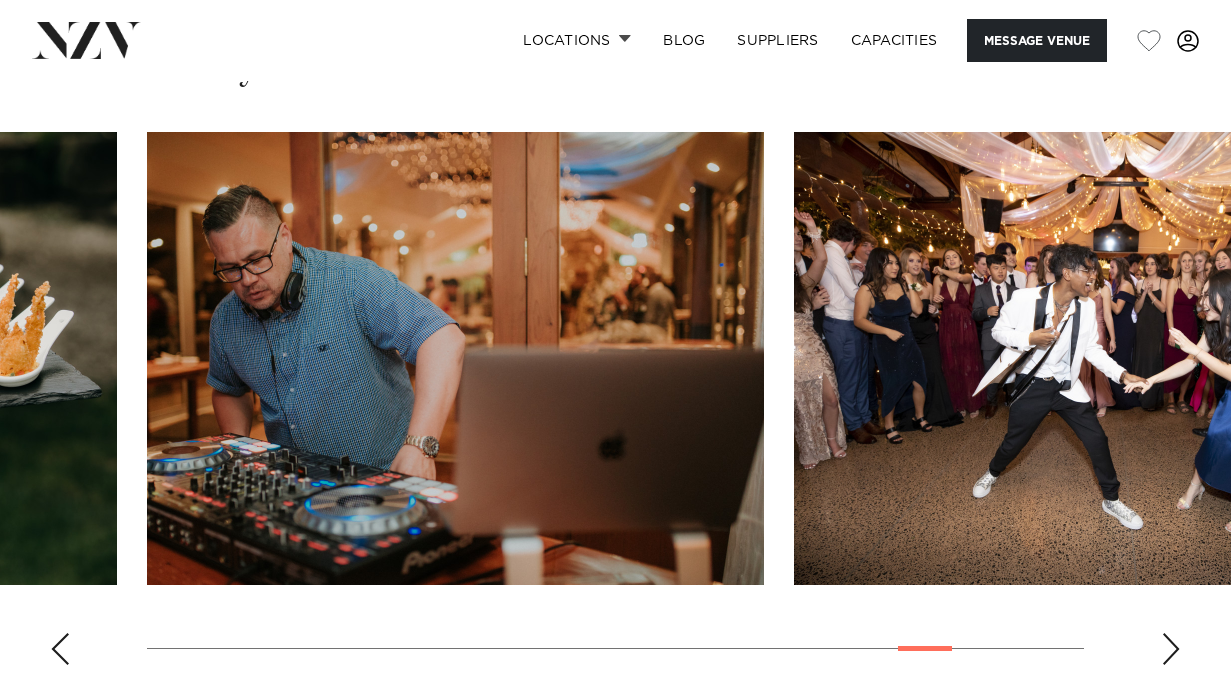 click at bounding box center [1171, 649] 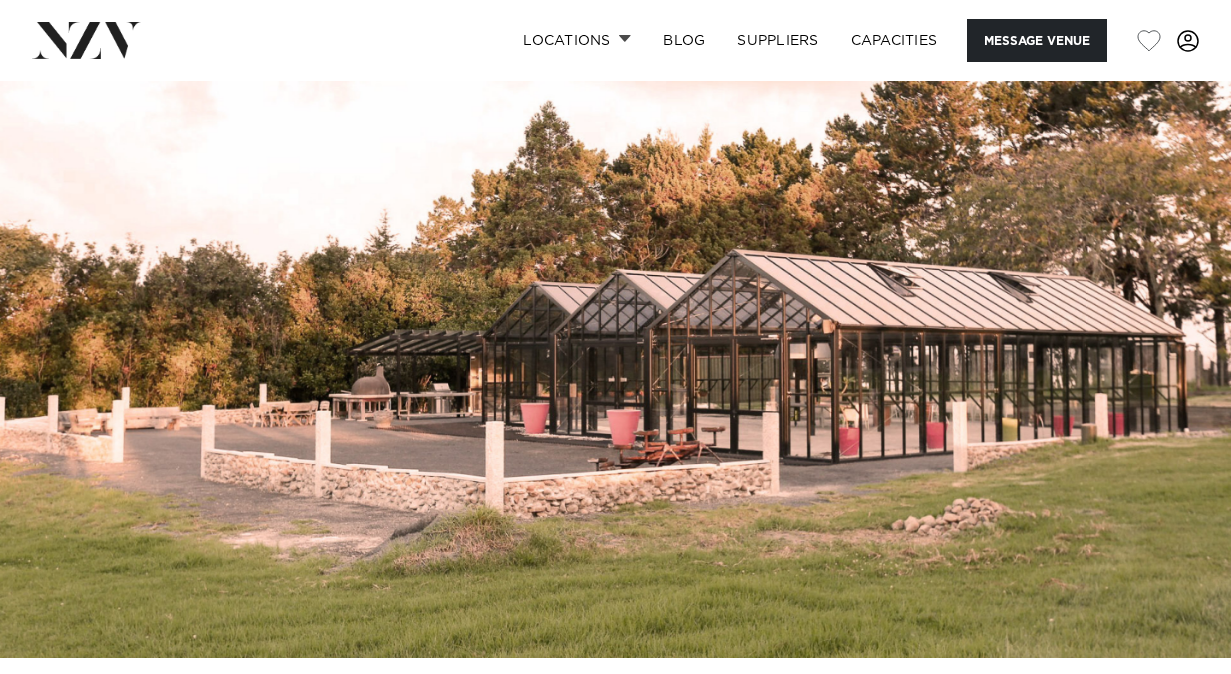 scroll, scrollTop: 0, scrollLeft: 0, axis: both 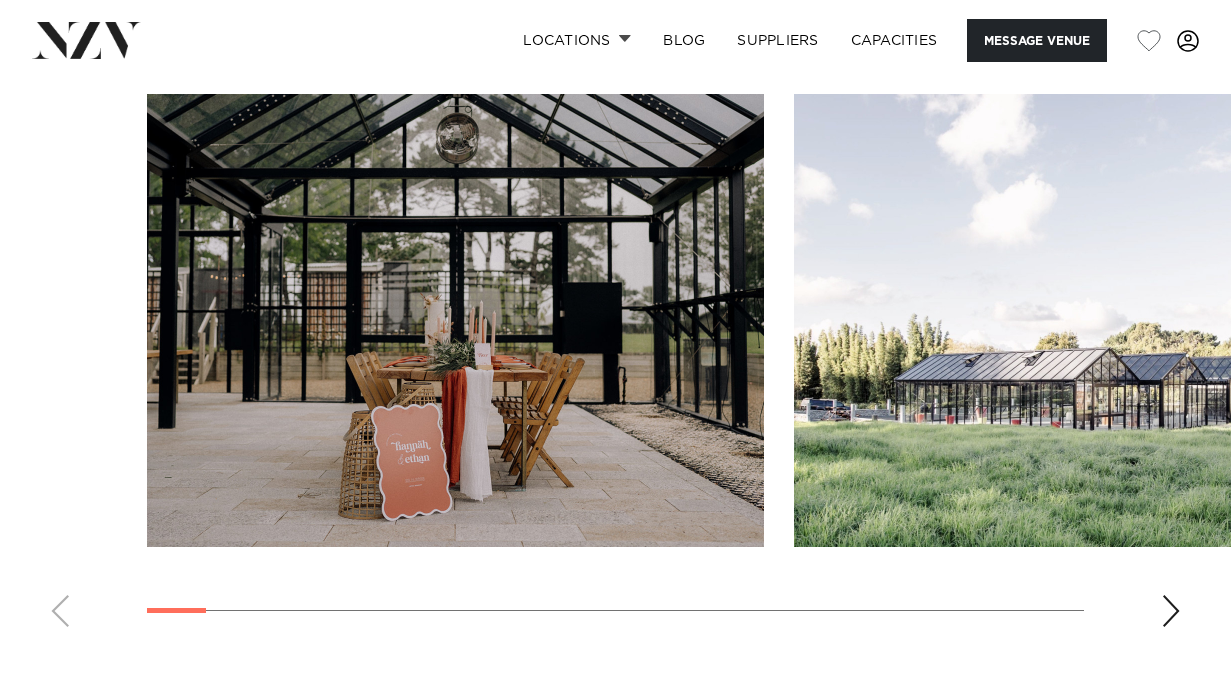 click at bounding box center (1171, 611) 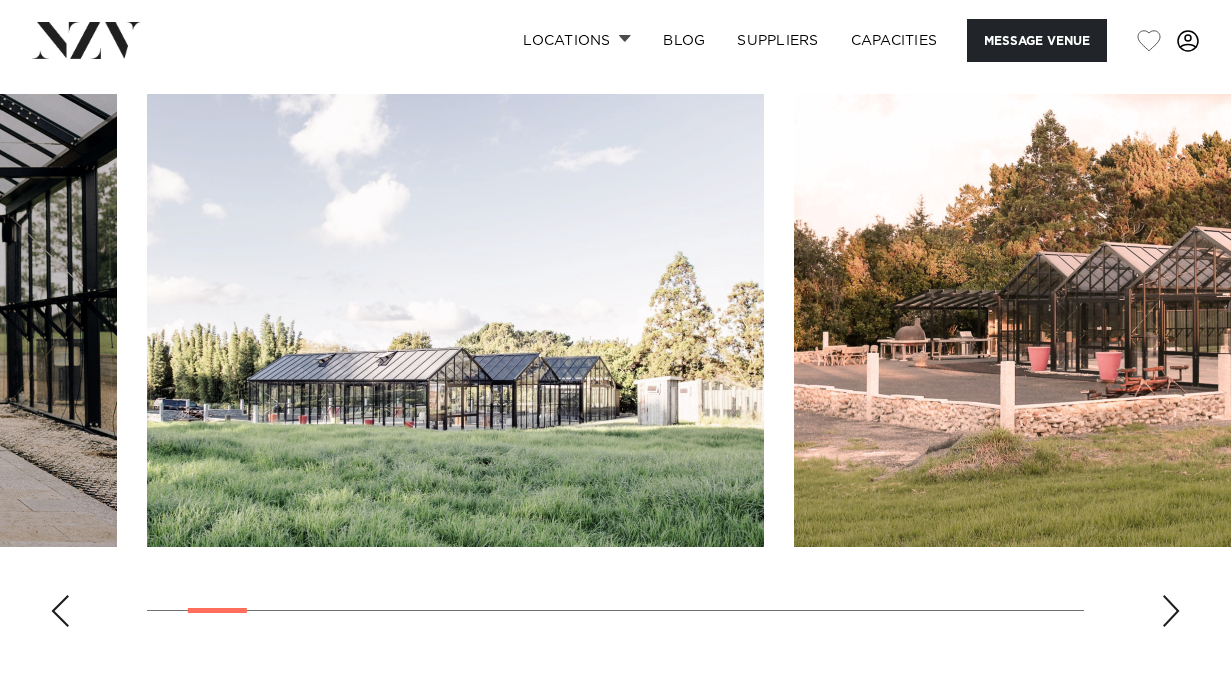 click at bounding box center (1171, 611) 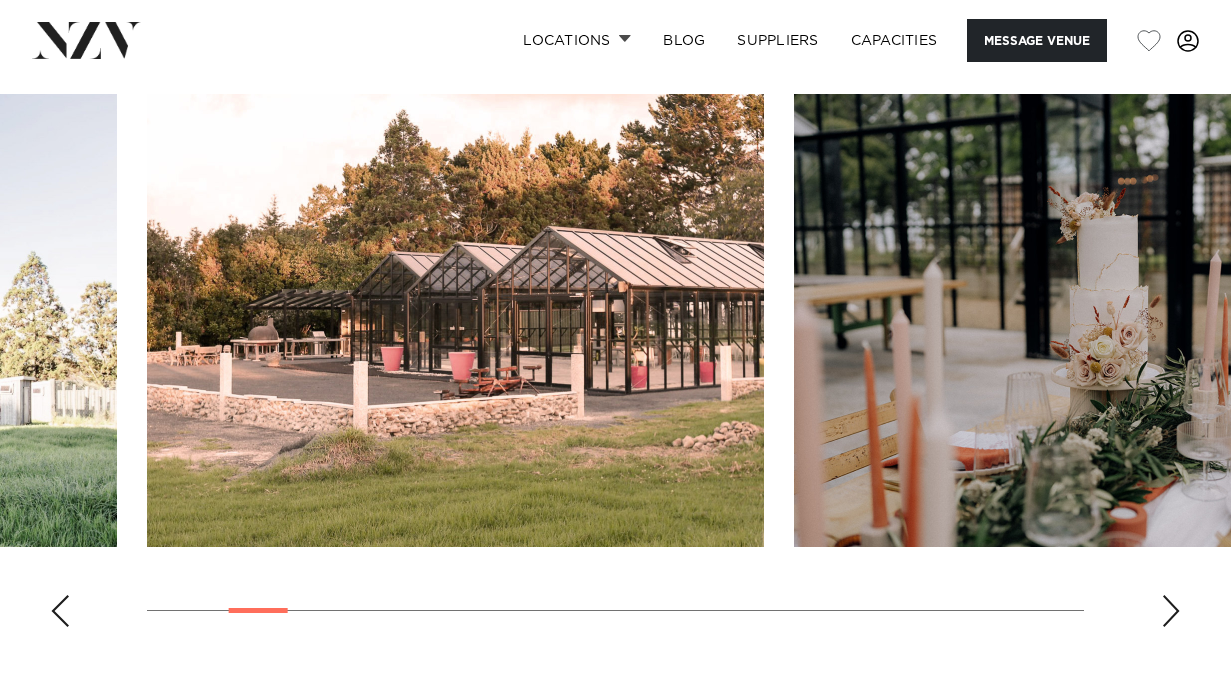 click at bounding box center [1171, 611] 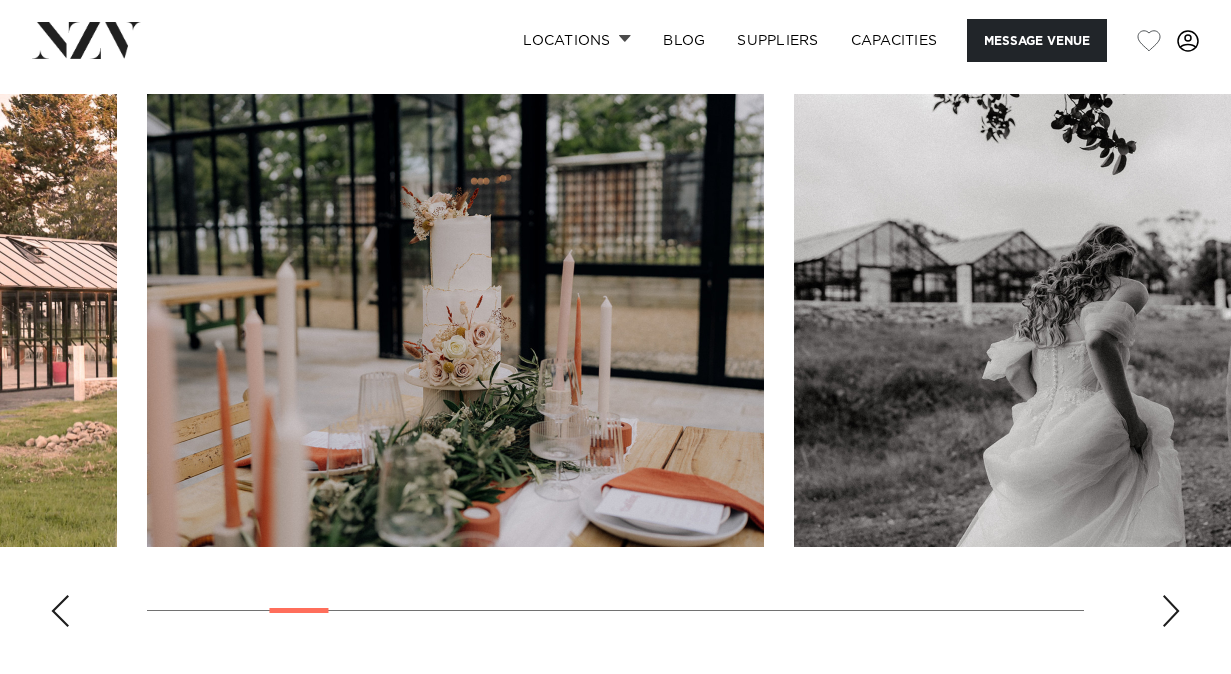 click at bounding box center (1171, 611) 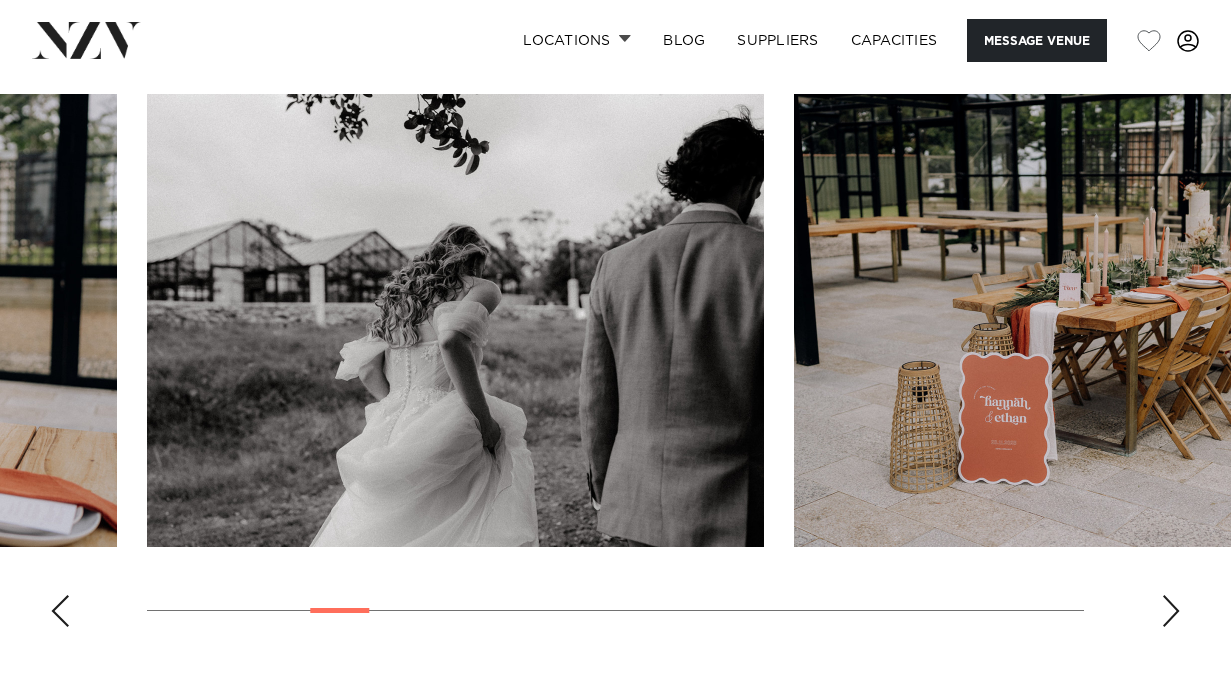 click at bounding box center [1171, 611] 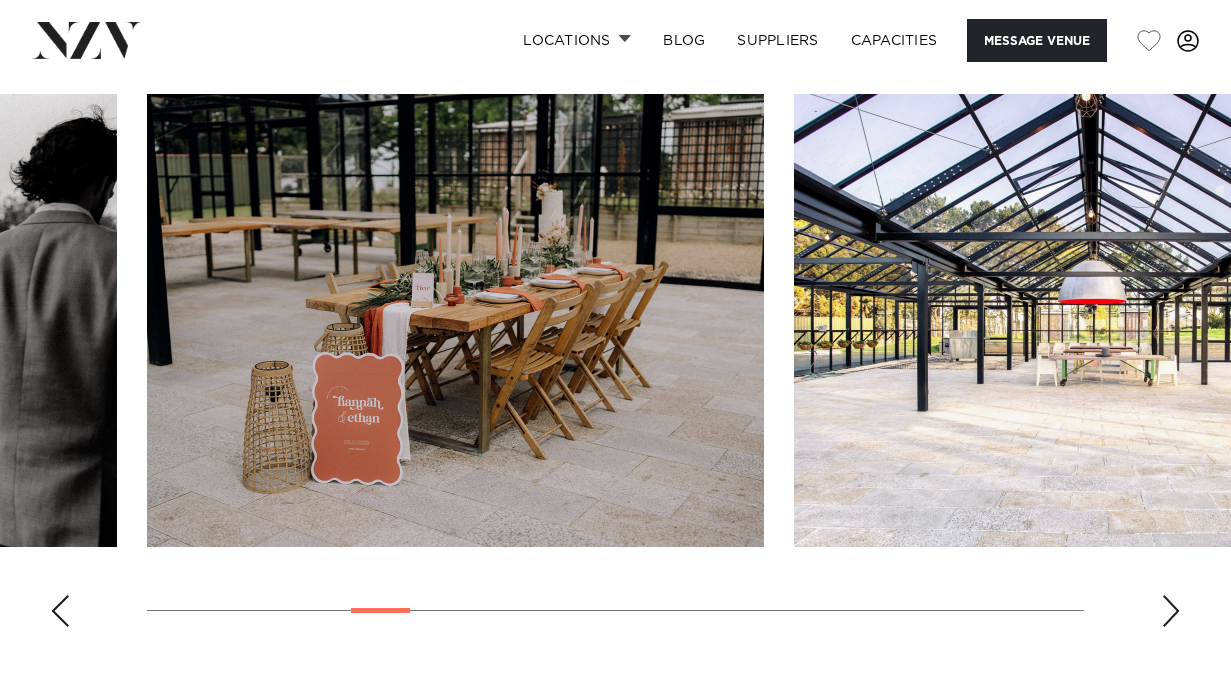 click at bounding box center [1171, 611] 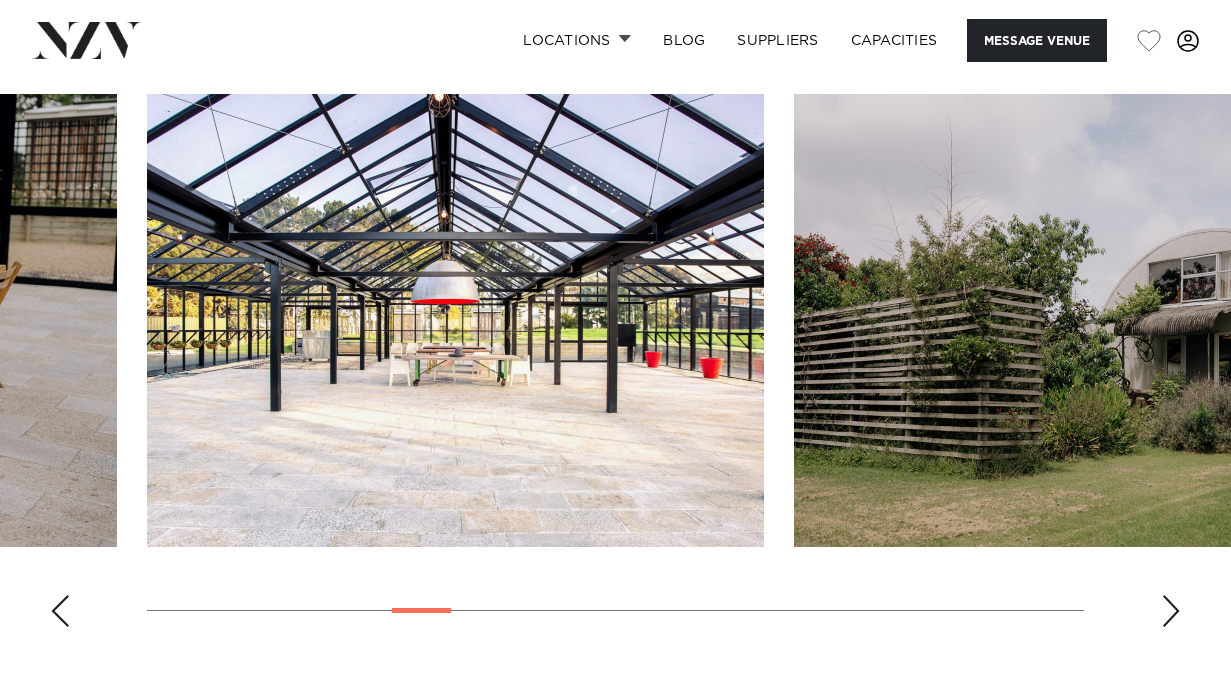 click at bounding box center [1171, 611] 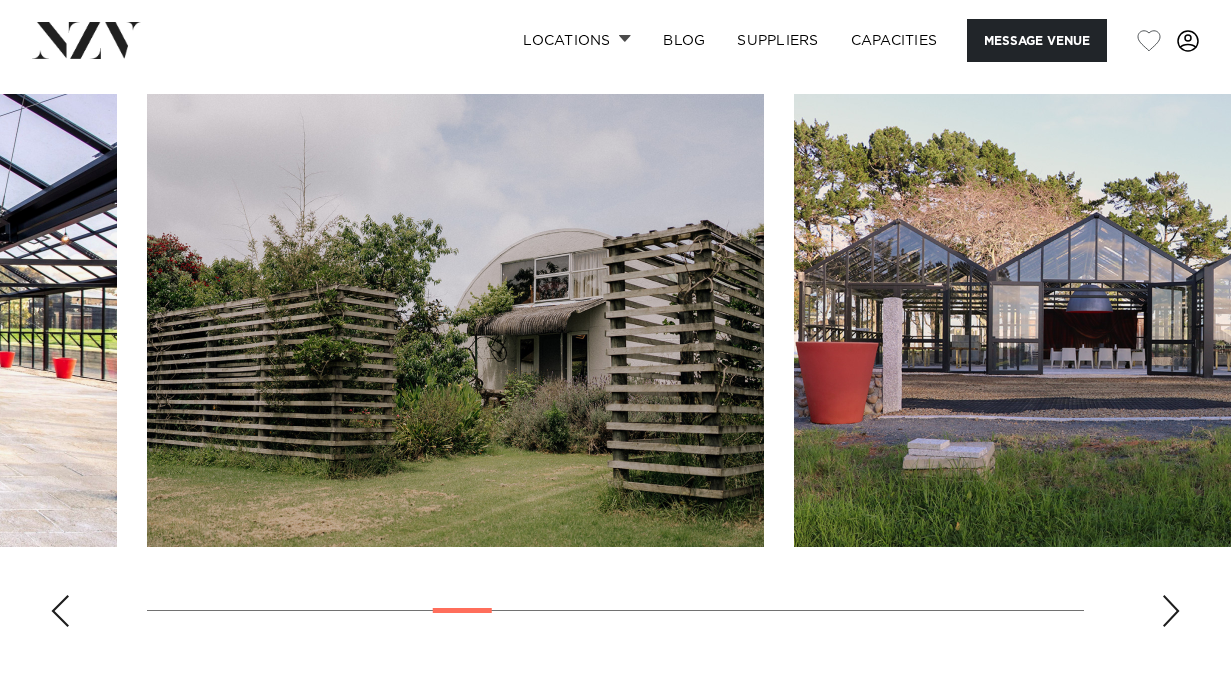 click at bounding box center [1171, 611] 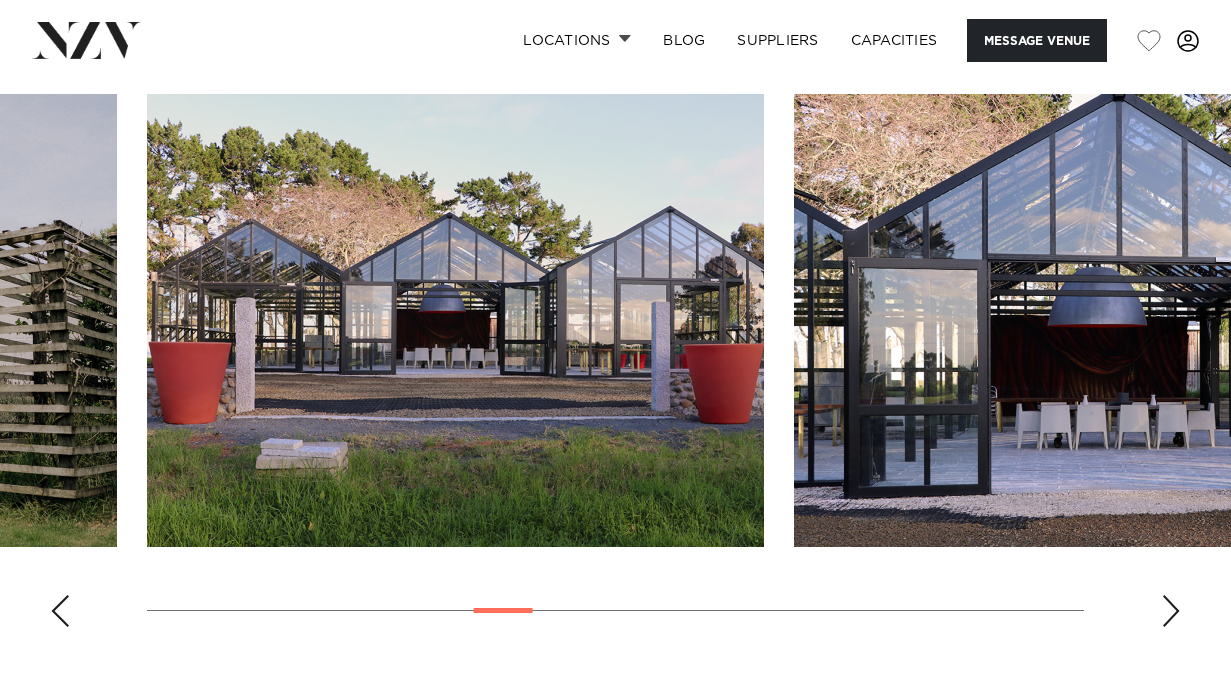 click at bounding box center (1171, 611) 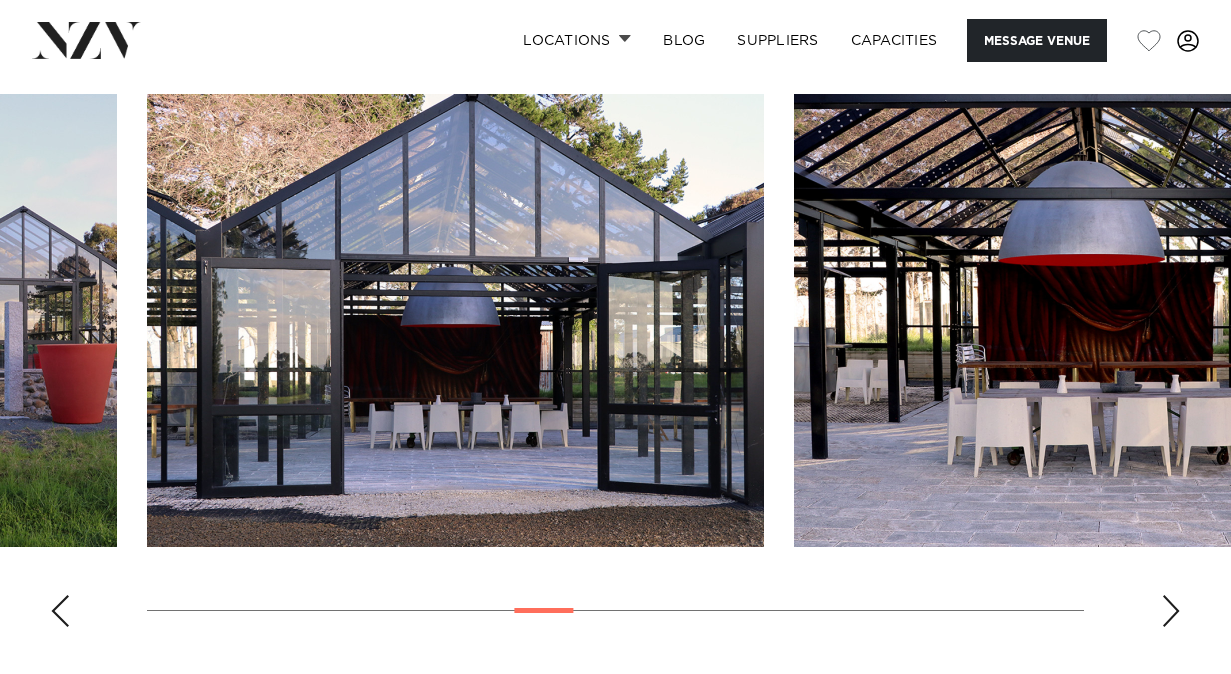 click at bounding box center (1171, 611) 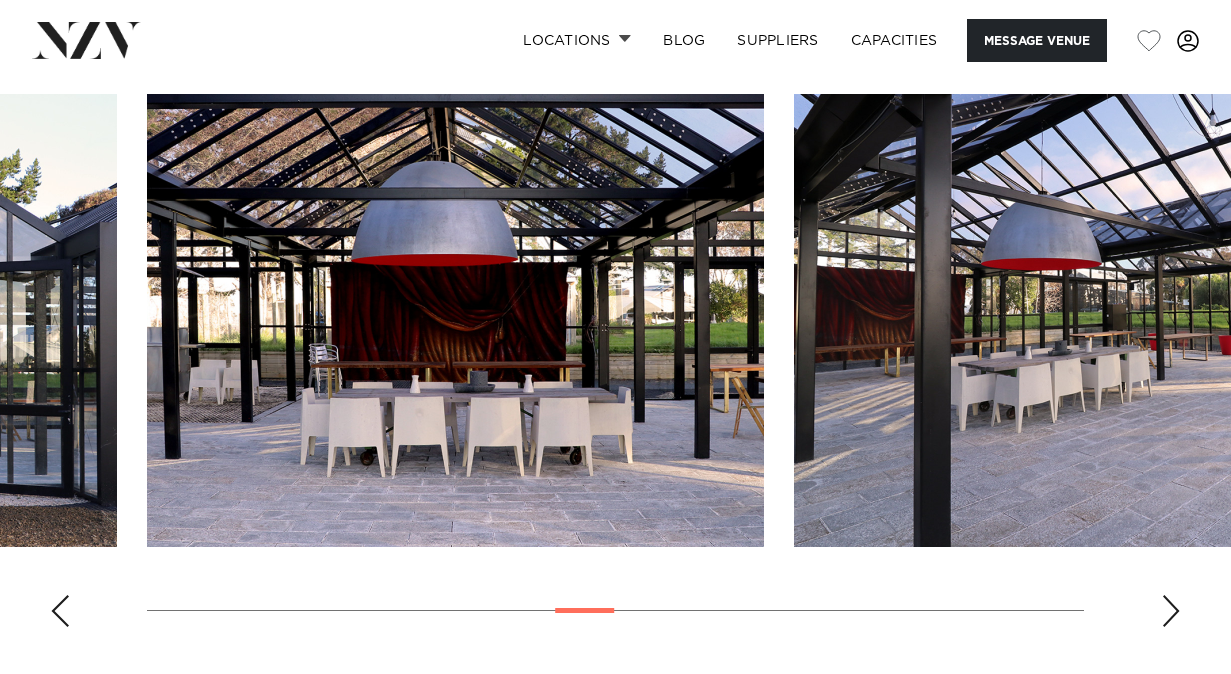 click at bounding box center (1171, 611) 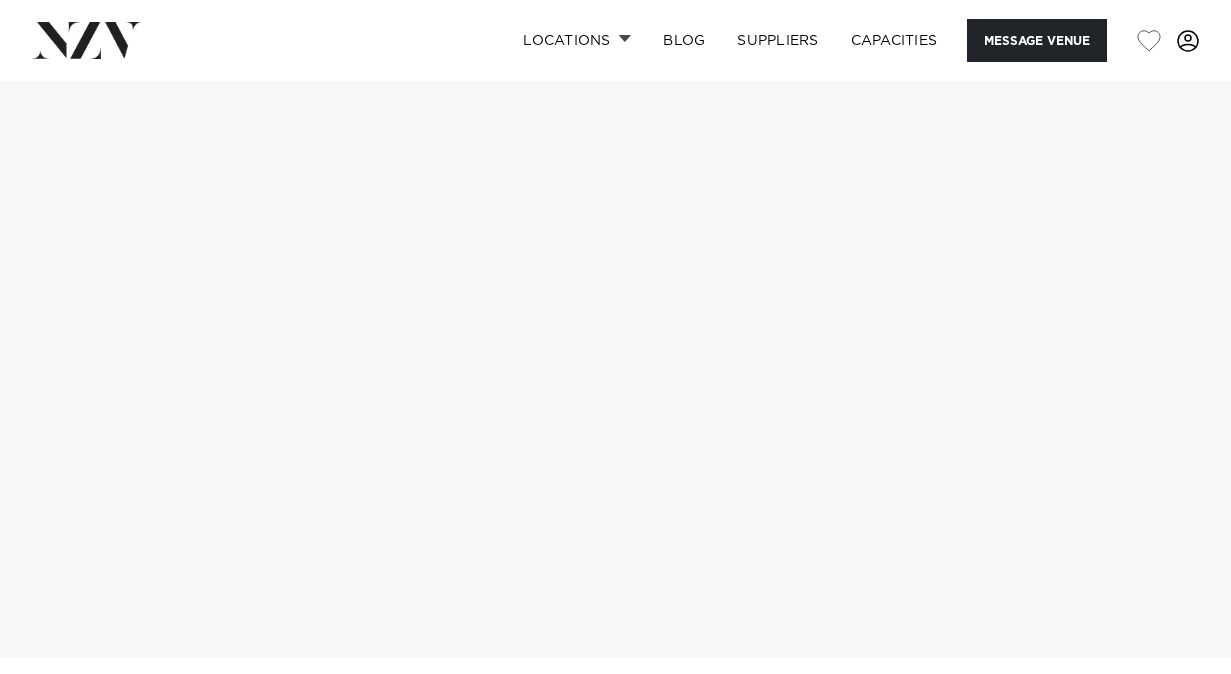 scroll, scrollTop: 0, scrollLeft: 0, axis: both 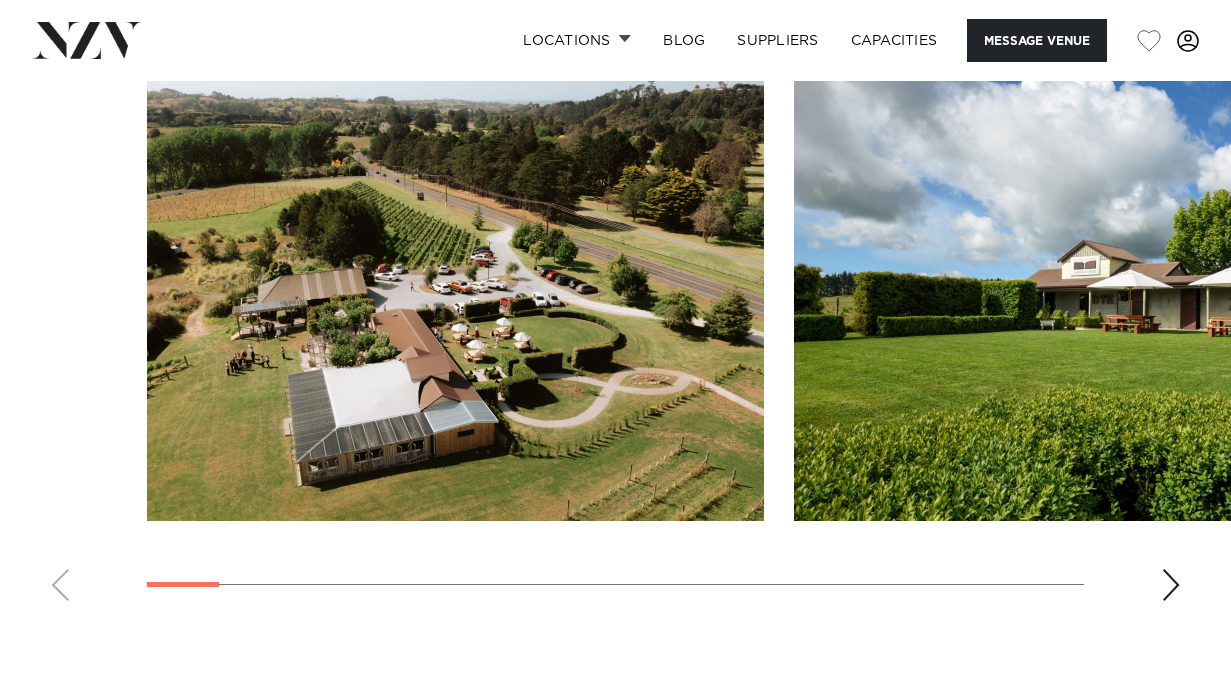 click at bounding box center [1171, 585] 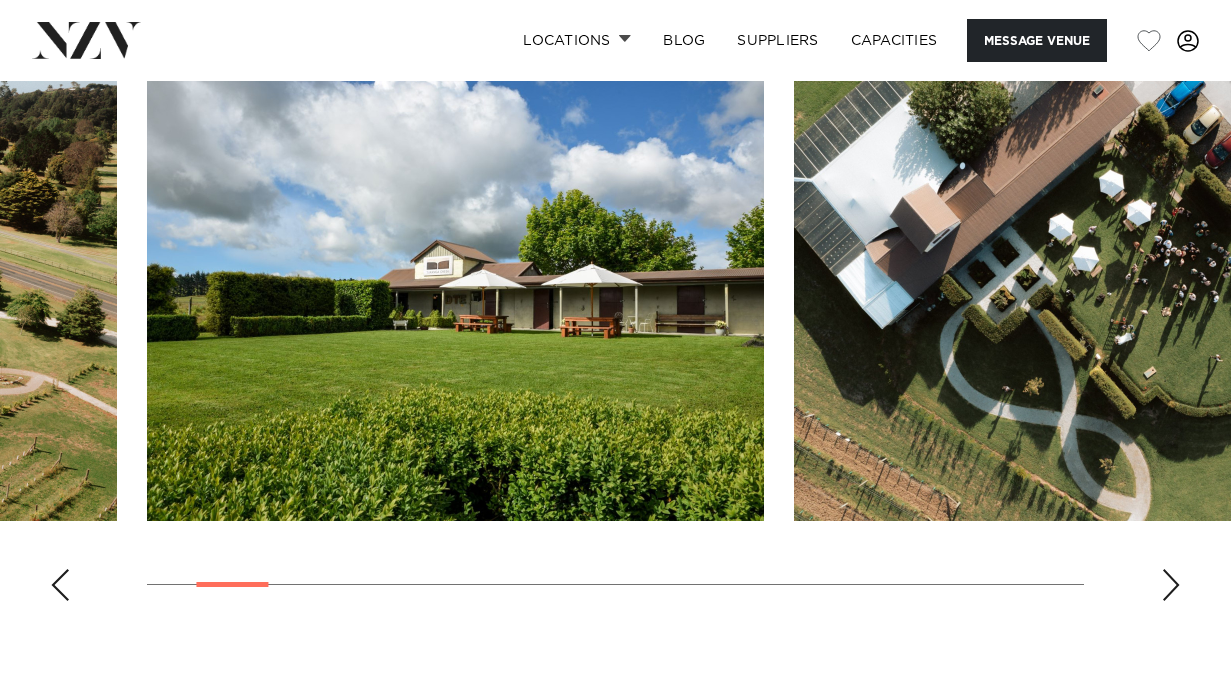 click at bounding box center [1171, 585] 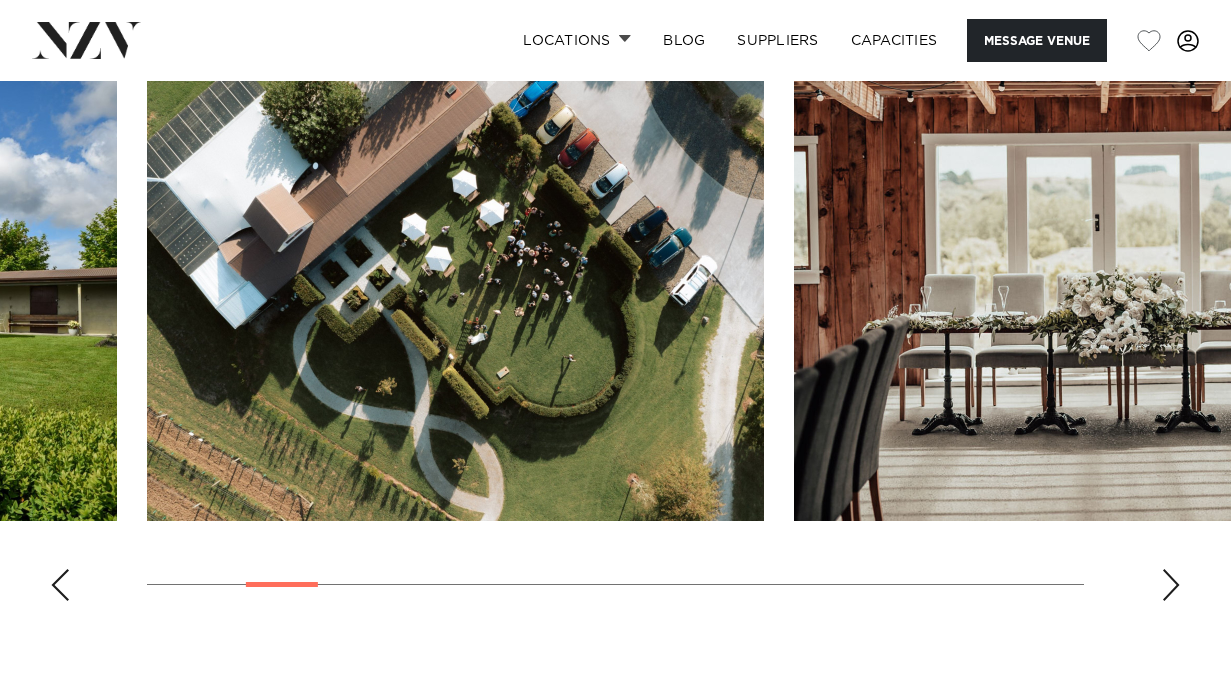 click at bounding box center [1171, 585] 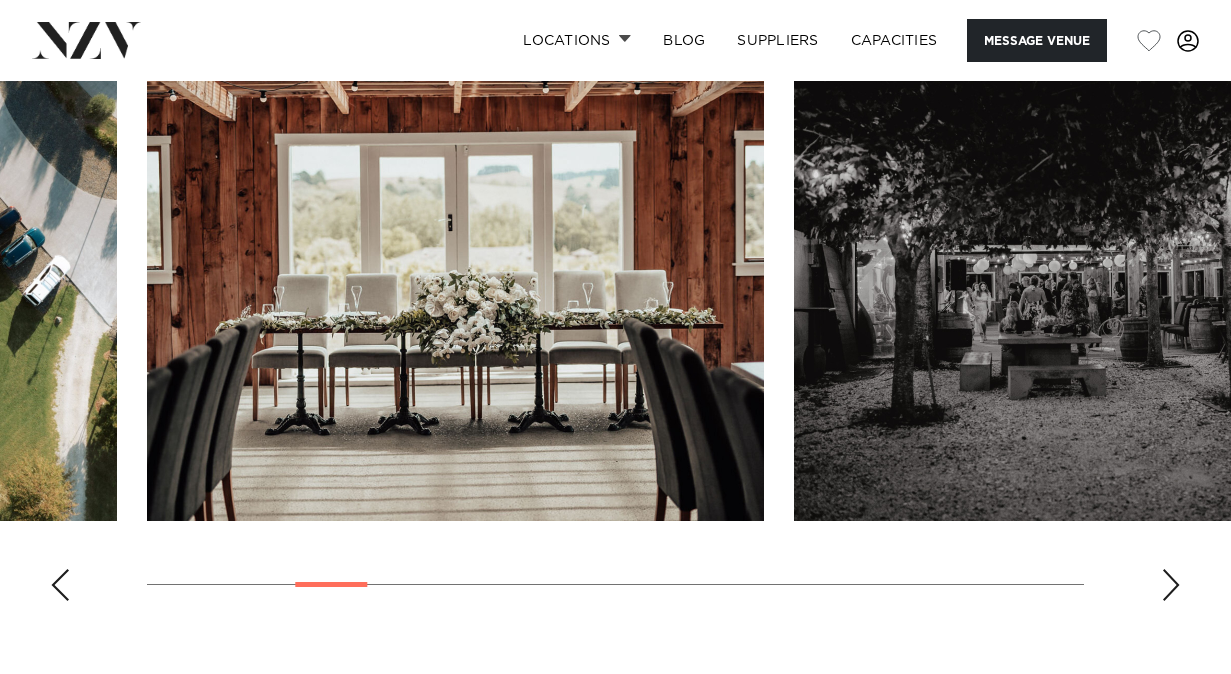 click at bounding box center (1171, 585) 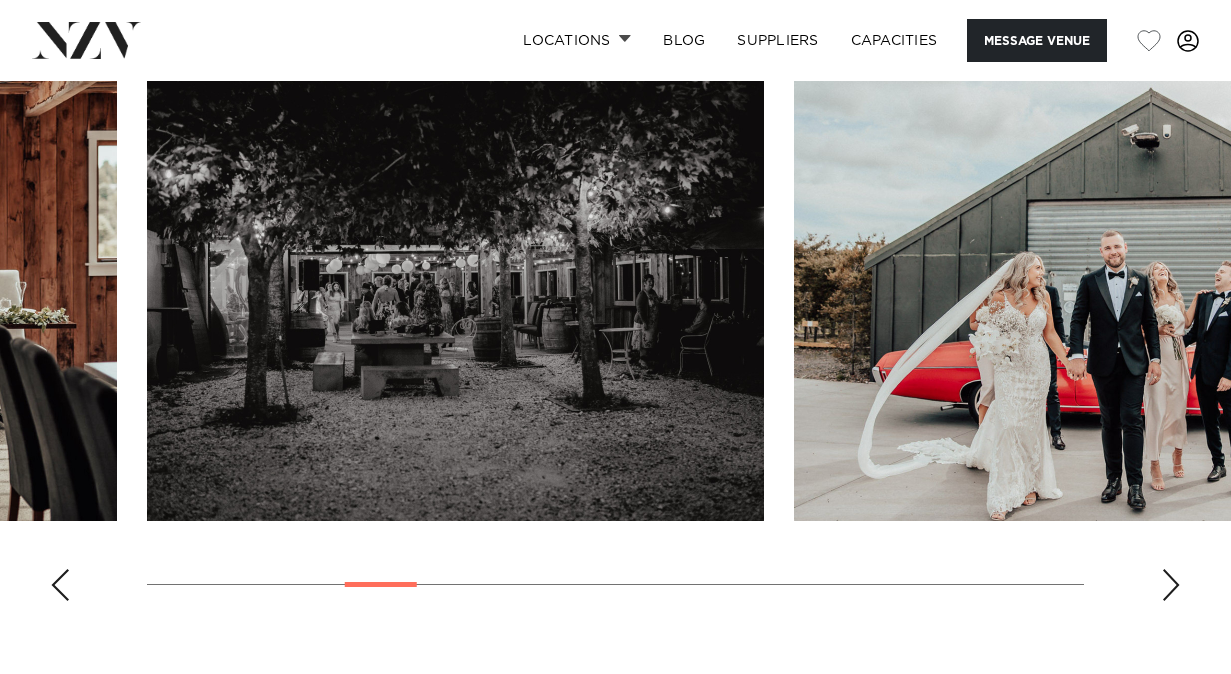 click at bounding box center (1171, 585) 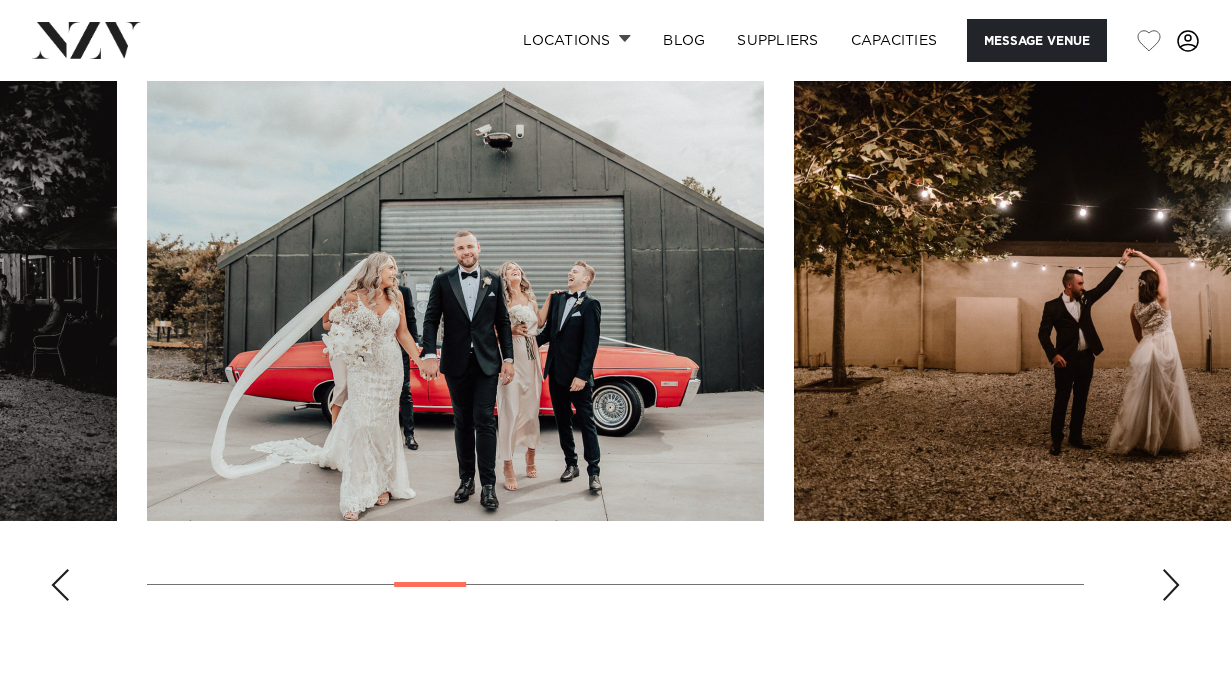 click at bounding box center [1171, 585] 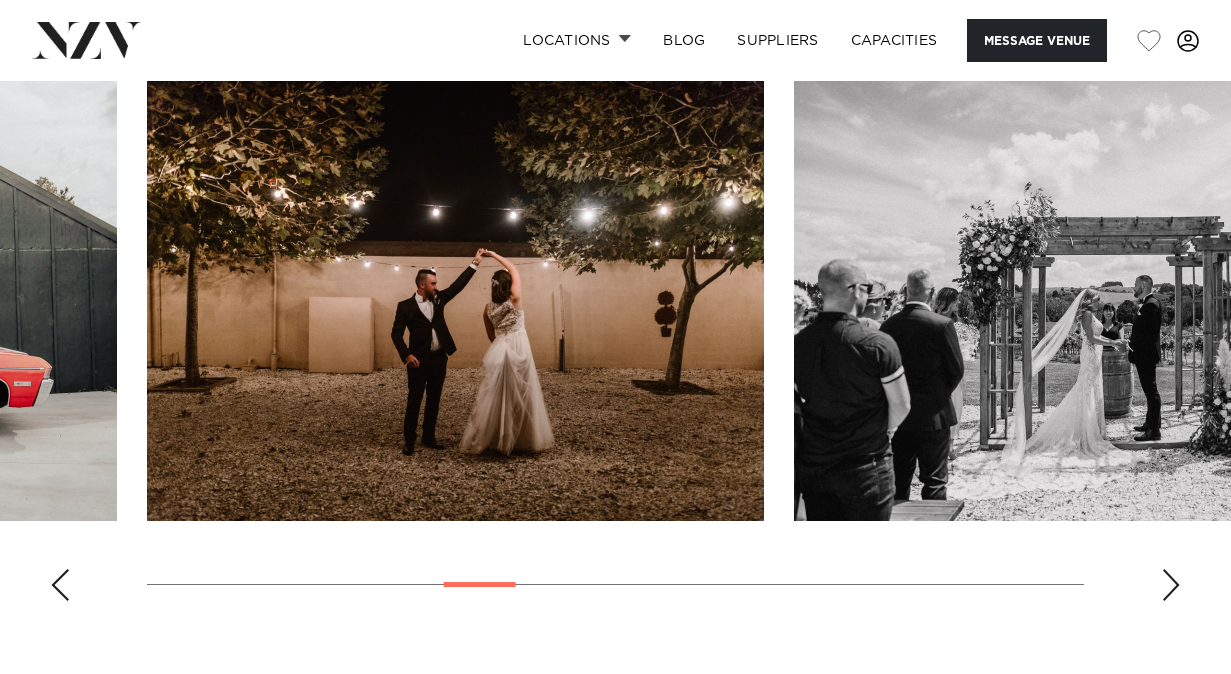 click at bounding box center [1171, 585] 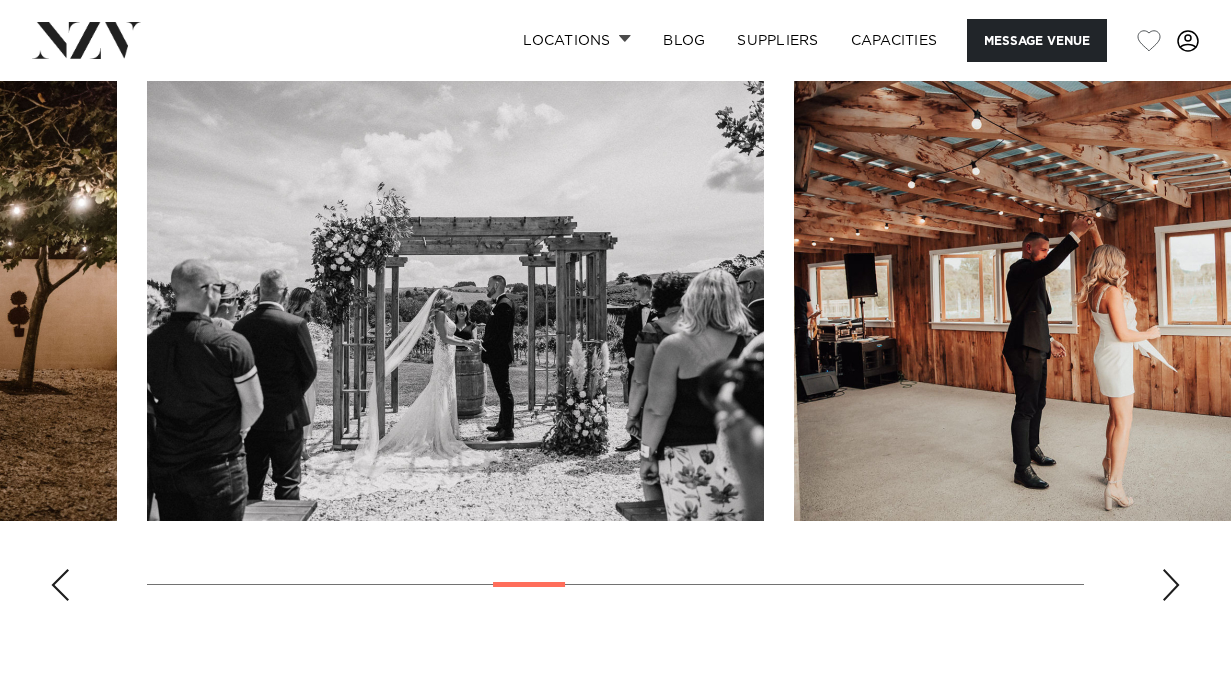click at bounding box center (1171, 585) 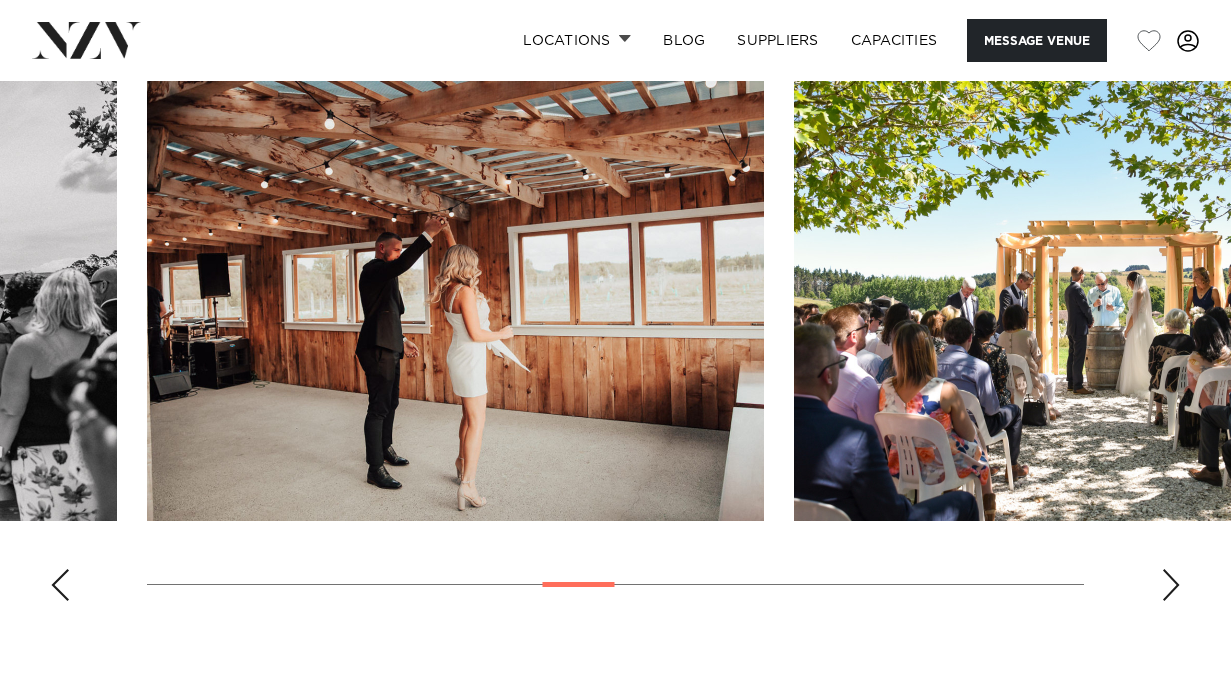 click at bounding box center (1171, 585) 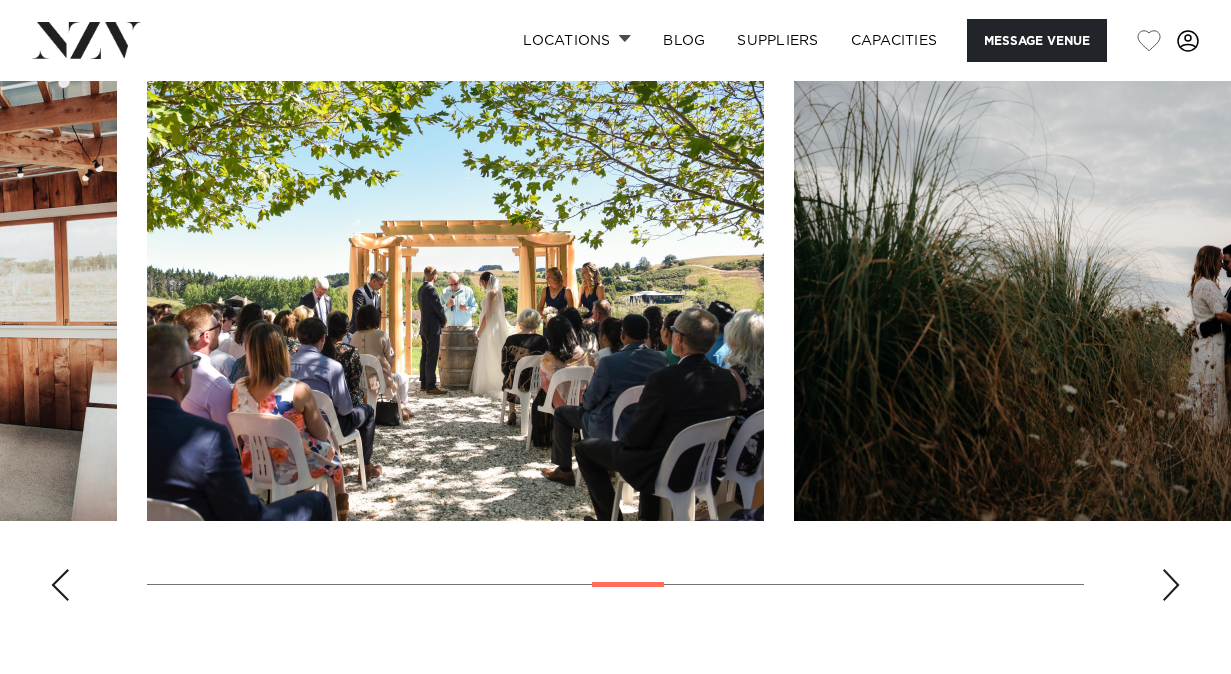 click at bounding box center (1171, 585) 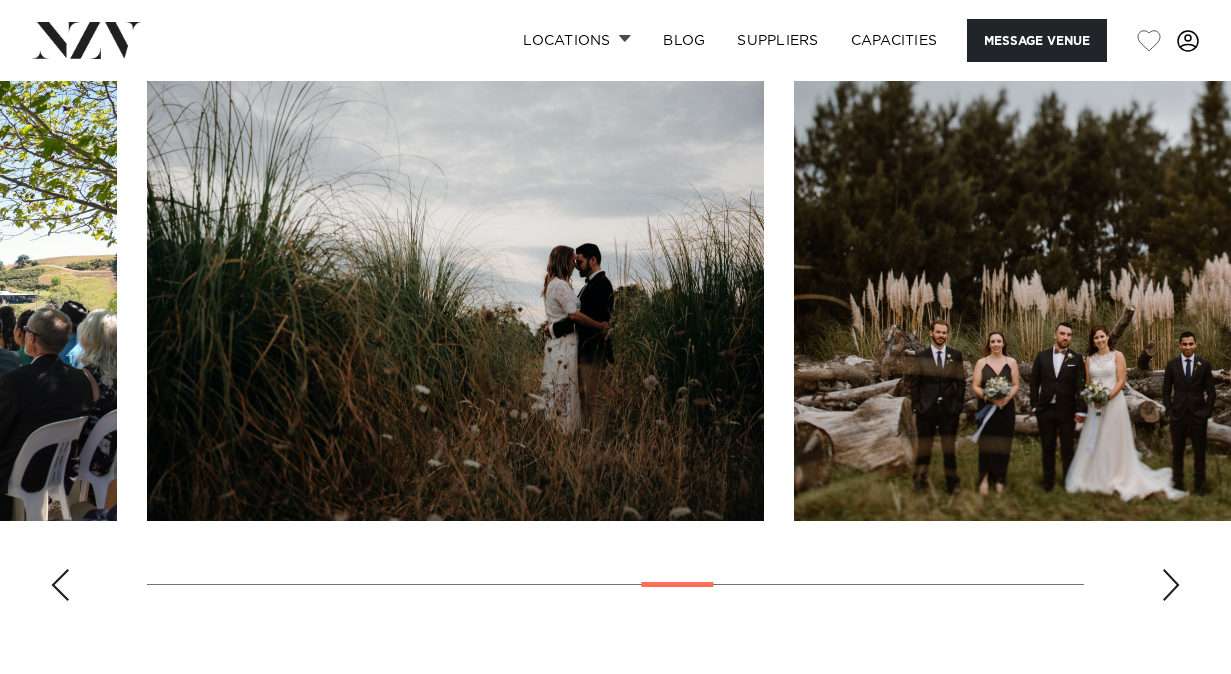 click at bounding box center [1171, 585] 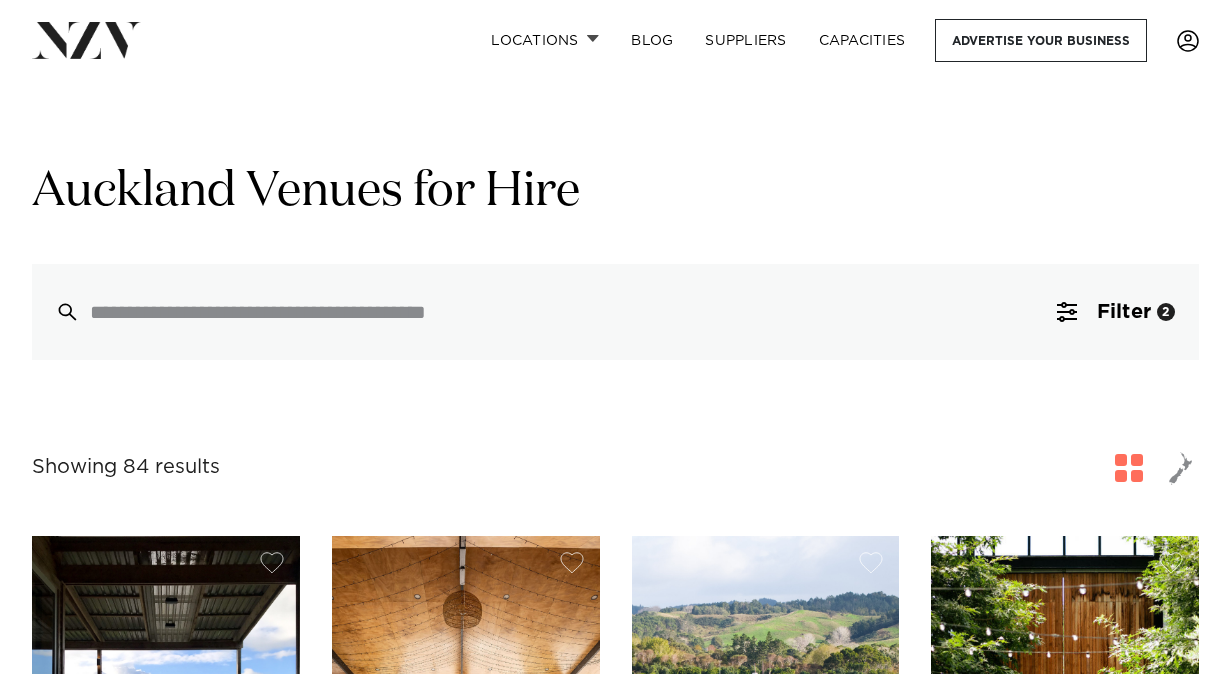 scroll, scrollTop: 2692, scrollLeft: 0, axis: vertical 